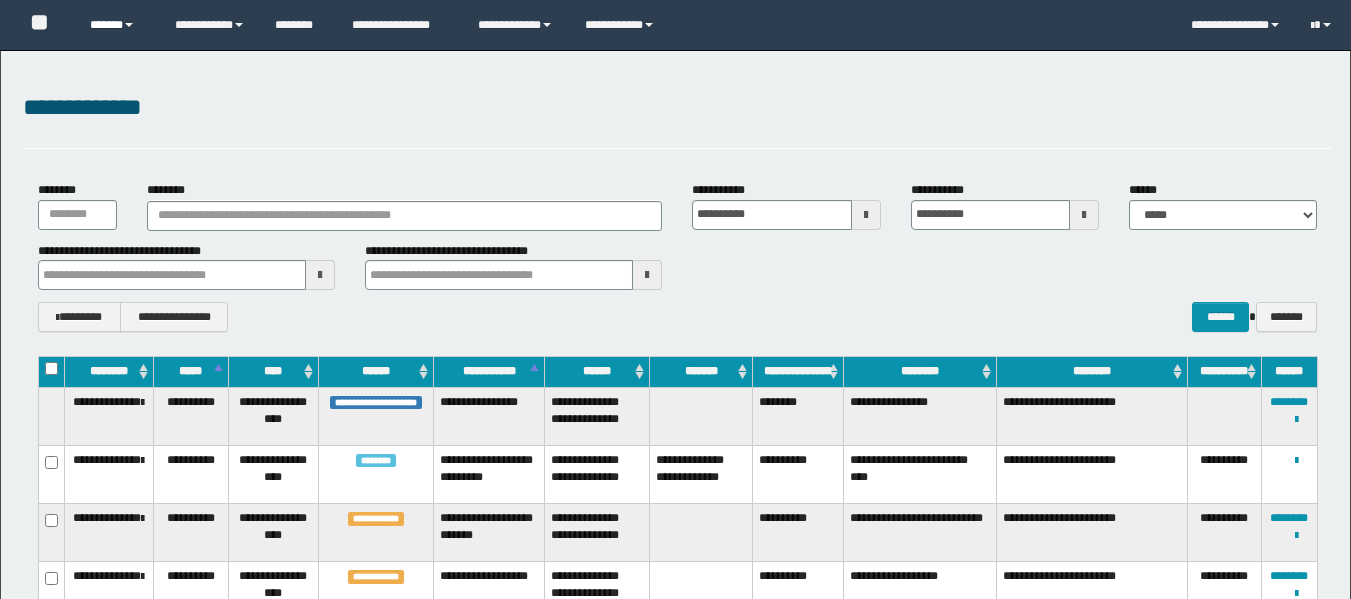 scroll, scrollTop: 1771, scrollLeft: 0, axis: vertical 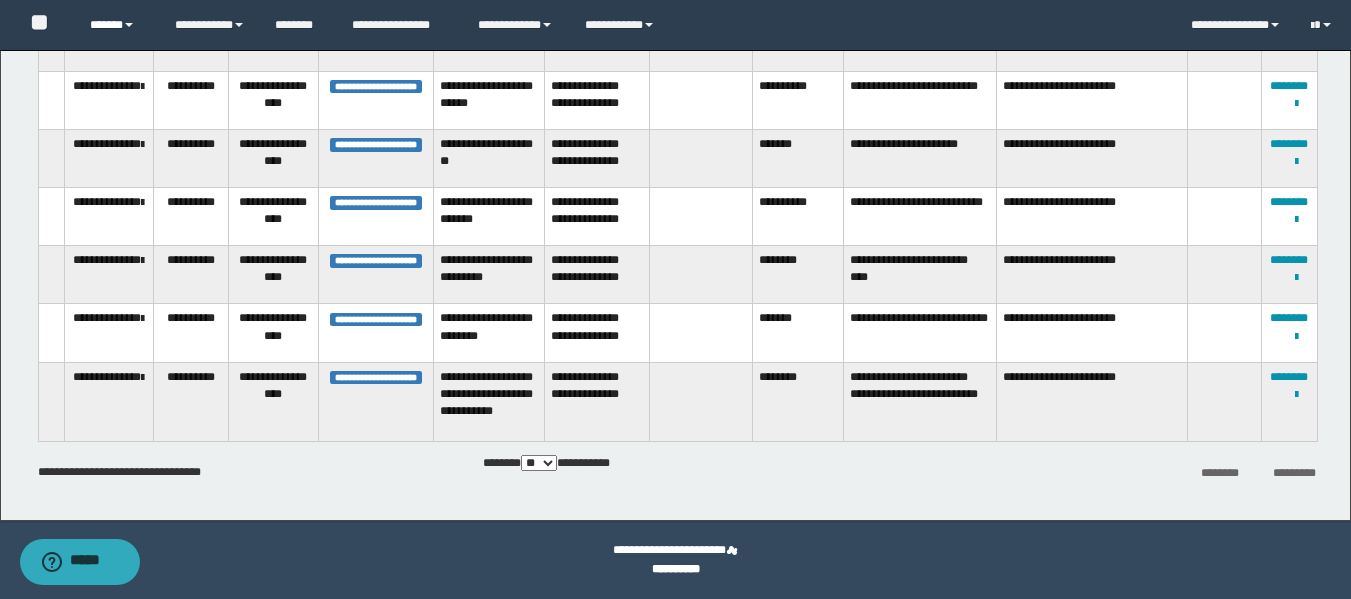click on "******" at bounding box center [117, 25] 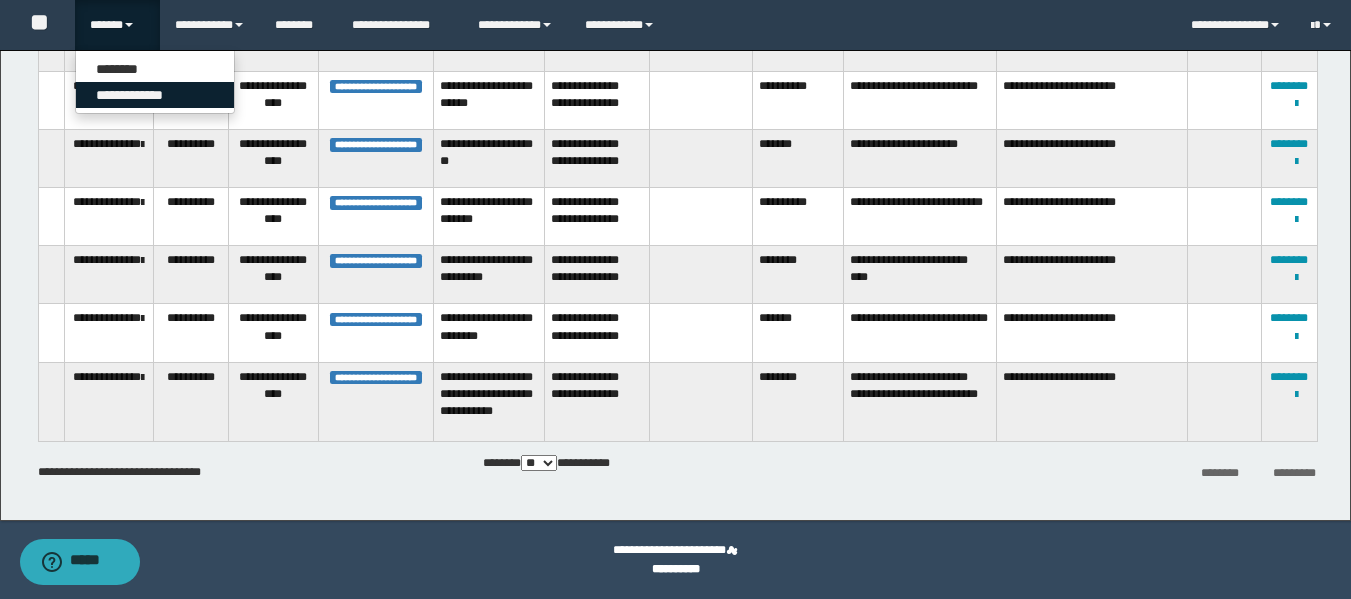 click on "**********" at bounding box center (155, 95) 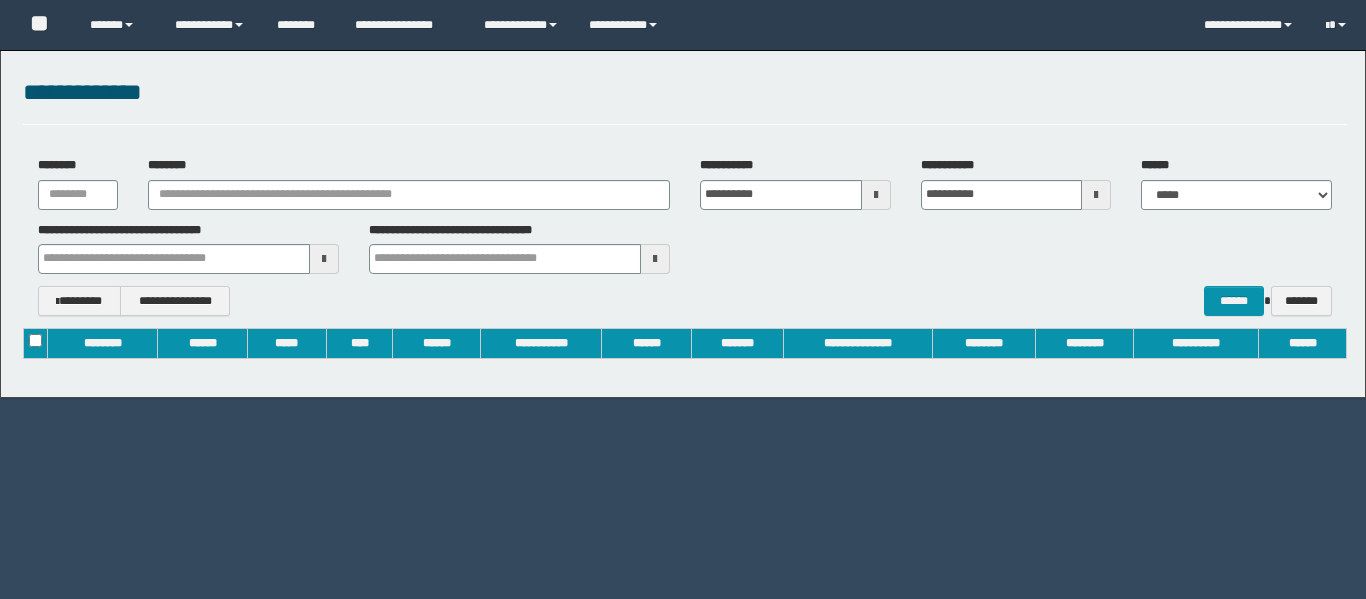 scroll, scrollTop: 0, scrollLeft: 0, axis: both 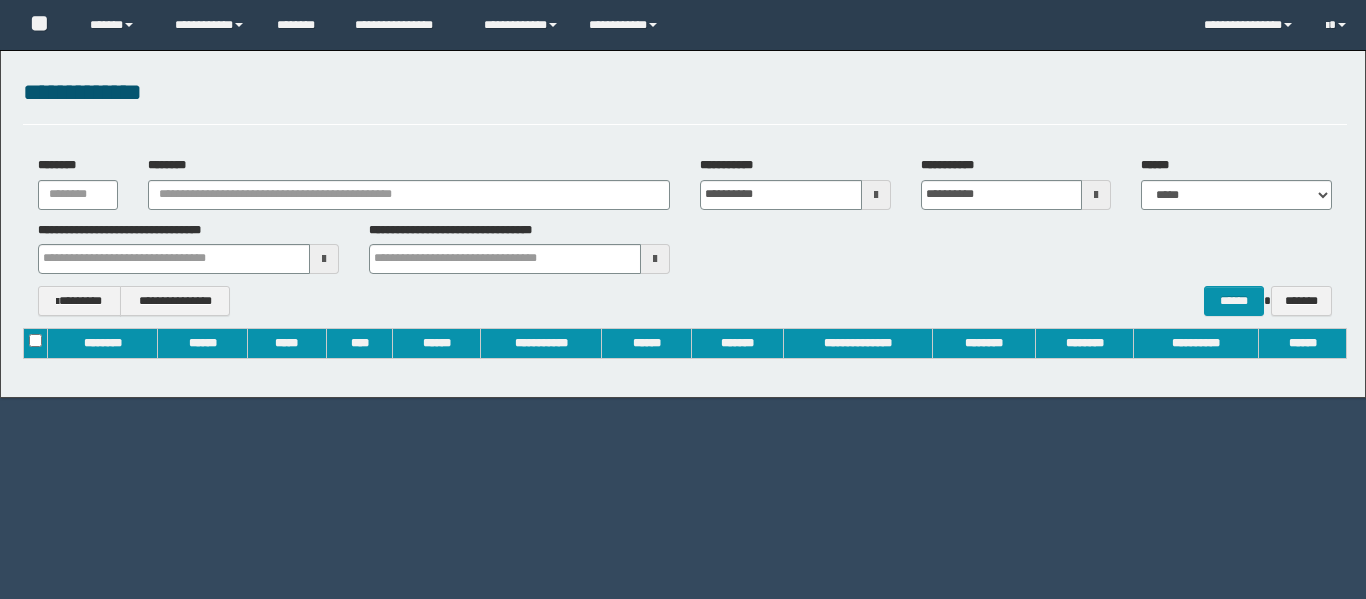 type on "**********" 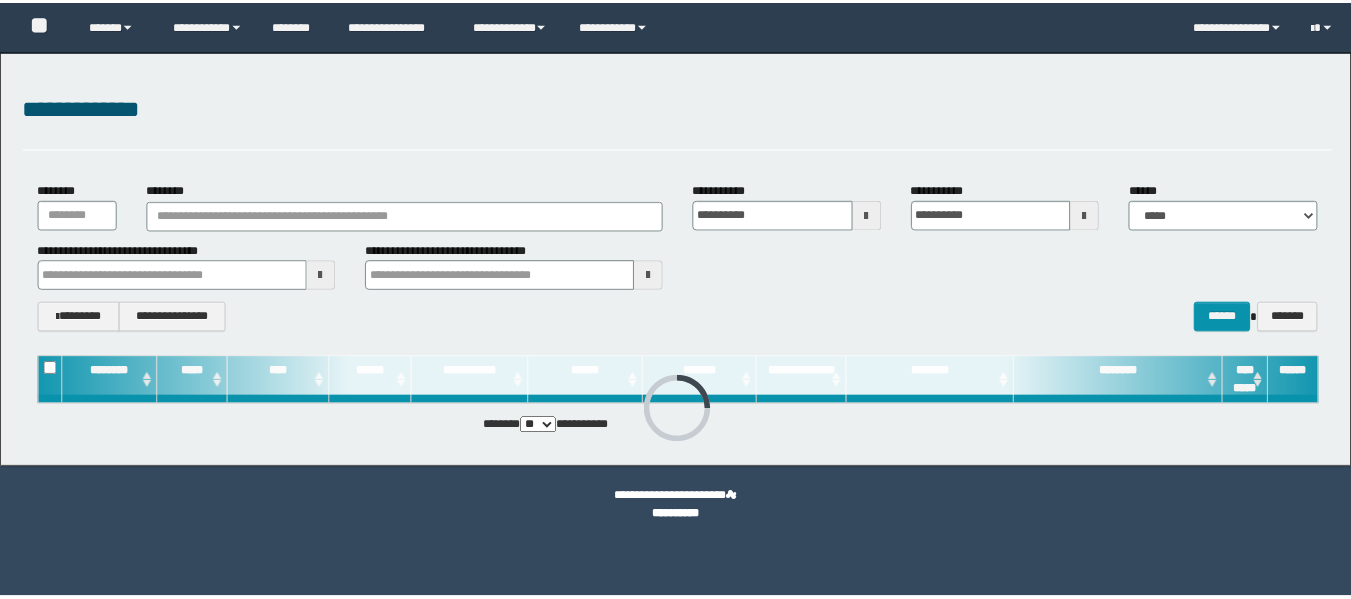 scroll, scrollTop: 0, scrollLeft: 0, axis: both 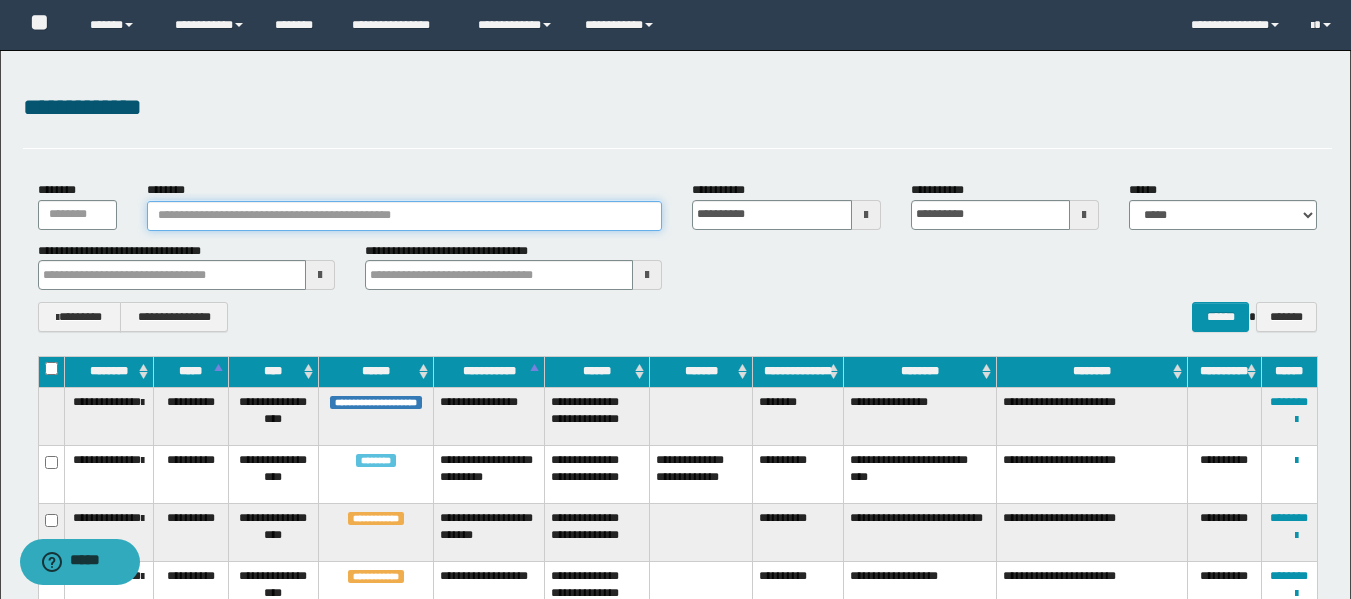 click on "********" at bounding box center (405, 216) 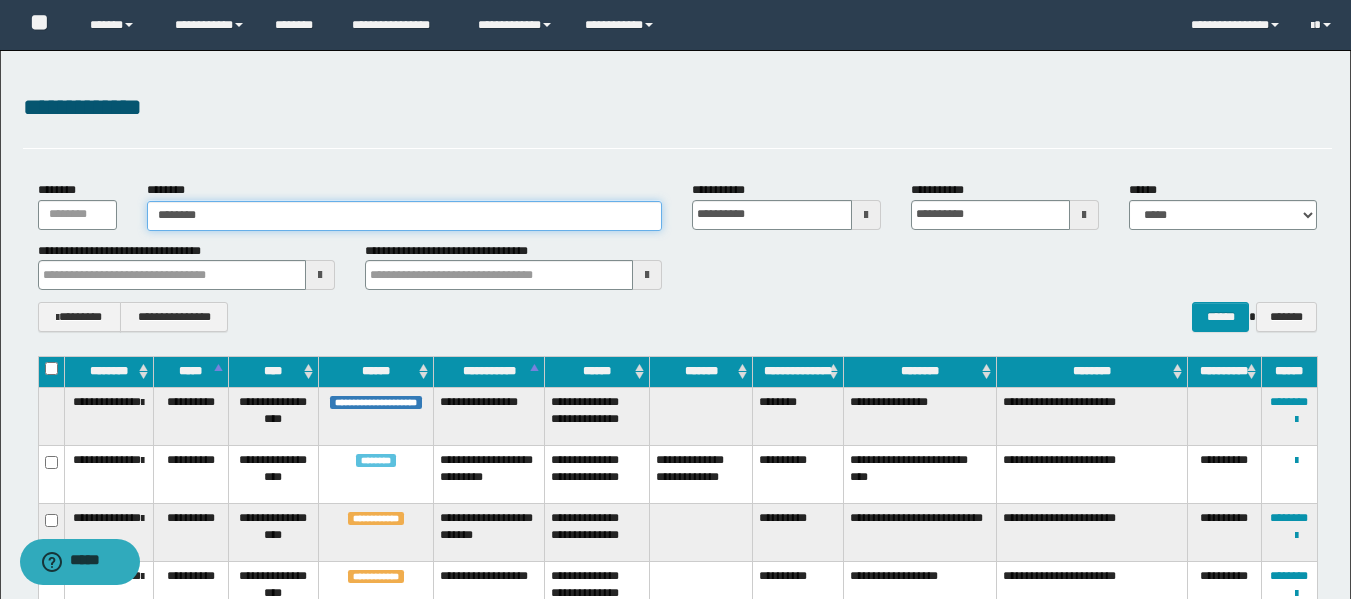 type on "********" 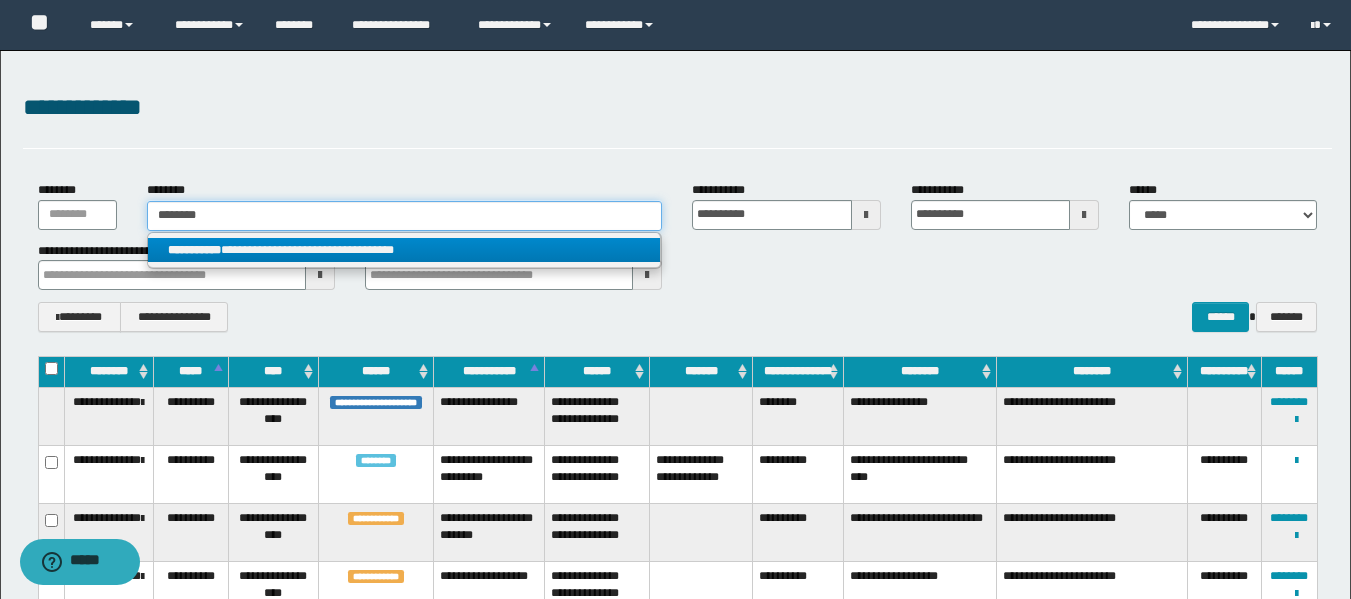 type on "********" 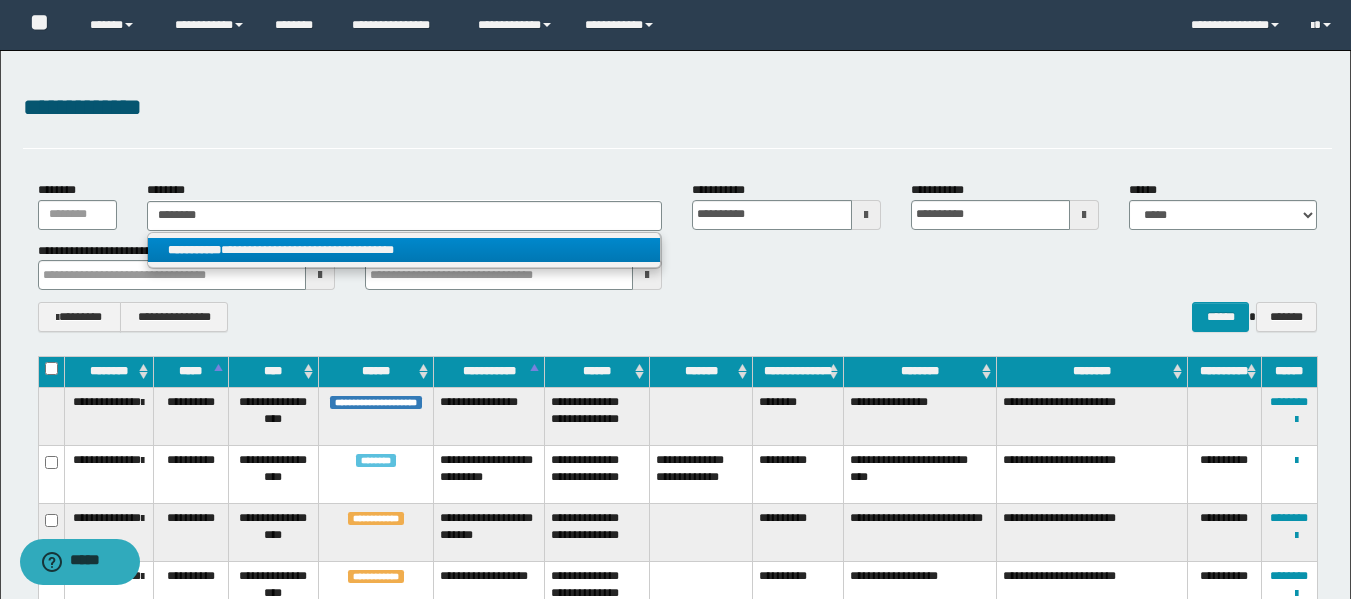 click on "**********" at bounding box center (404, 250) 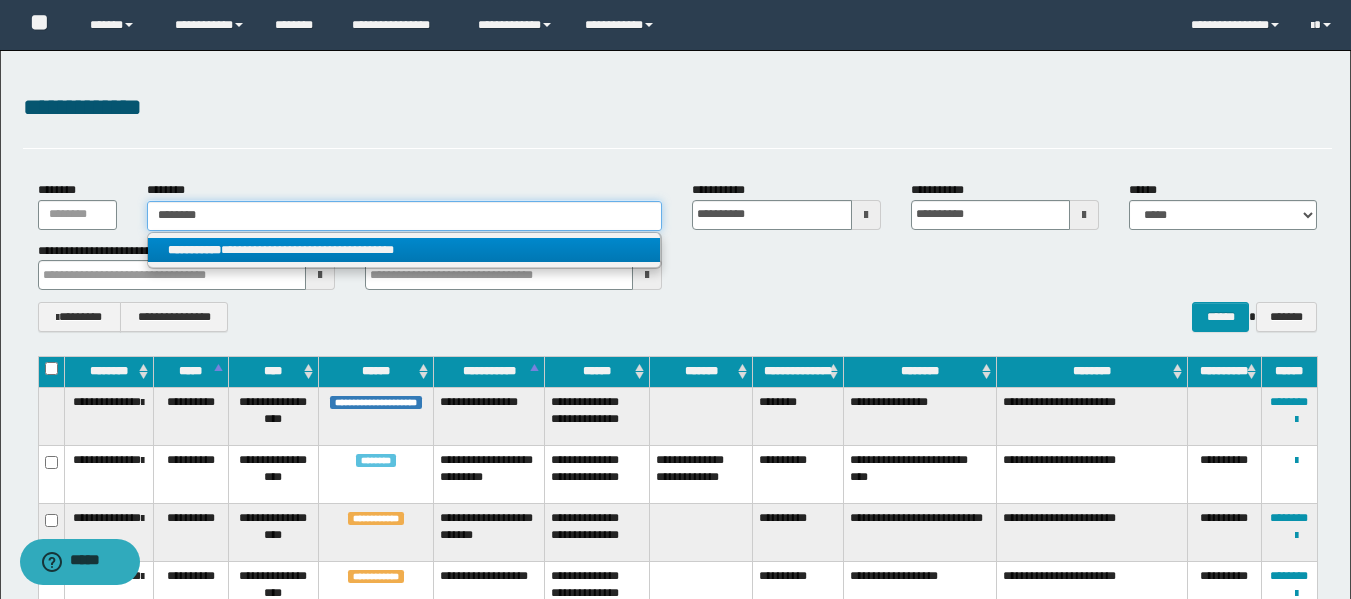 type 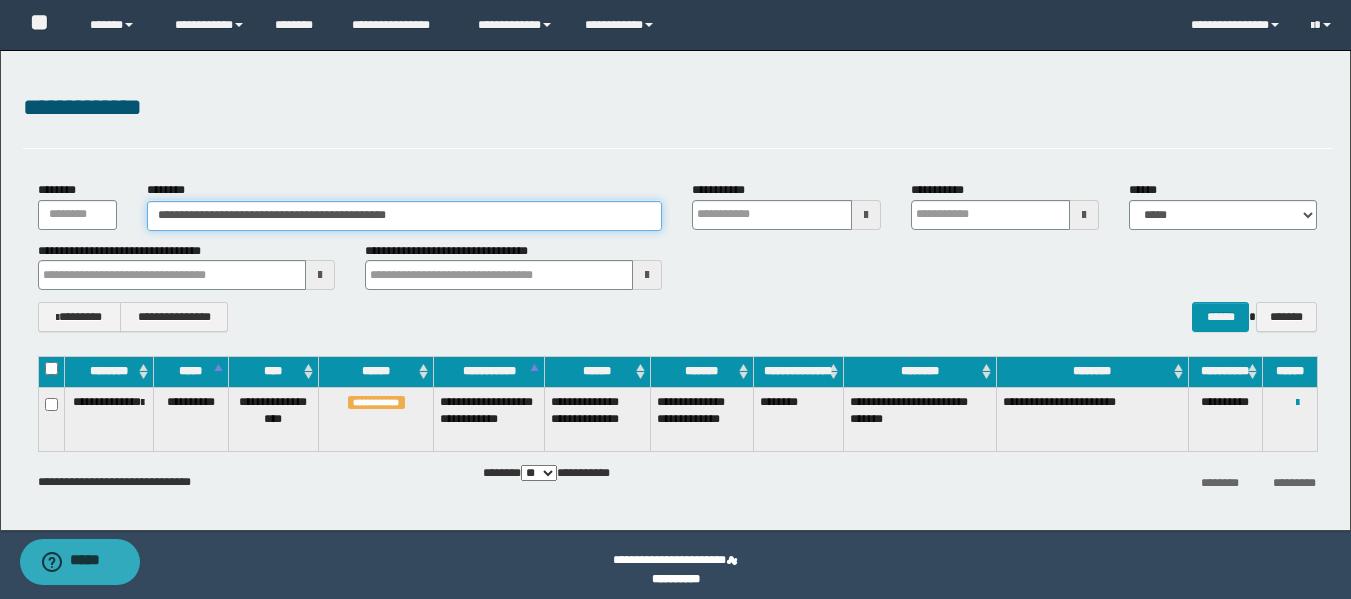 type 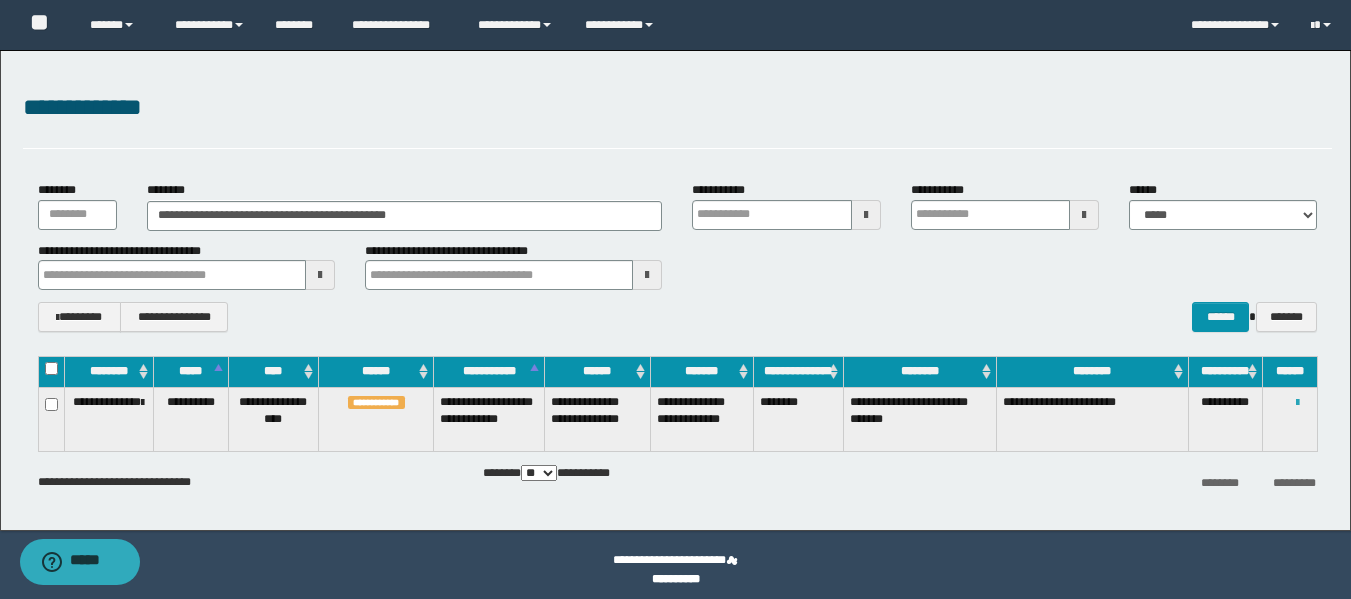 click at bounding box center (1297, 403) 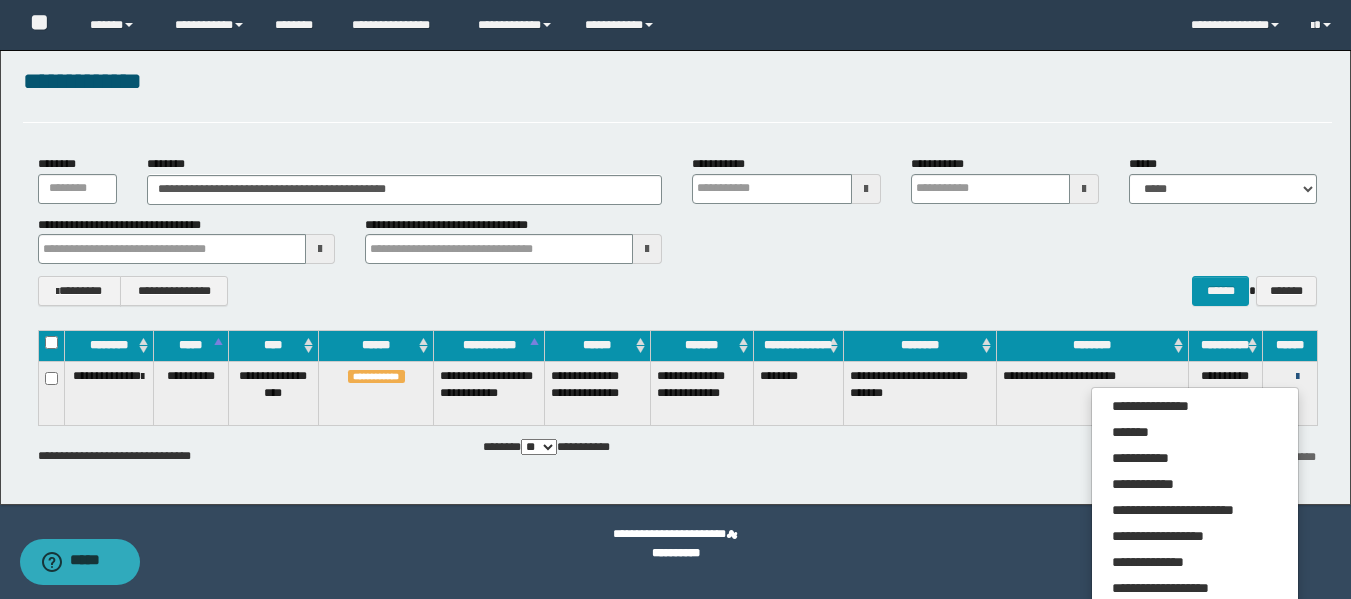 scroll, scrollTop: 34, scrollLeft: 0, axis: vertical 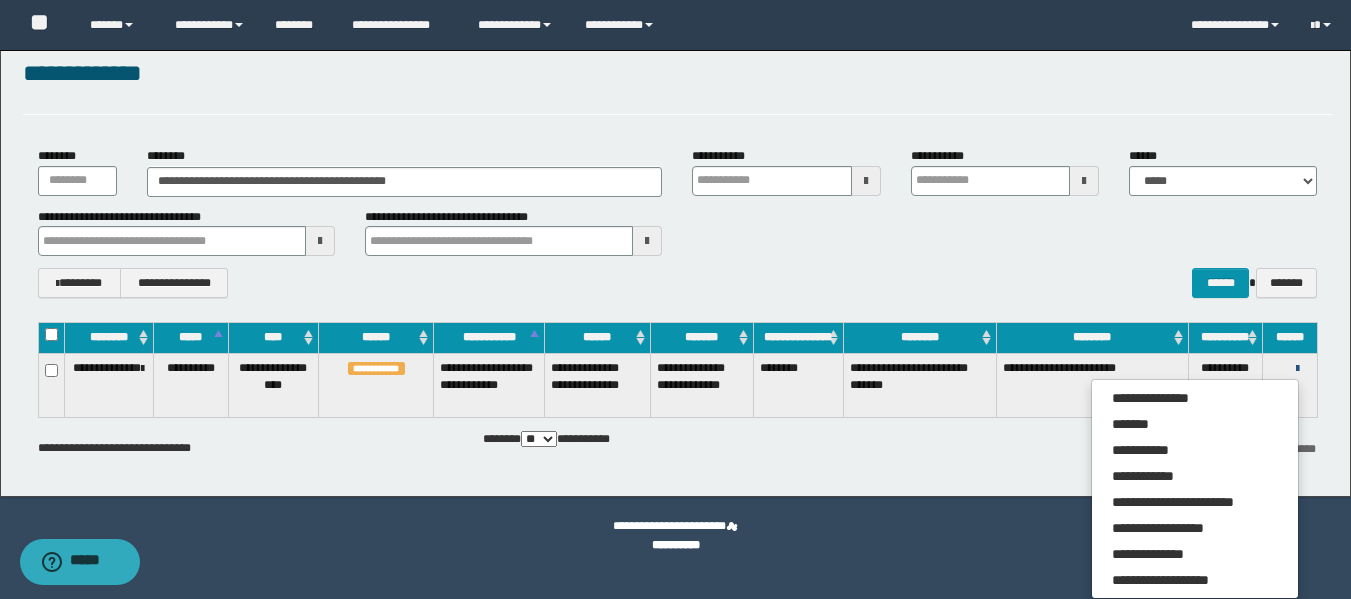 type 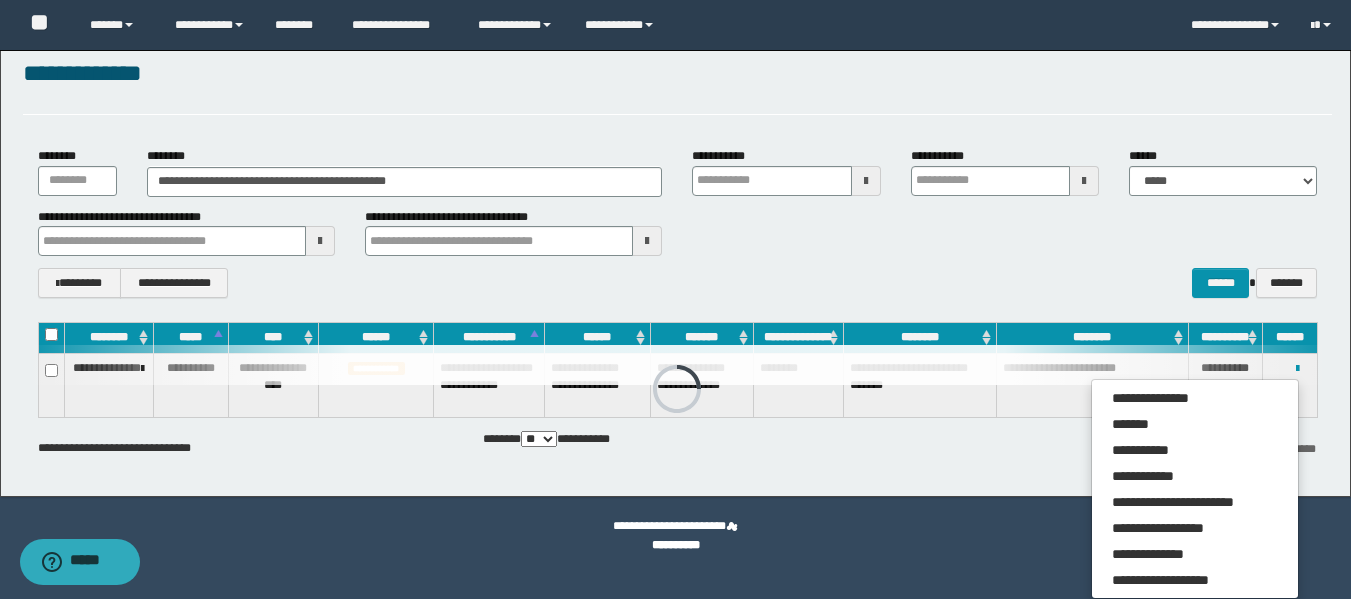 scroll, scrollTop: 9, scrollLeft: 0, axis: vertical 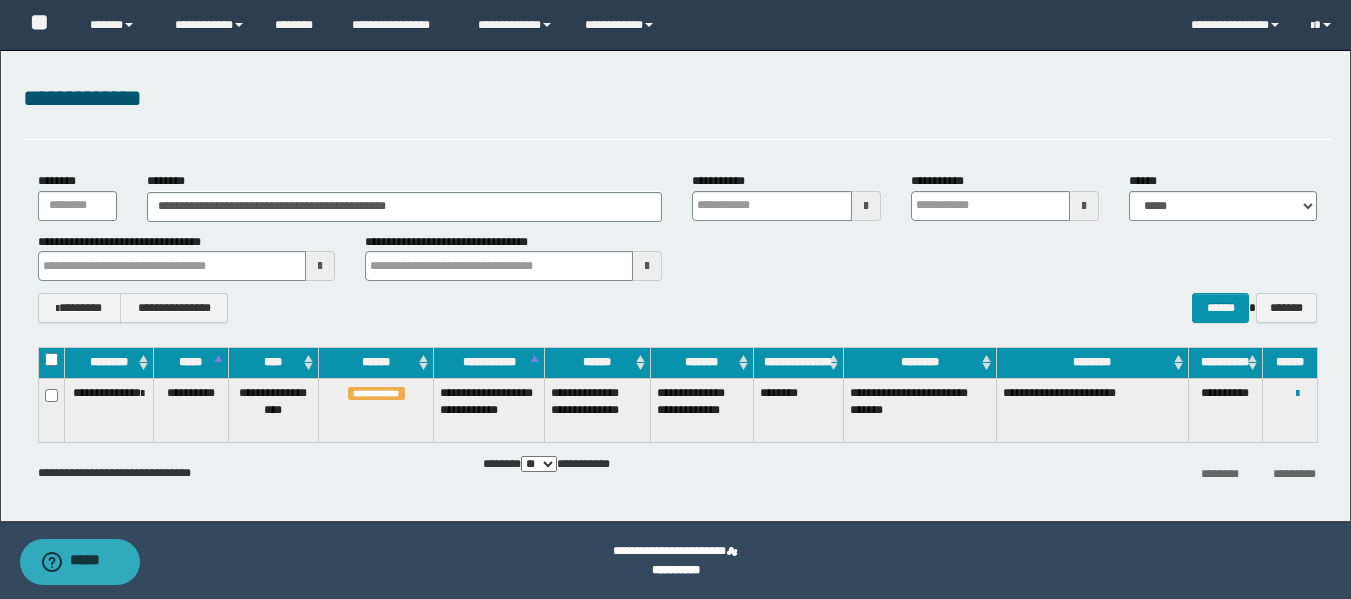 type 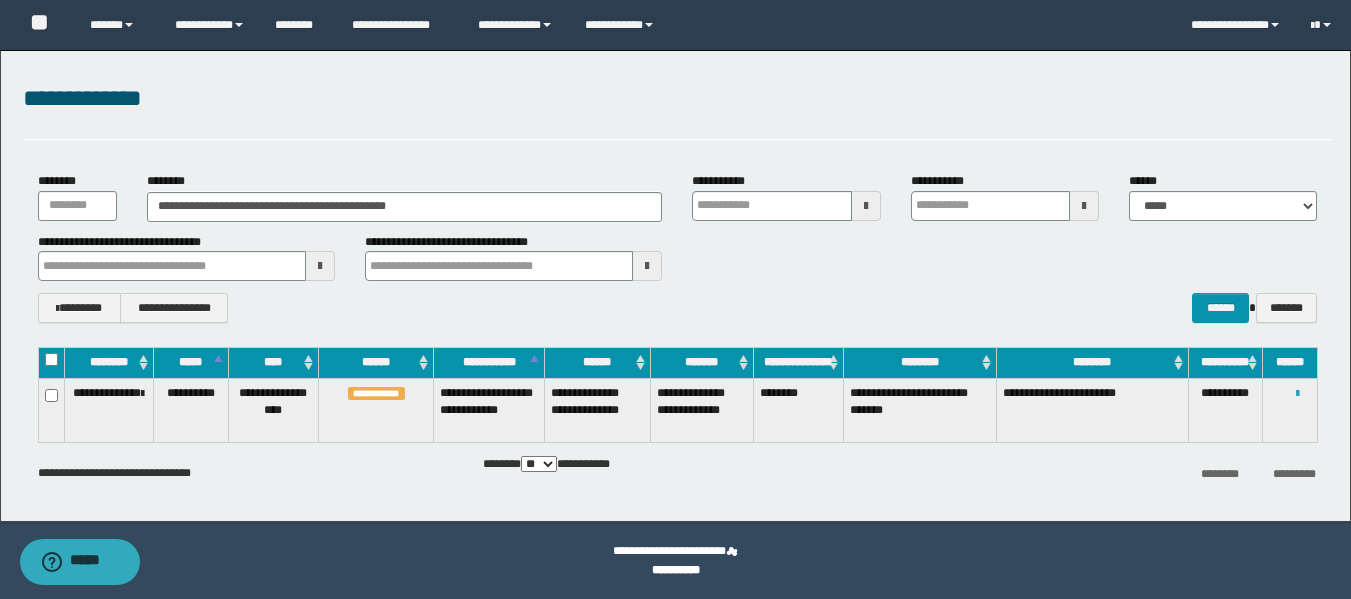 click at bounding box center [1297, 394] 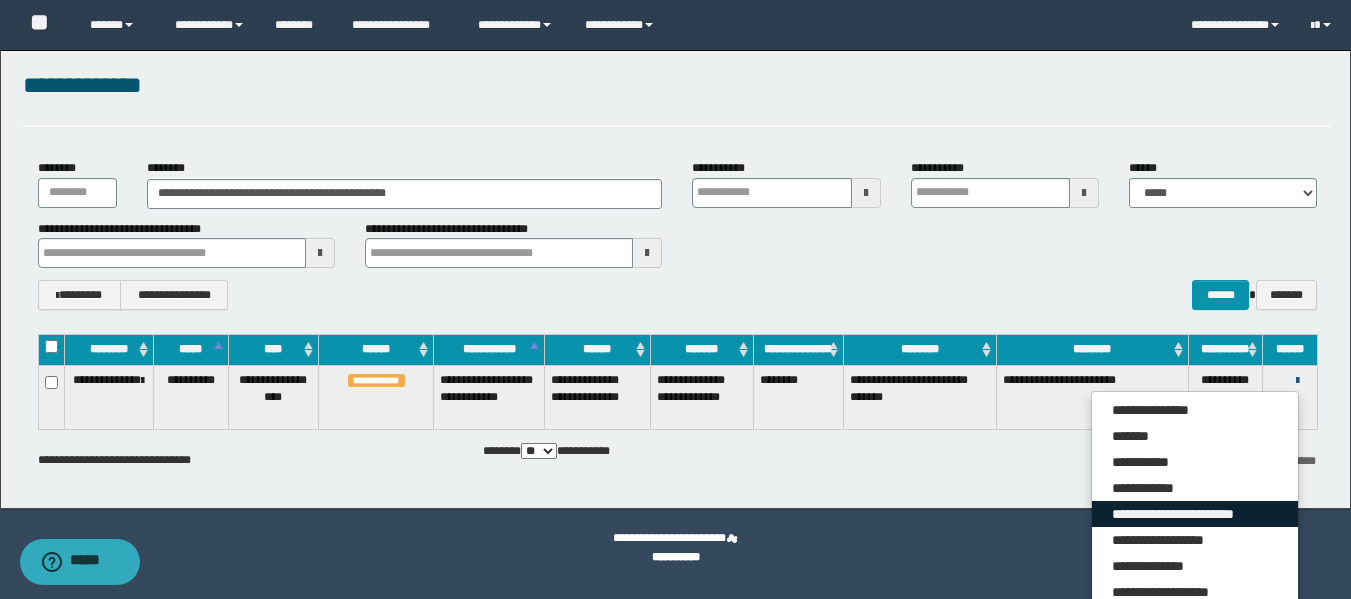 scroll, scrollTop: 34, scrollLeft: 0, axis: vertical 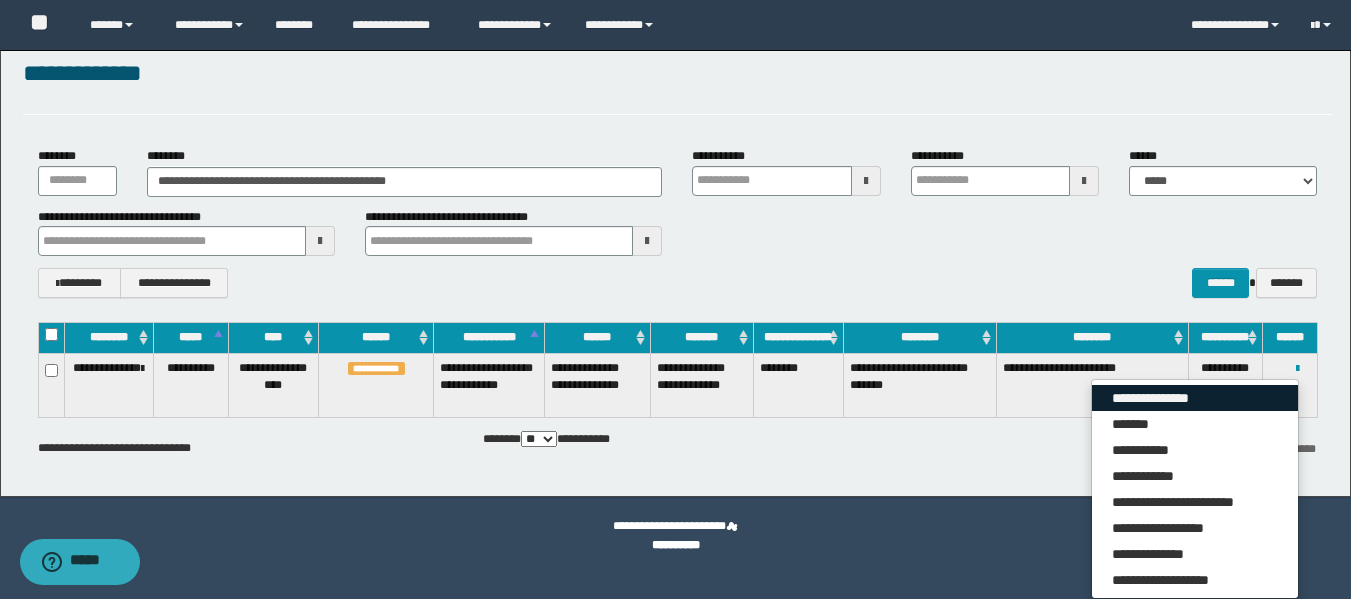 click on "**********" at bounding box center (1195, 398) 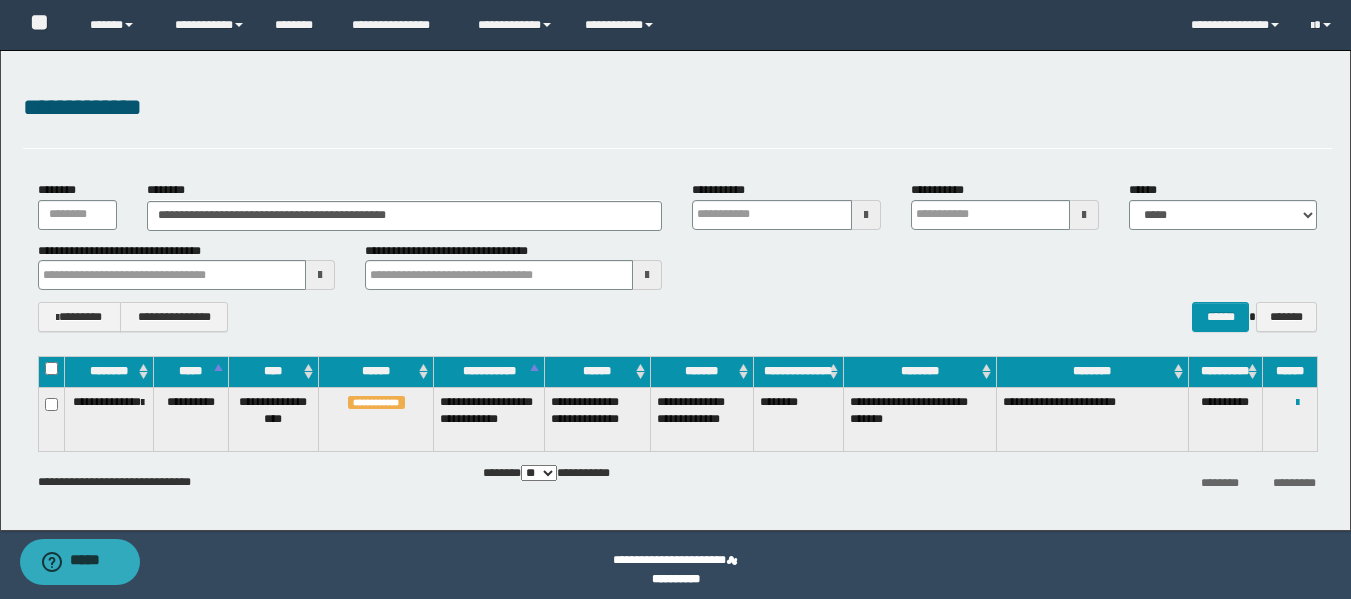 type 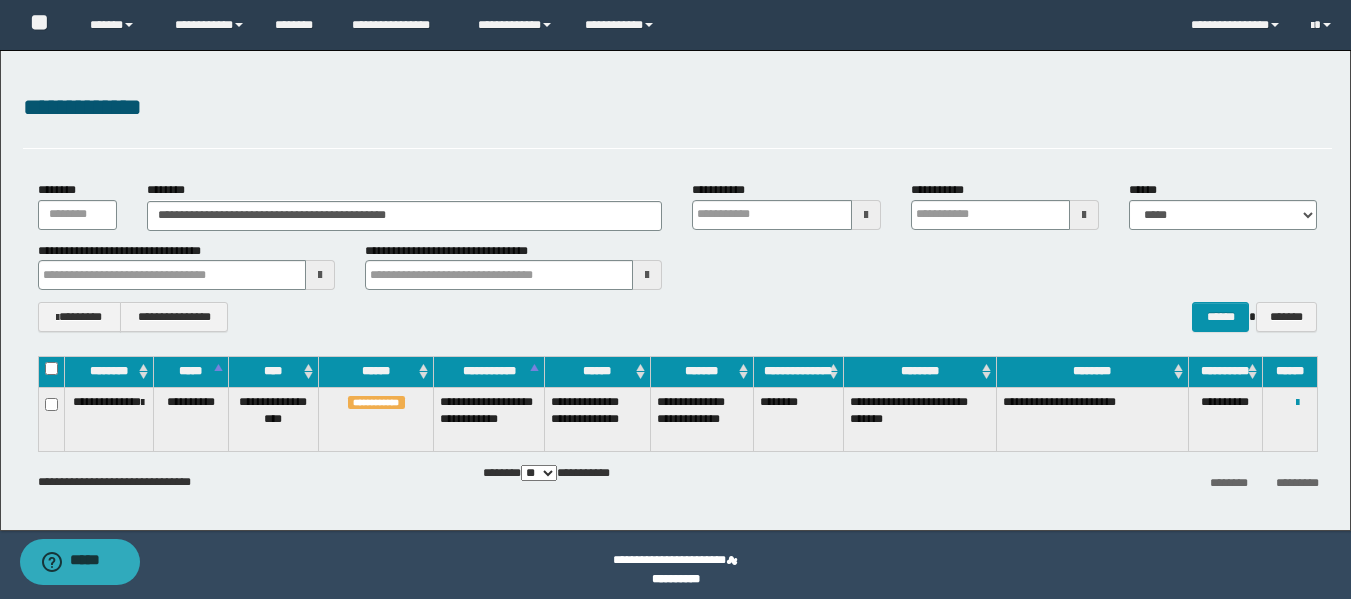 type 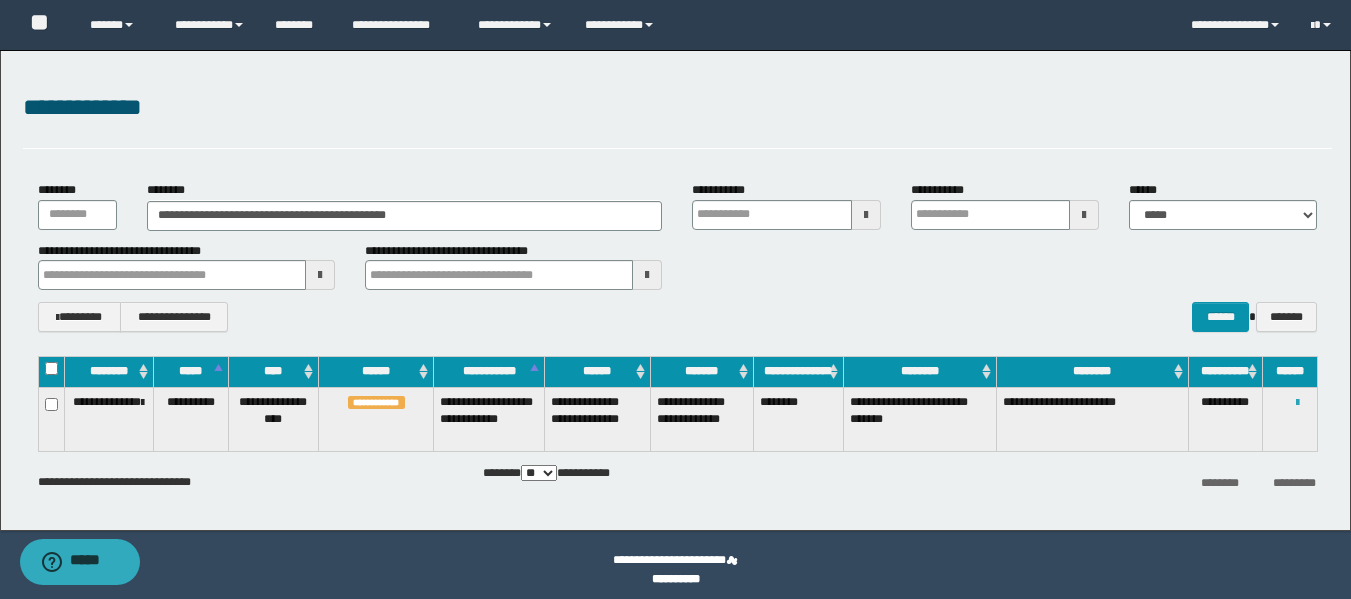 click at bounding box center (1297, 403) 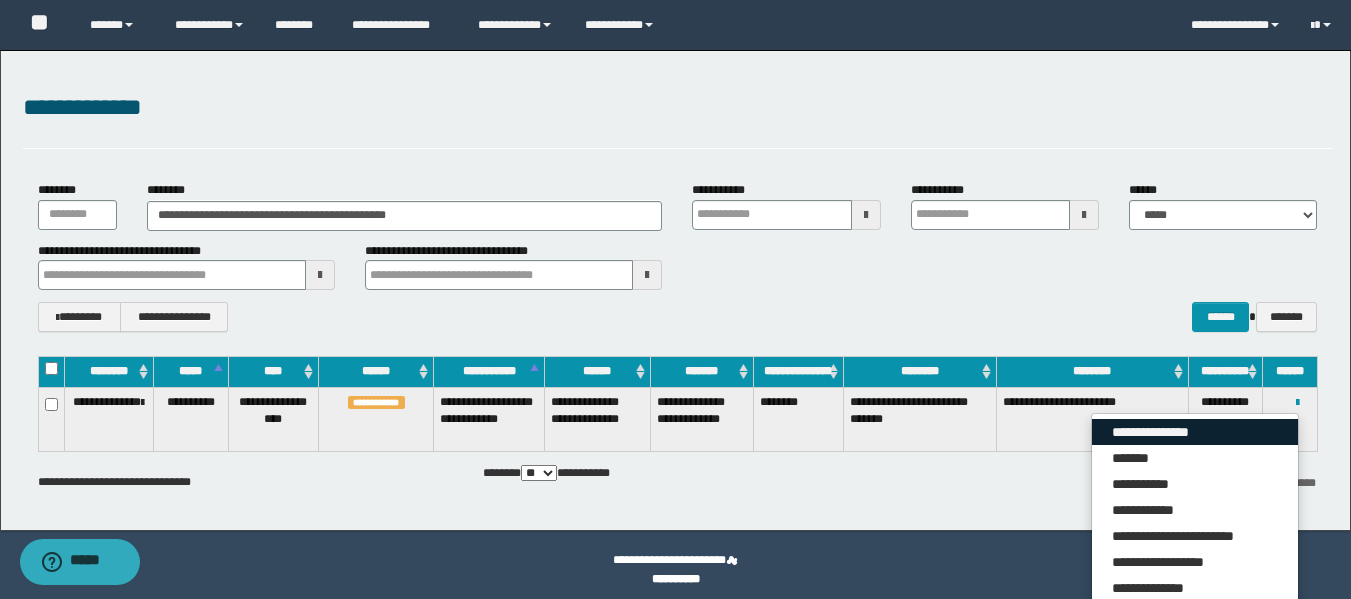 click on "**********" at bounding box center (1195, 432) 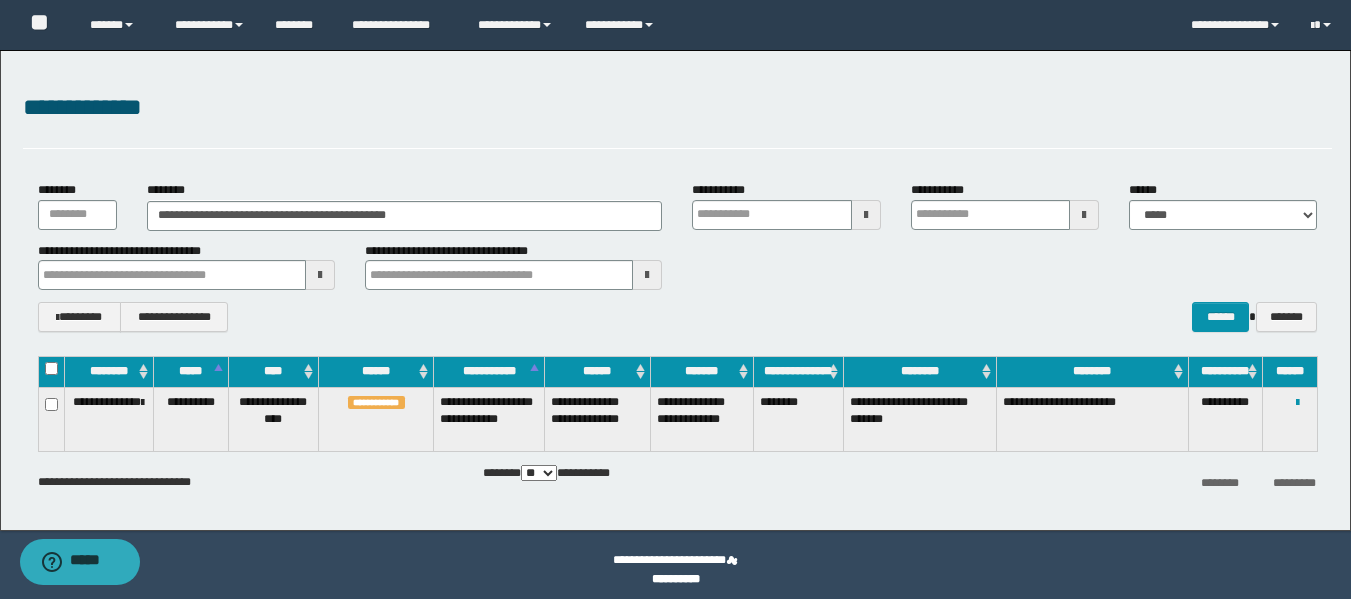 type 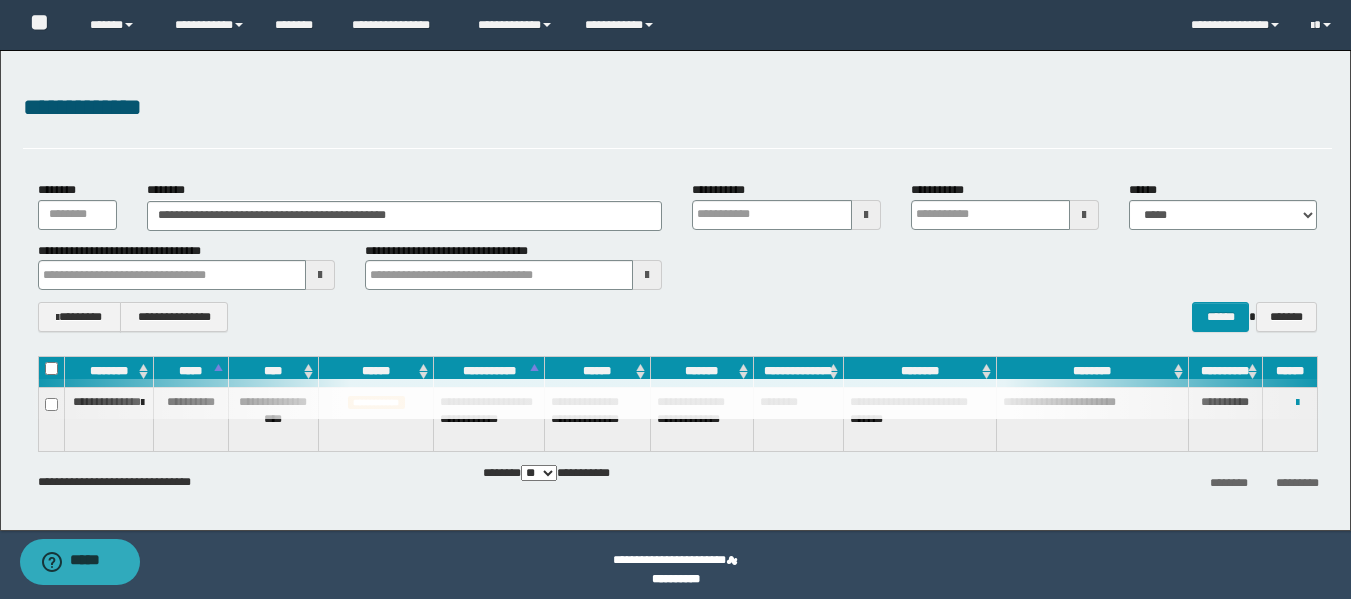 type 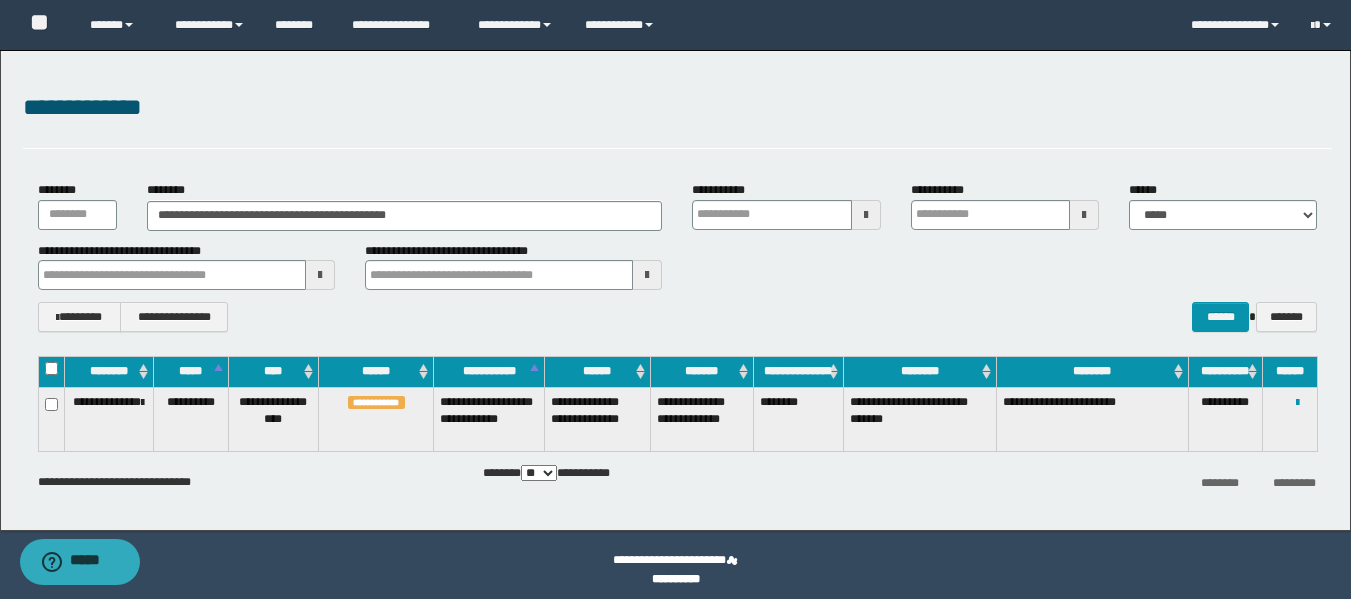 type 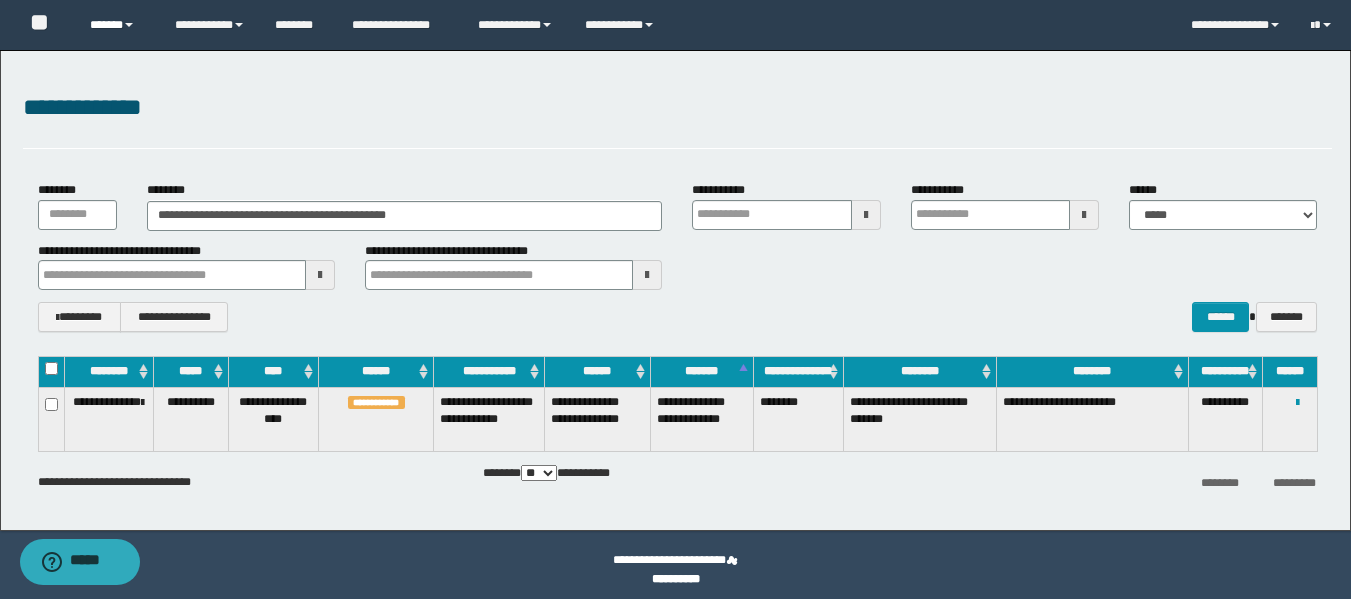 click on "******" at bounding box center [117, 25] 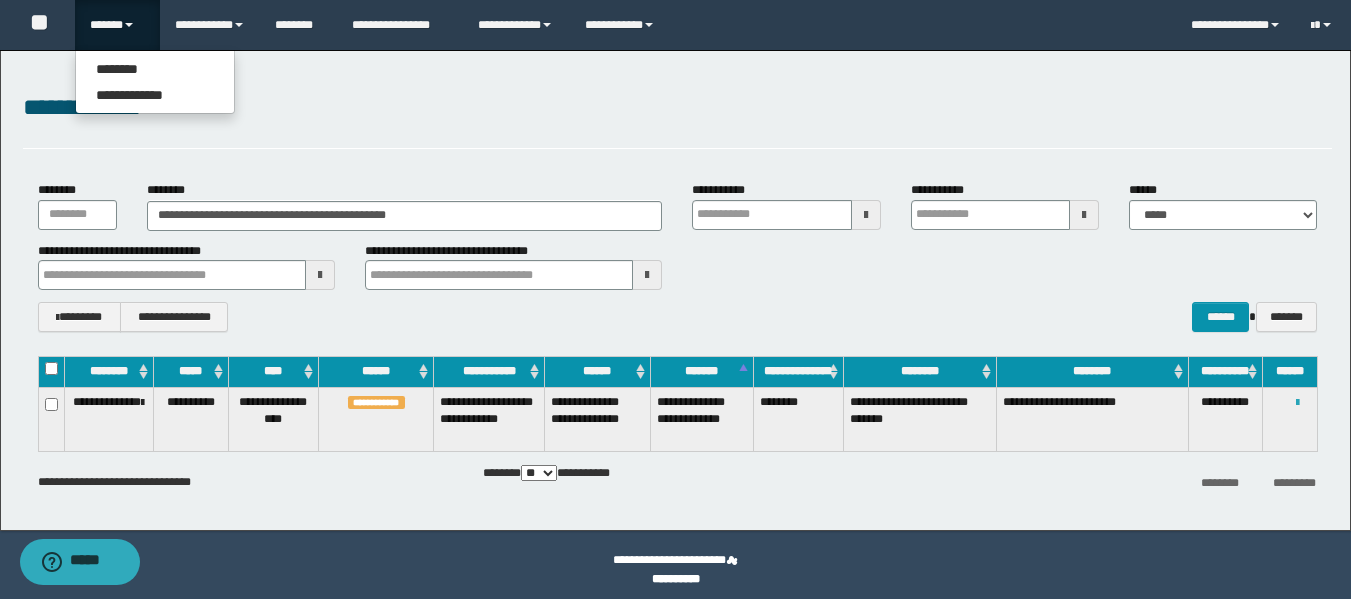 click at bounding box center (1297, 403) 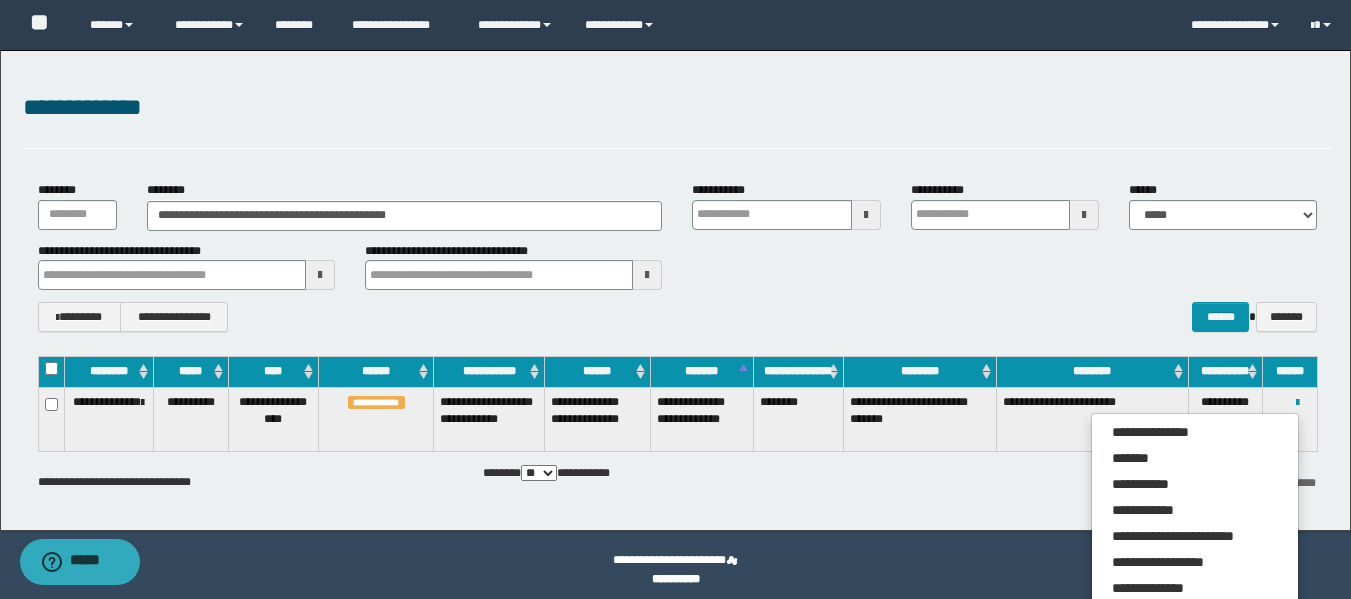 click on "**********" at bounding box center (677, 474) 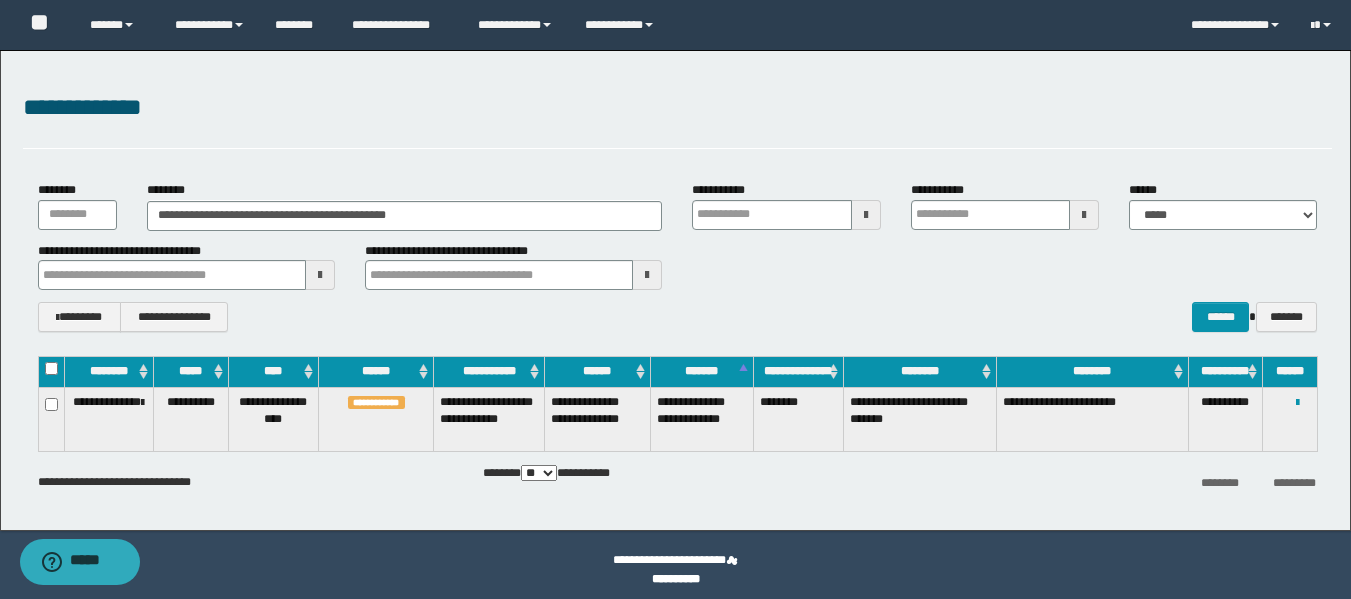 type 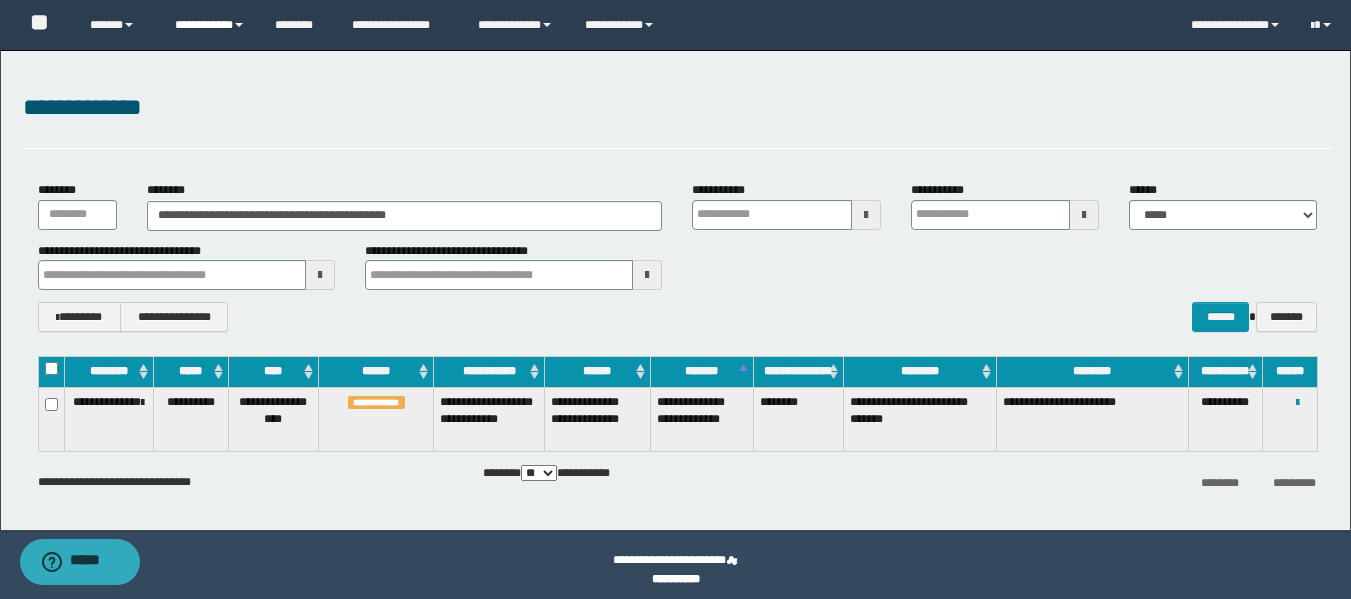 click on "**********" at bounding box center [210, 25] 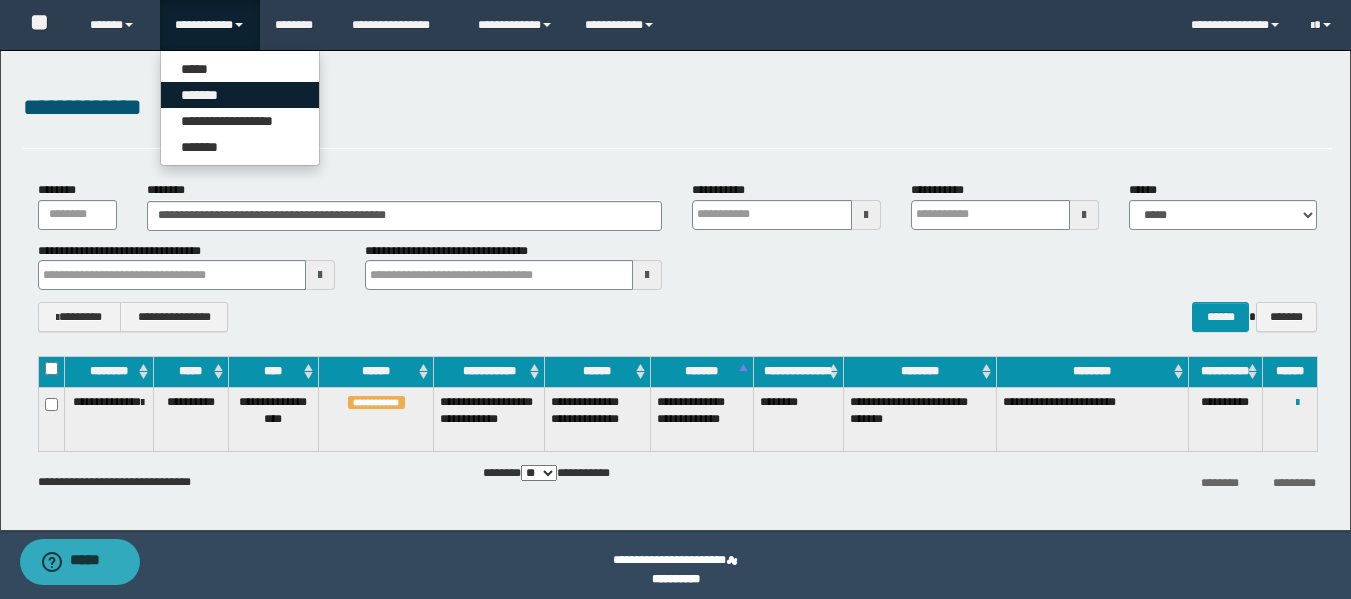 click on "*******" at bounding box center [240, 95] 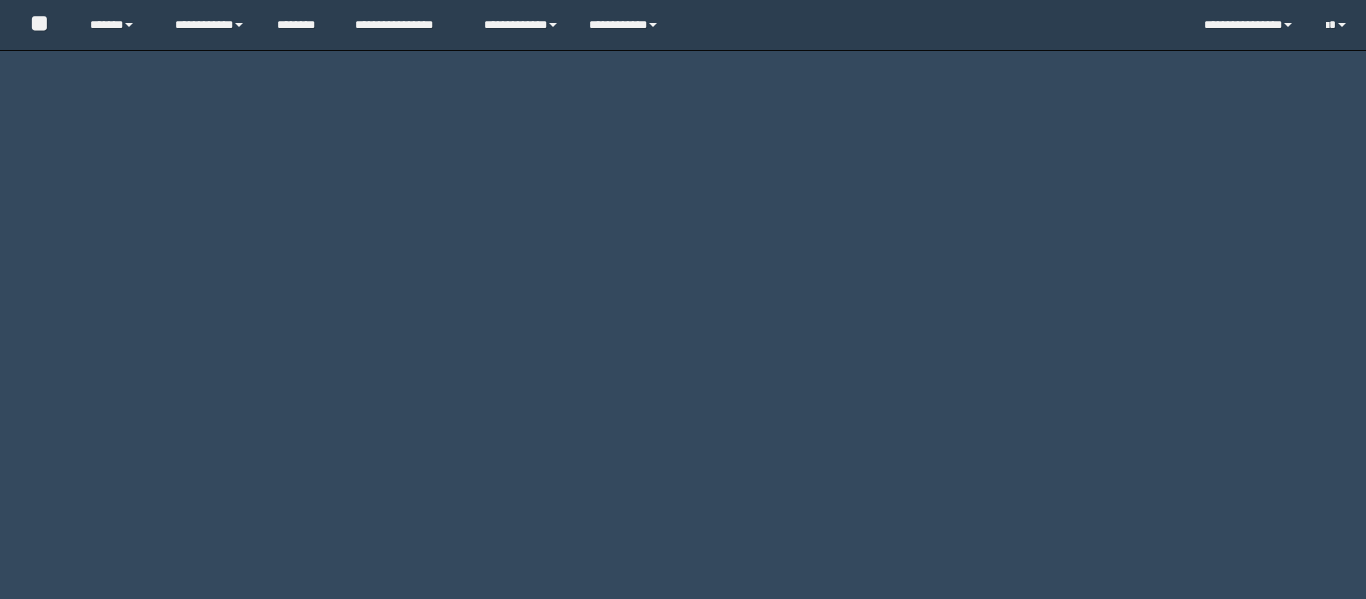 scroll, scrollTop: 0, scrollLeft: 0, axis: both 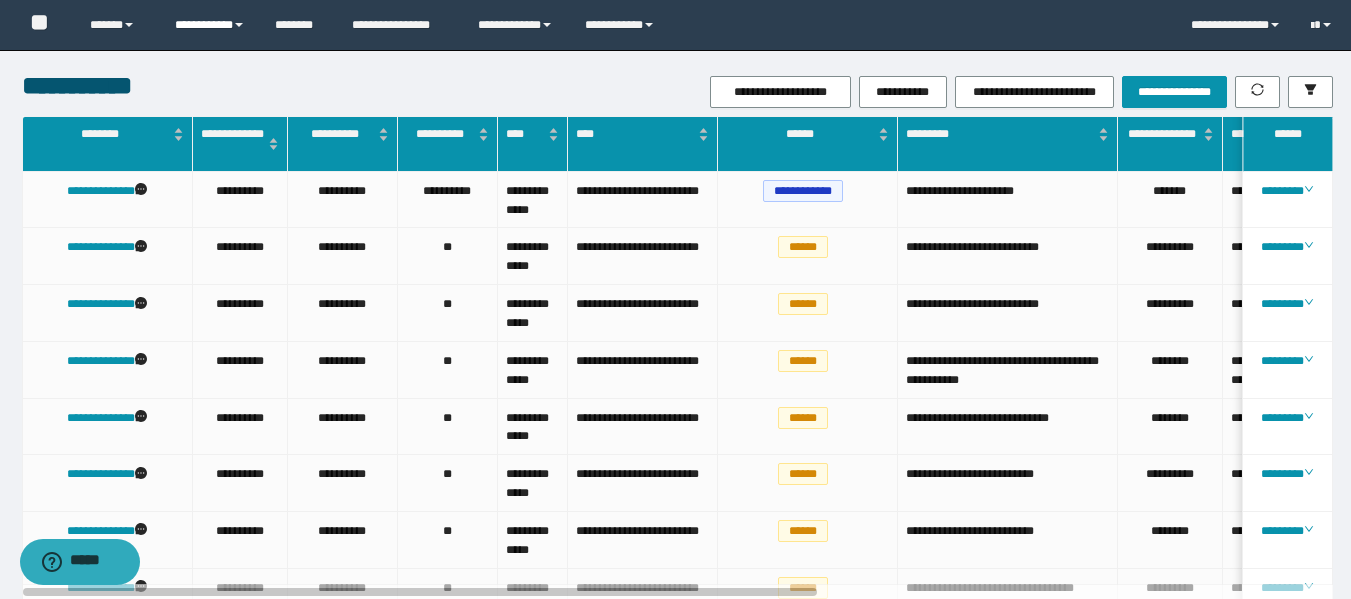 click on "**********" at bounding box center [210, 25] 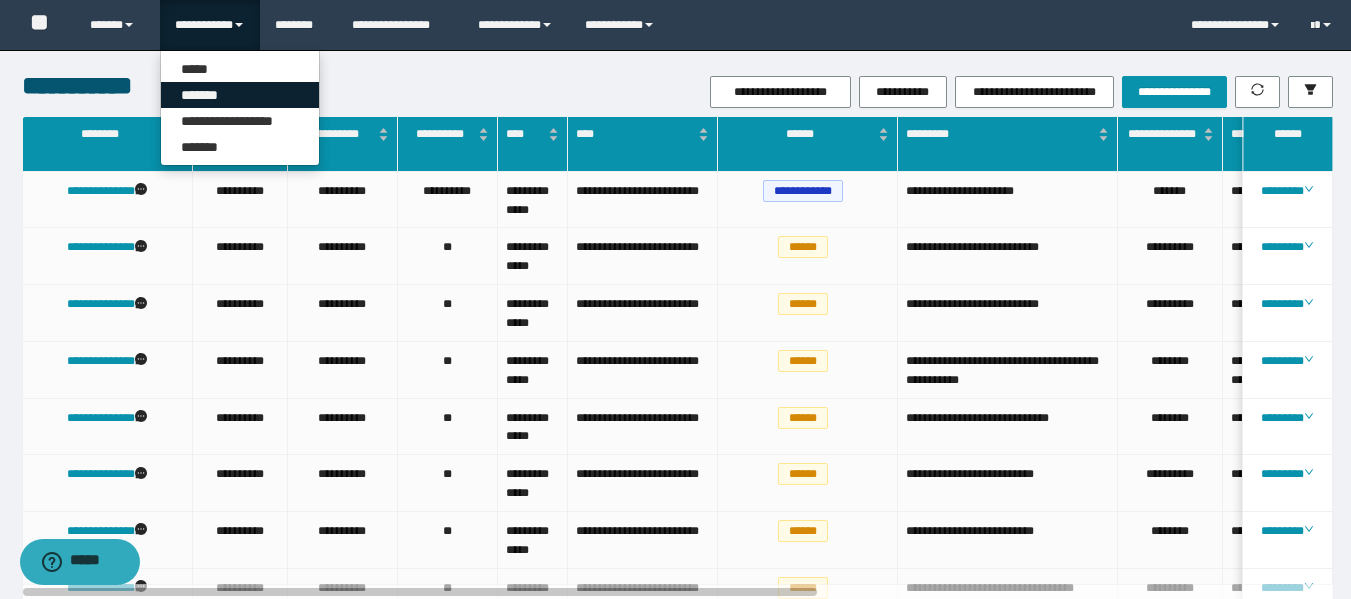 click on "*******" at bounding box center (240, 95) 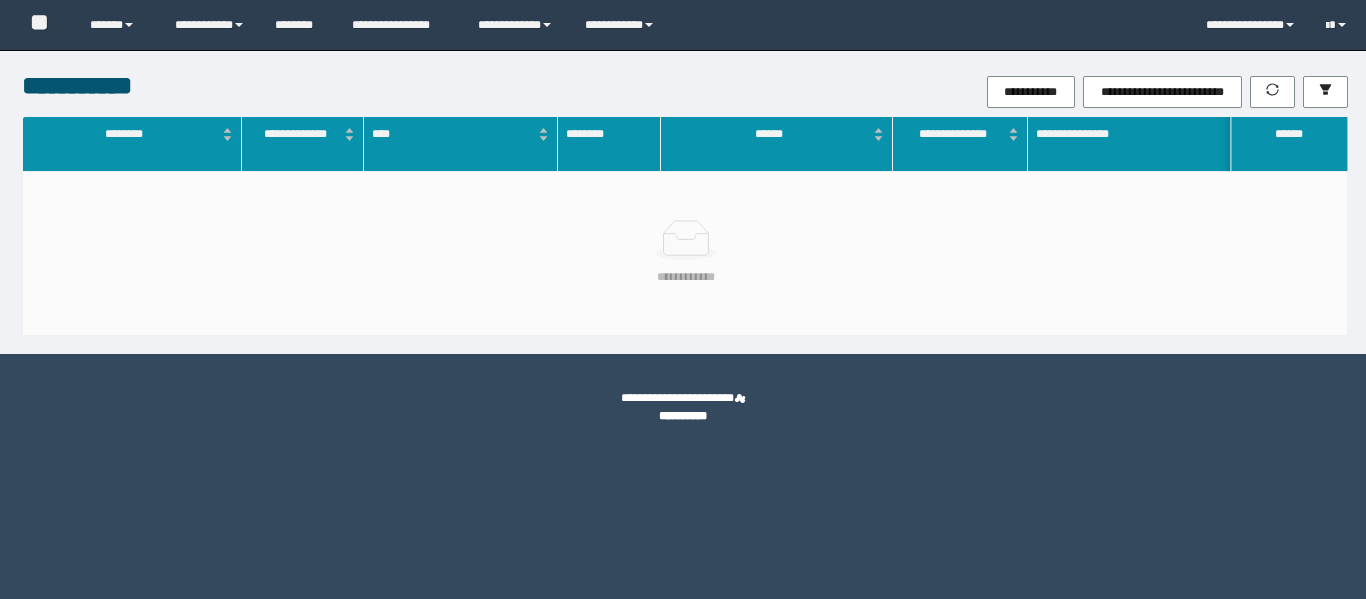 scroll, scrollTop: 0, scrollLeft: 0, axis: both 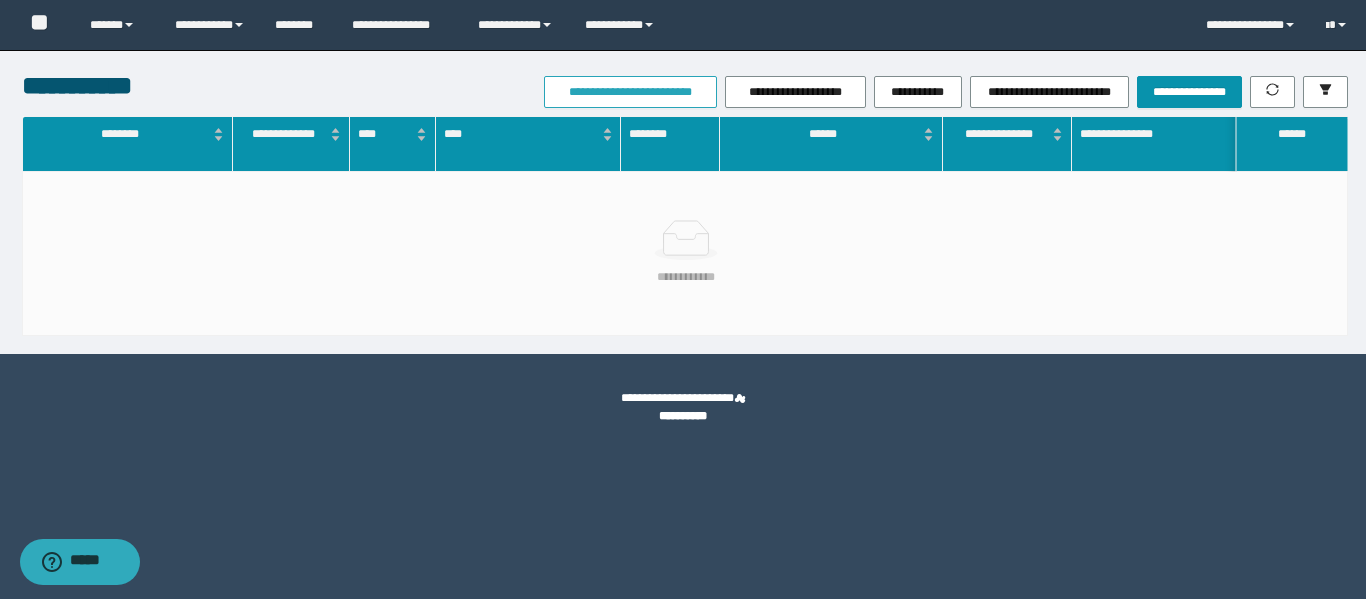 click on "**********" at bounding box center (906, 92) 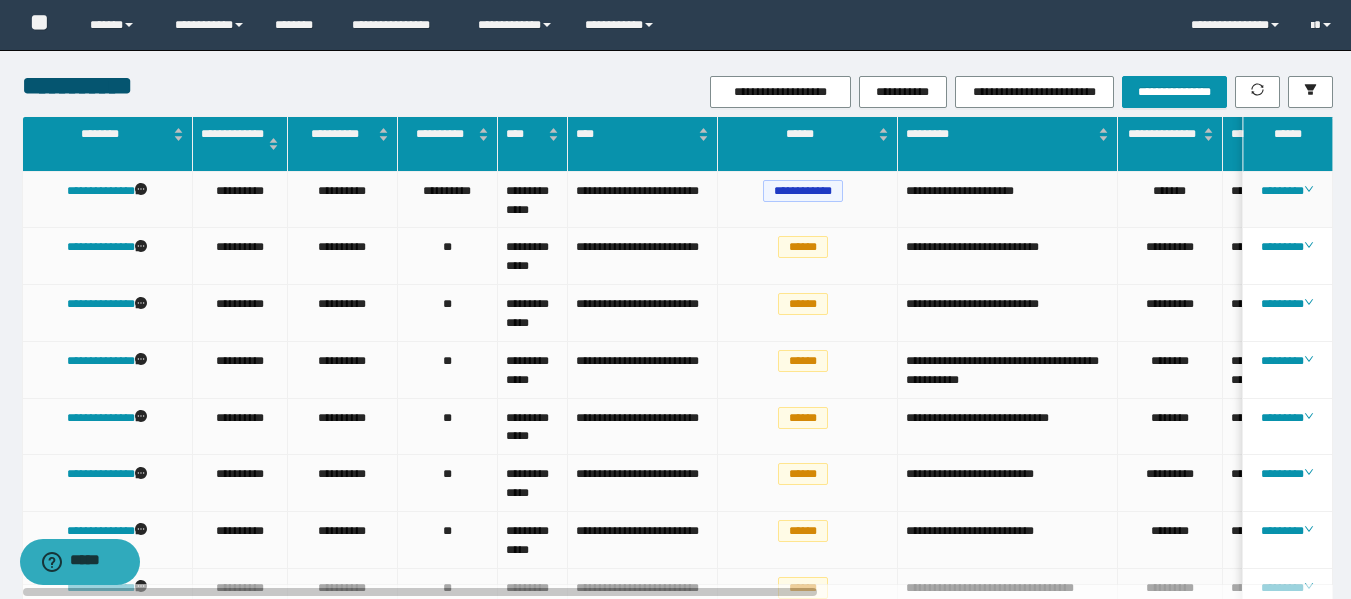 click on "********" at bounding box center (1288, 200) 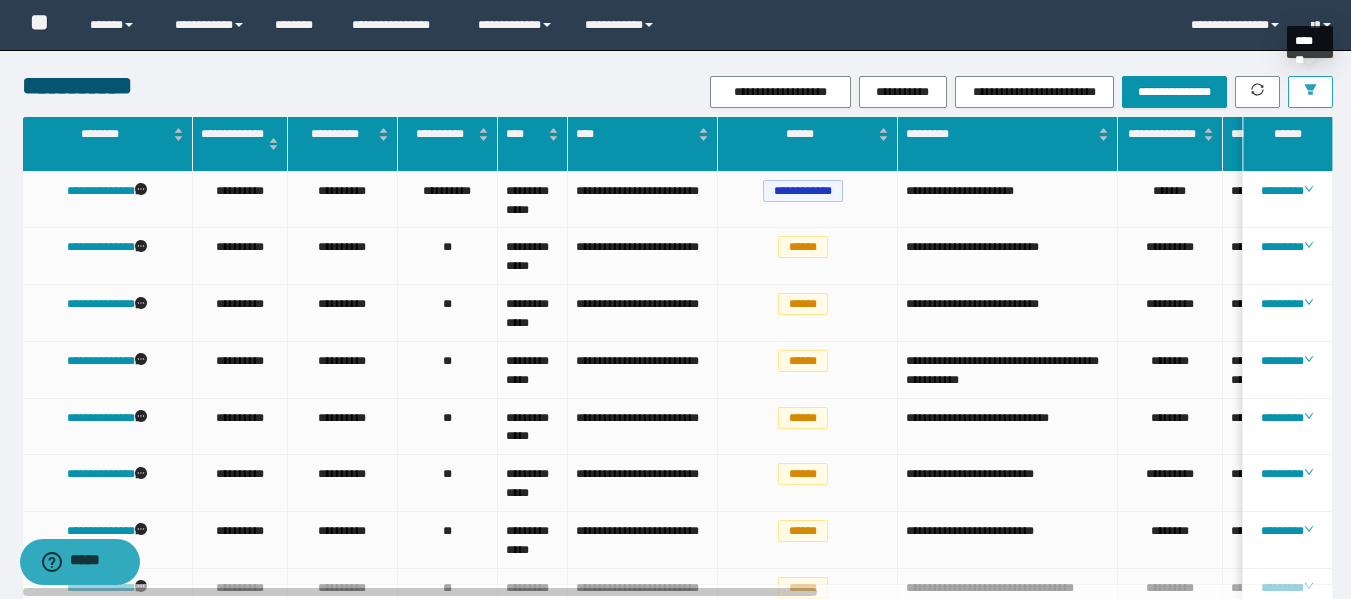 click 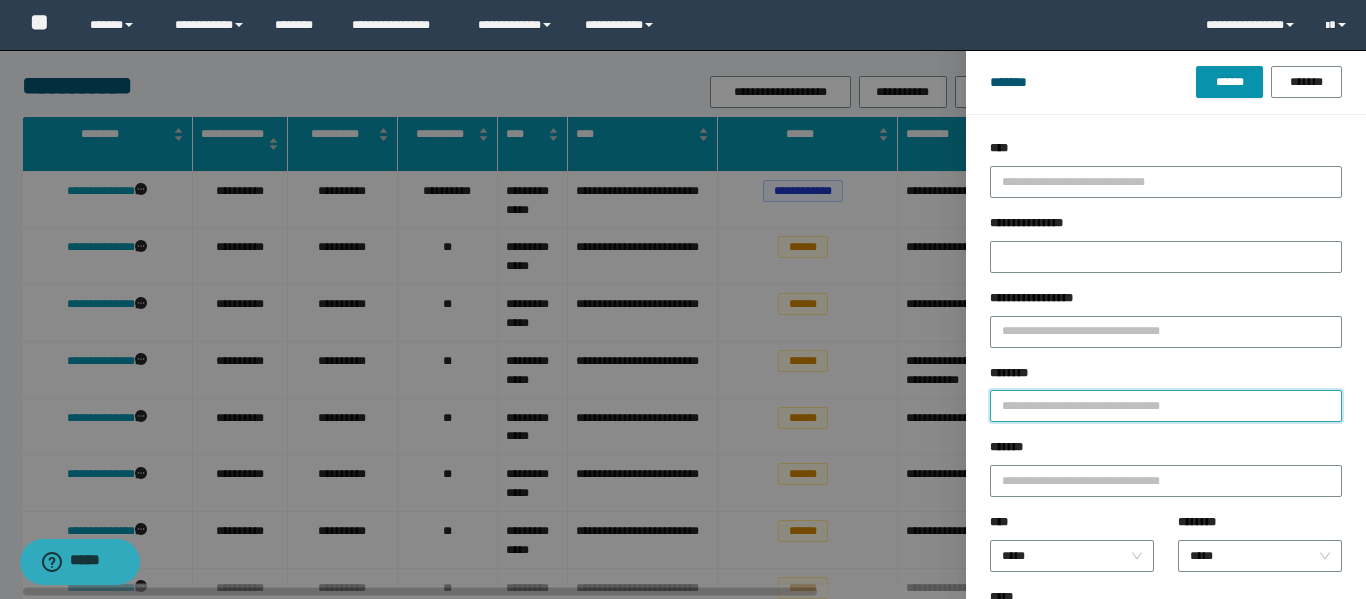 click on "********" at bounding box center (1166, 406) 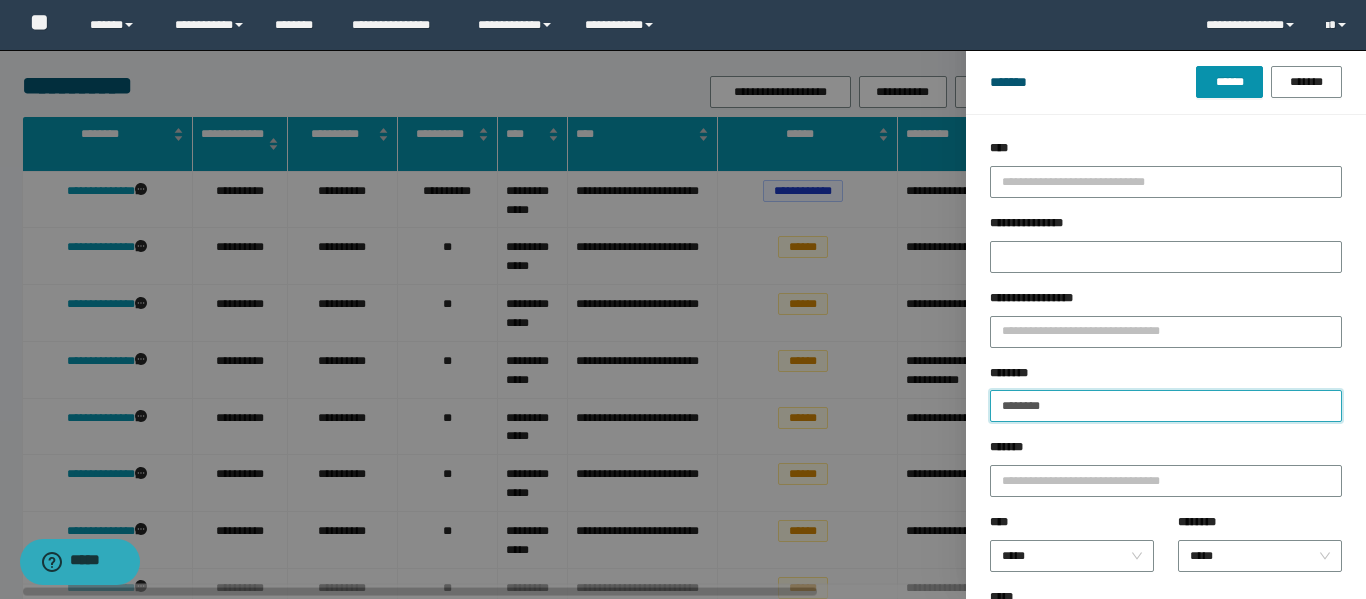 type on "********" 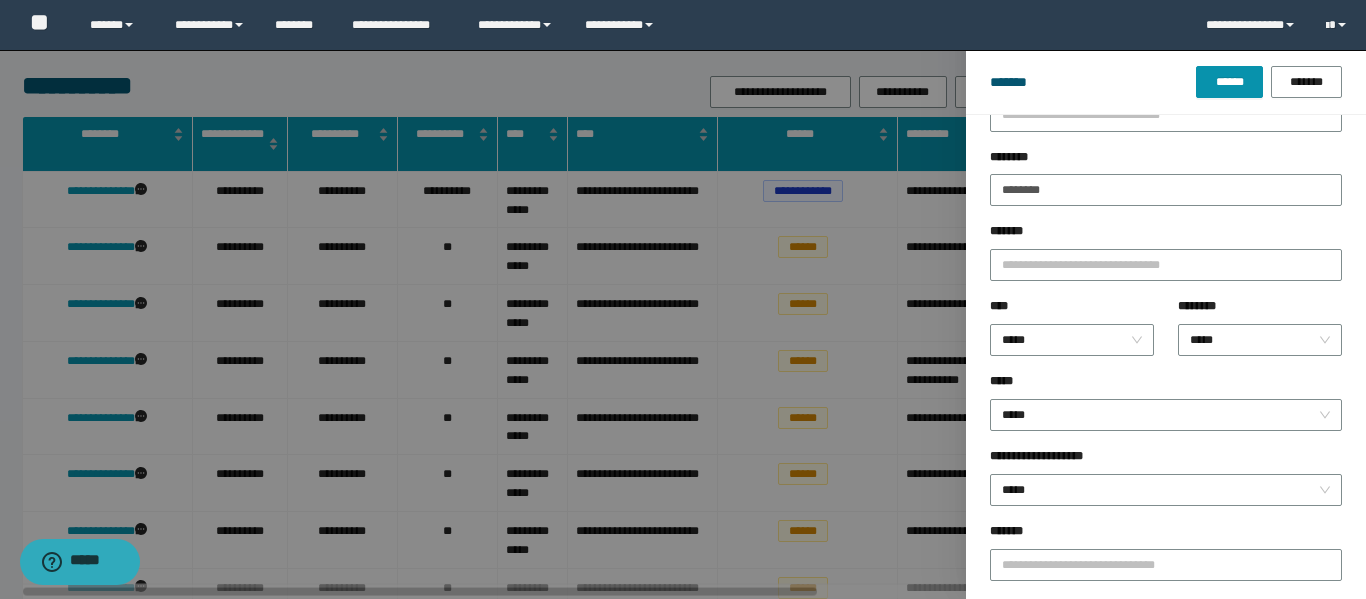scroll, scrollTop: 339, scrollLeft: 0, axis: vertical 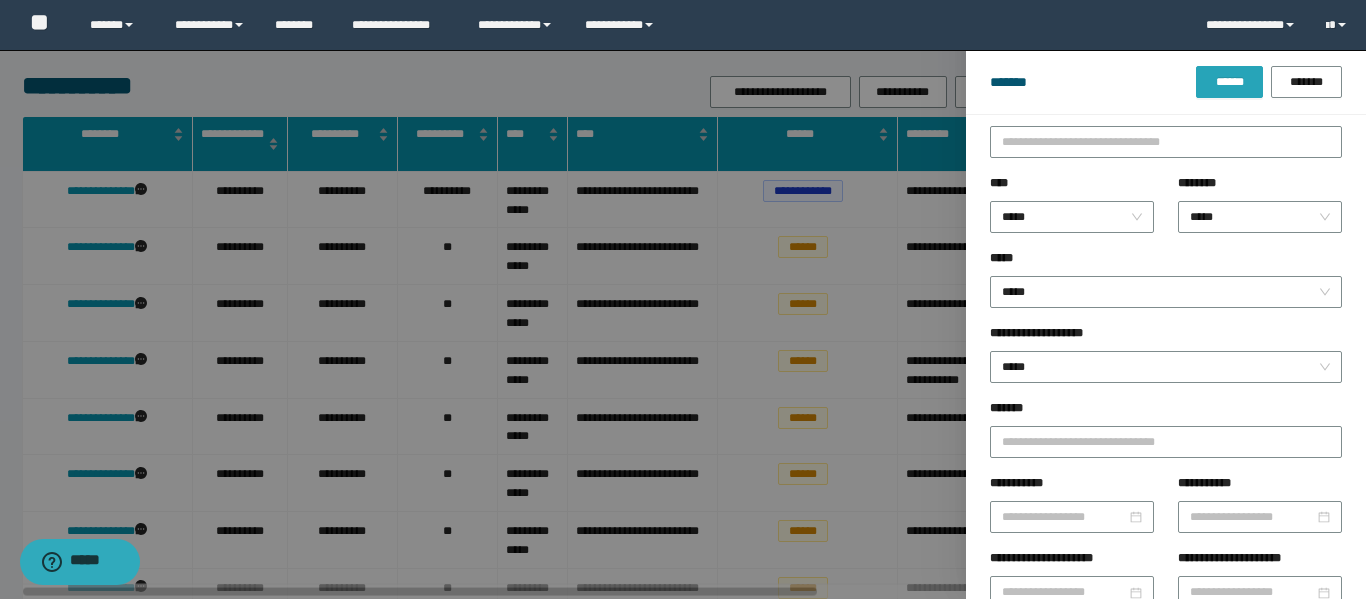 click on "******" at bounding box center (1229, 82) 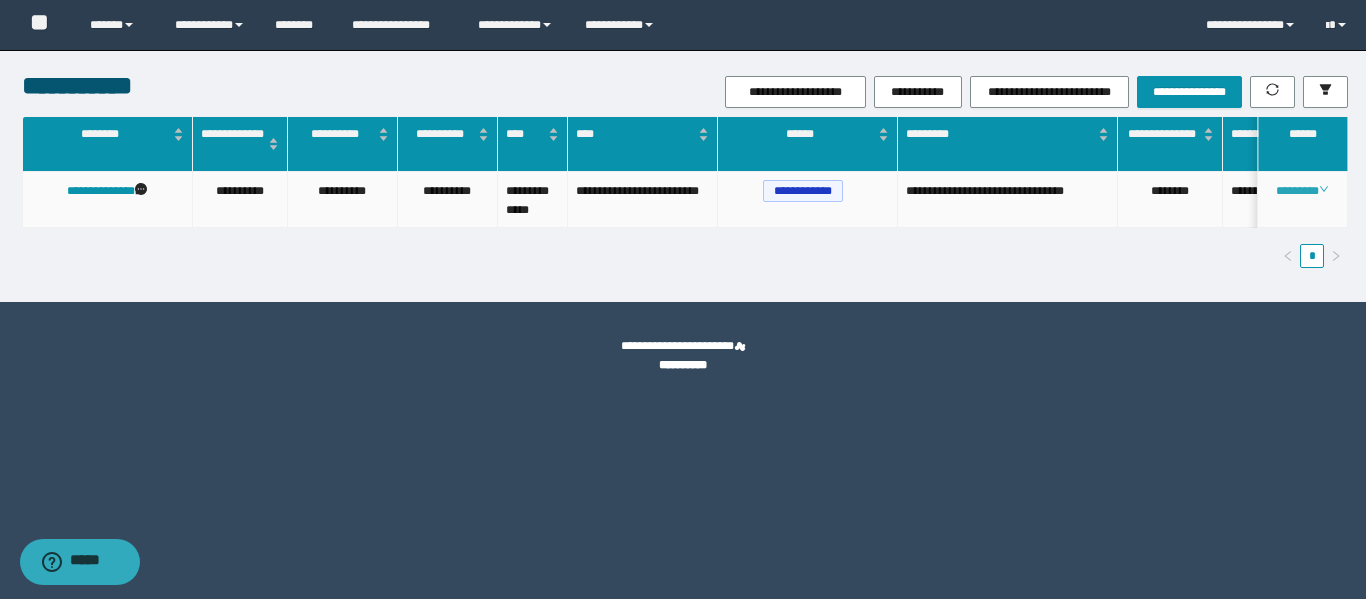 click 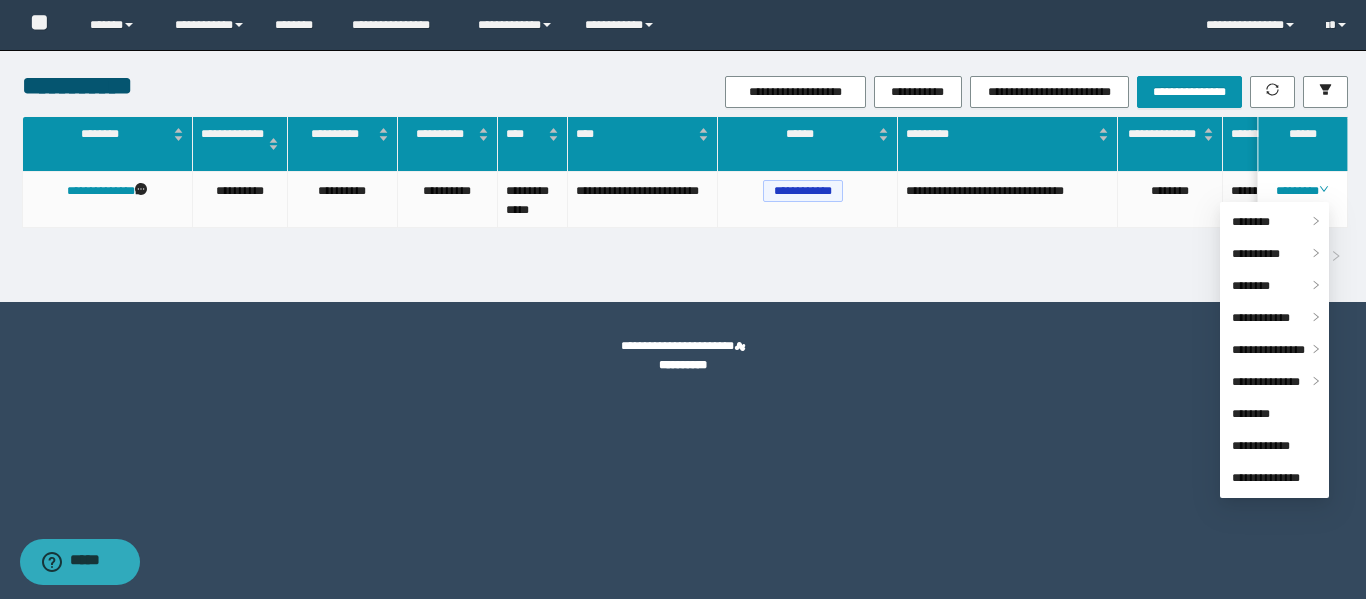 click on "**********" at bounding box center [685, 200] 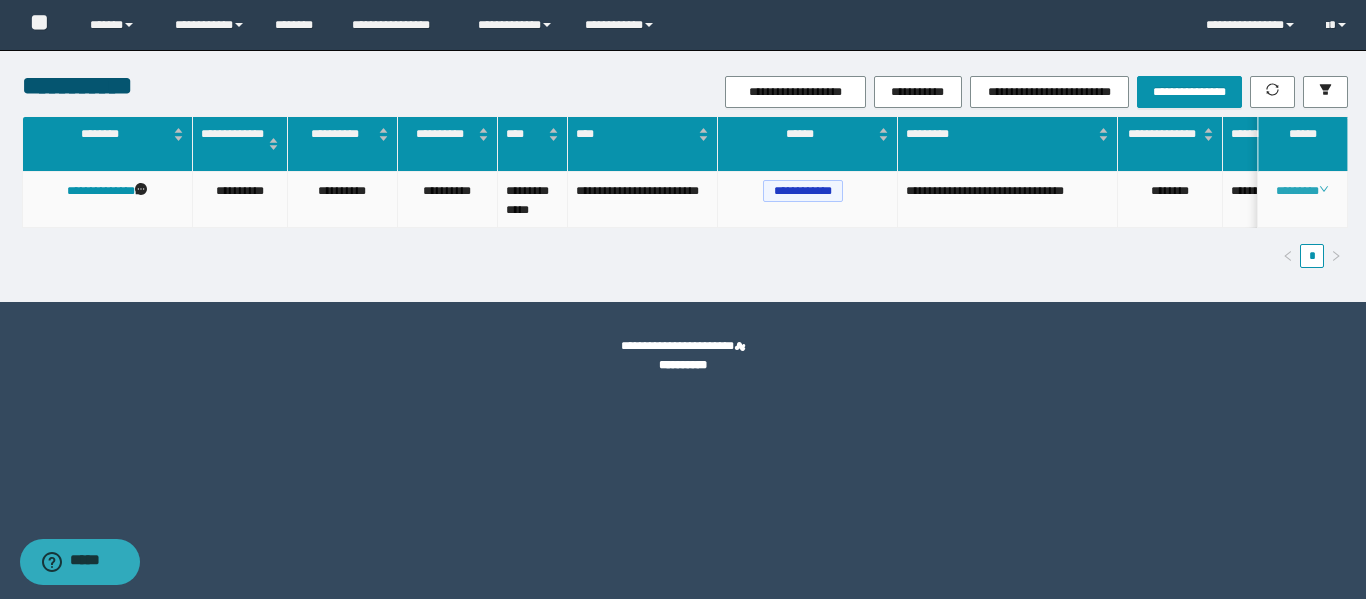 click 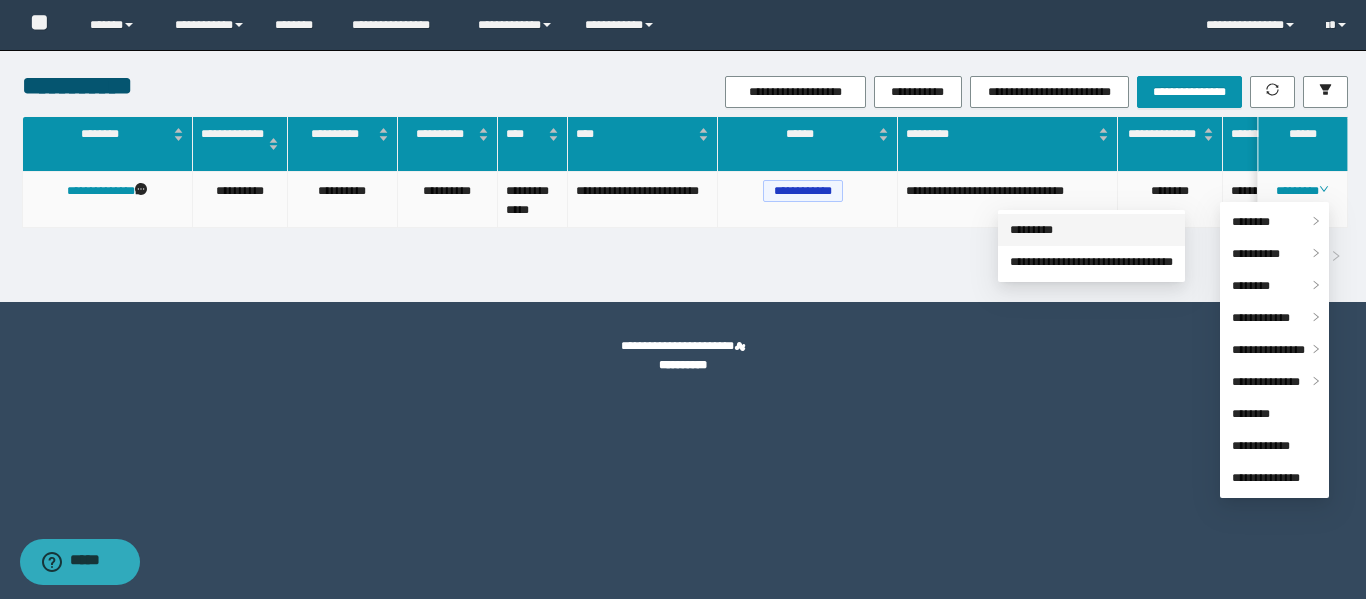 click on "*********" at bounding box center (1031, 230) 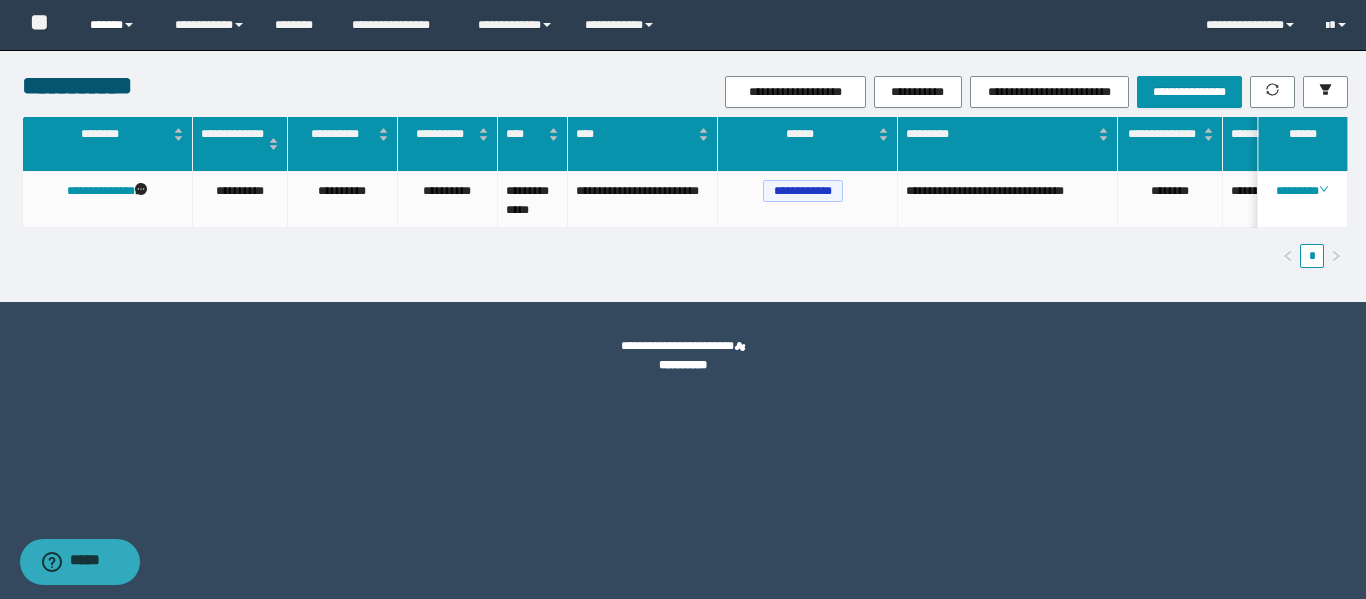 click on "******" at bounding box center (117, 25) 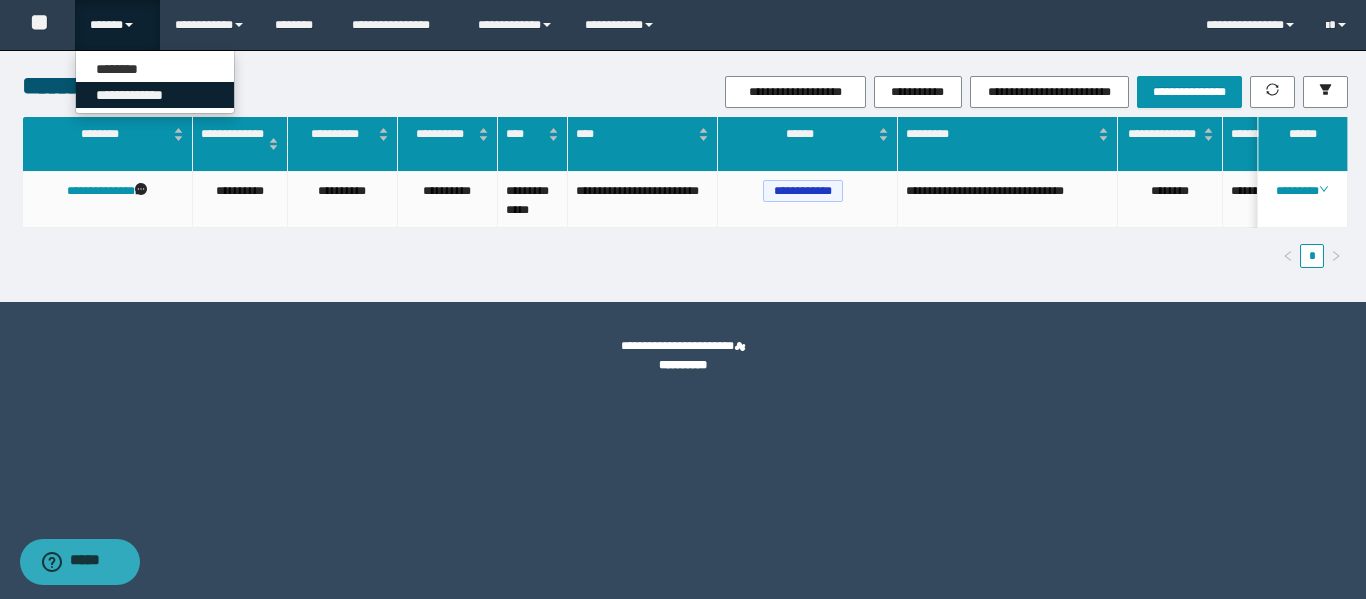 click on "**********" at bounding box center (155, 95) 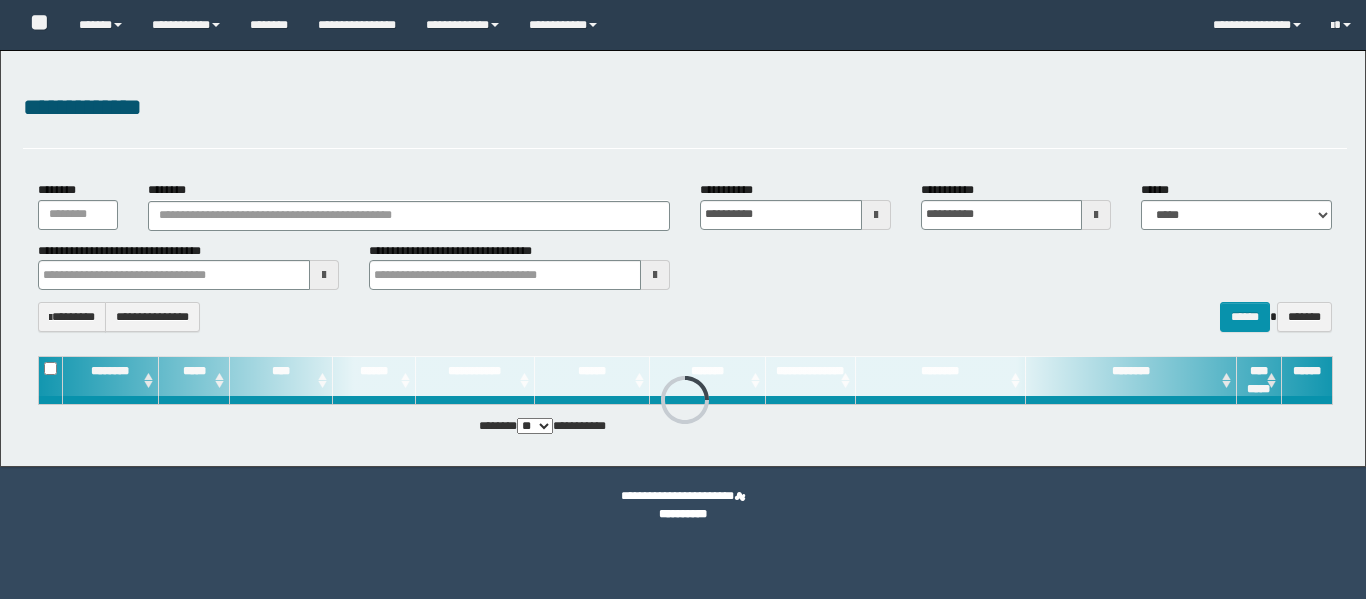 scroll, scrollTop: 0, scrollLeft: 0, axis: both 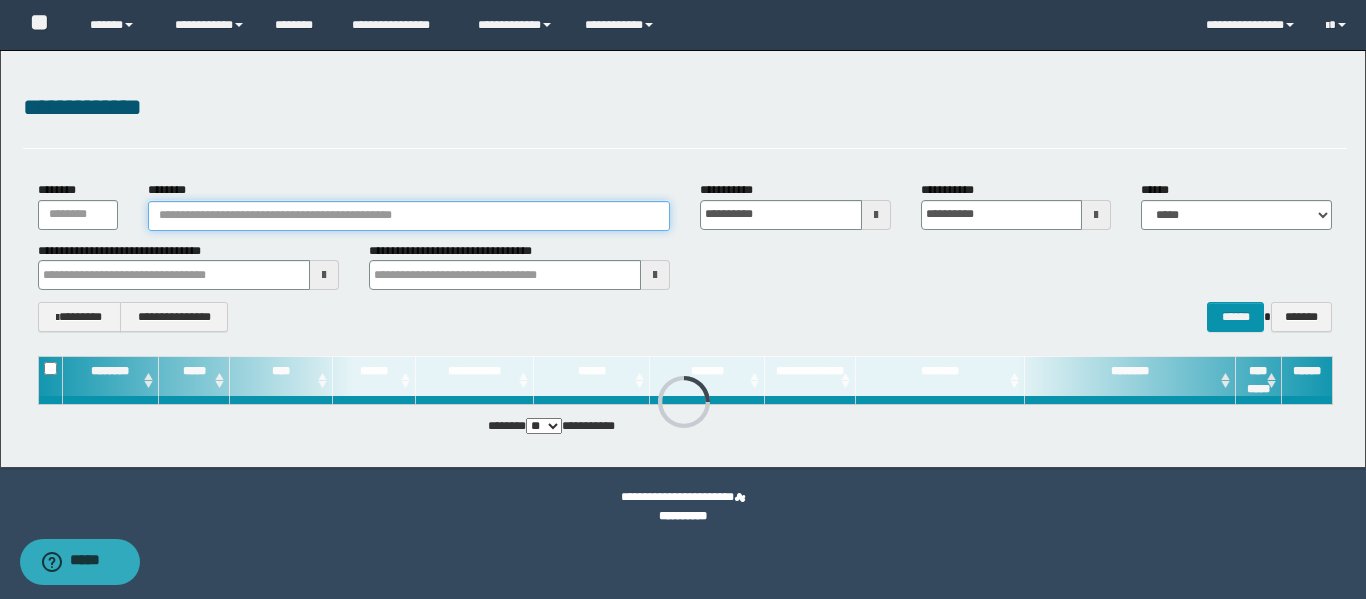 click on "********" at bounding box center (409, 216) 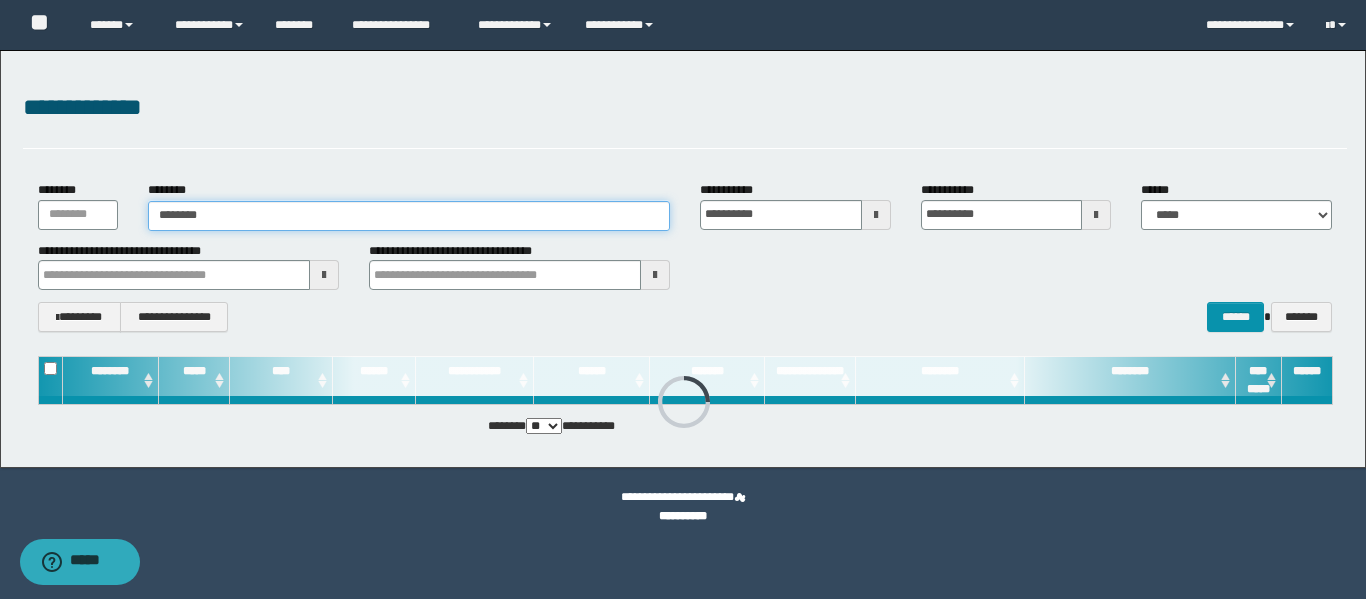 type on "********" 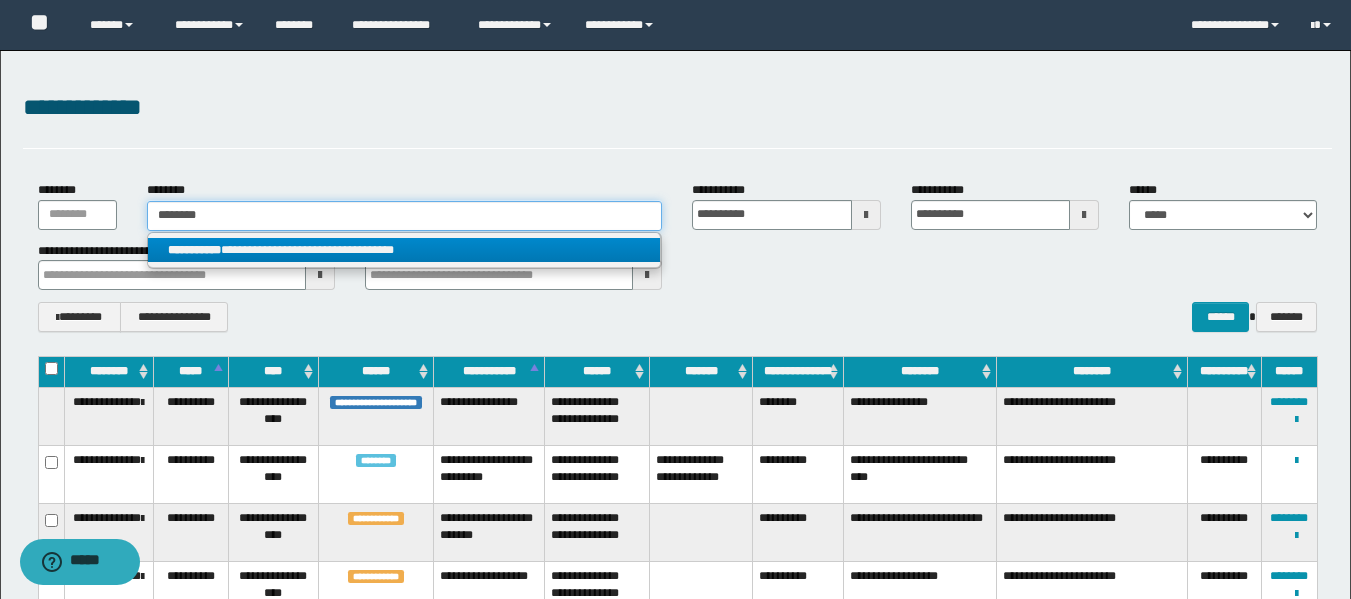 type on "********" 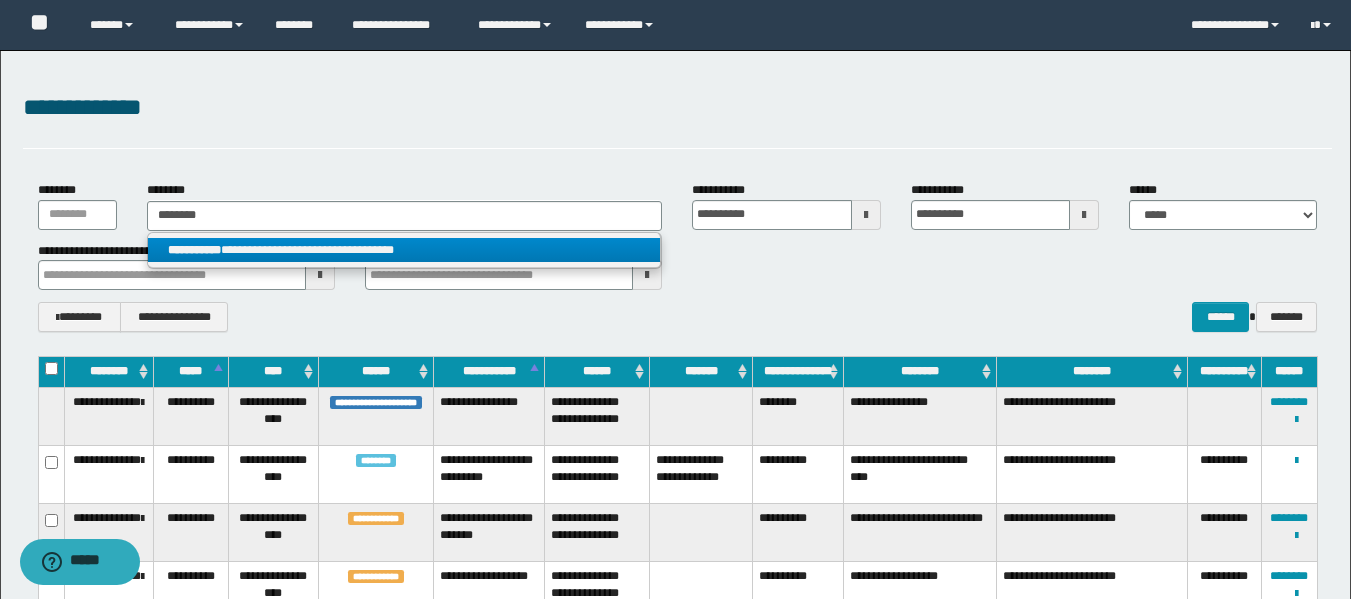 click on "**********" at bounding box center [404, 250] 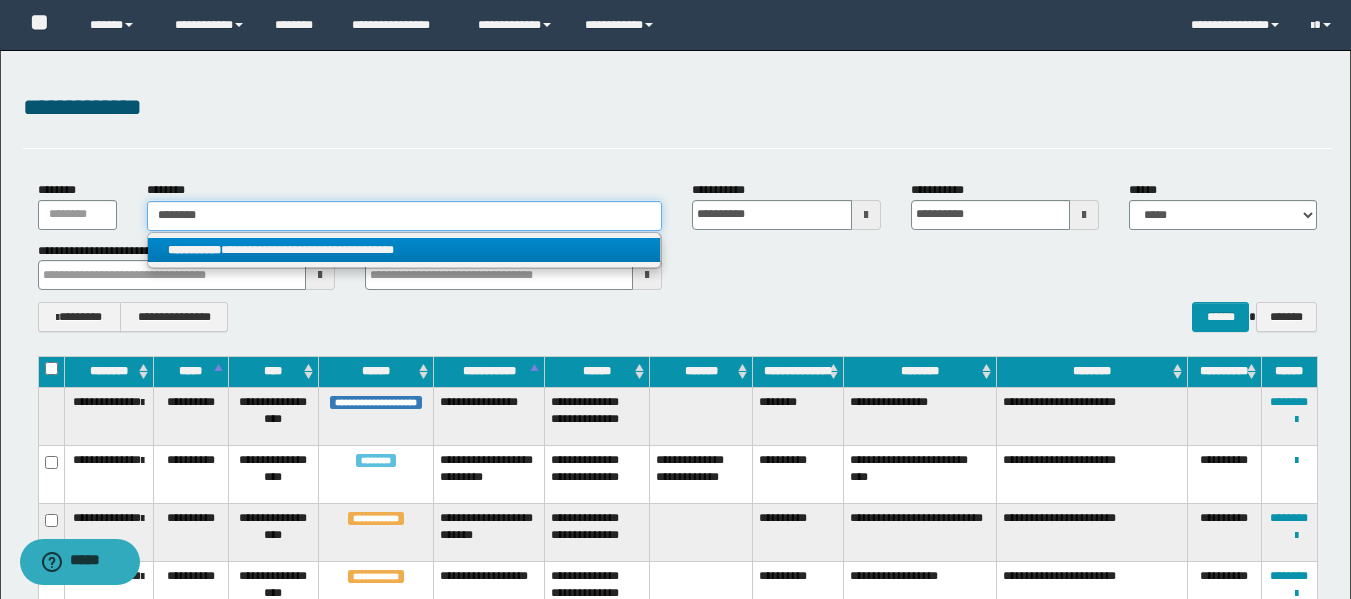 type 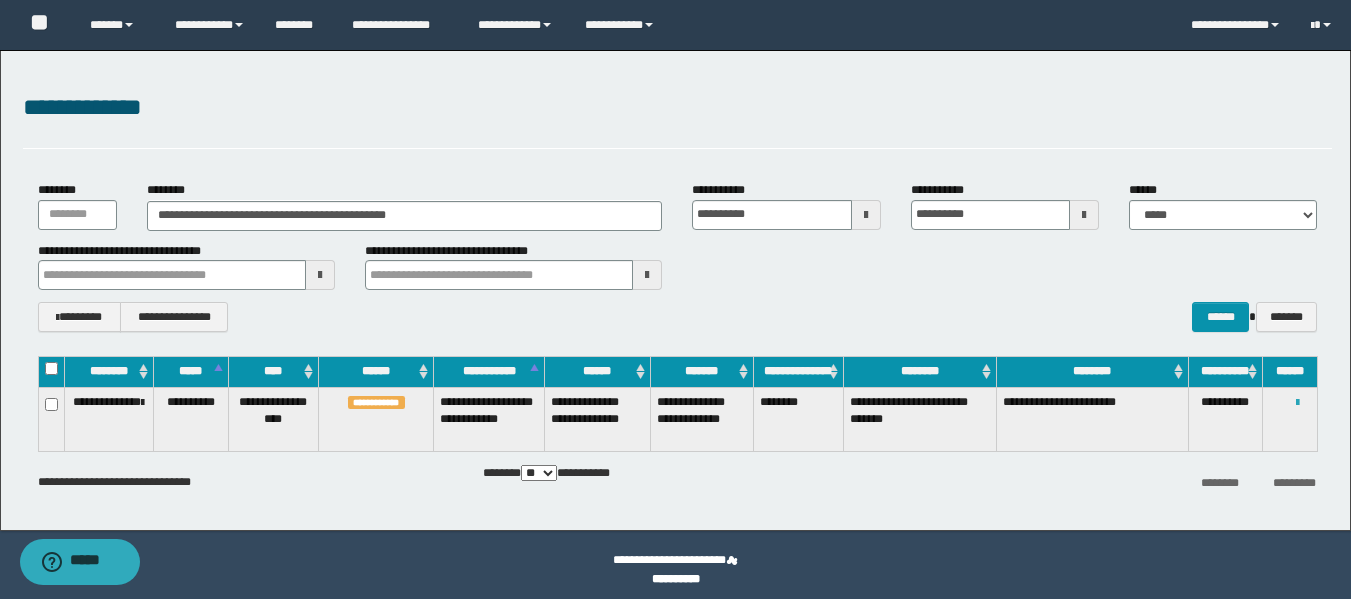 click at bounding box center (1297, 403) 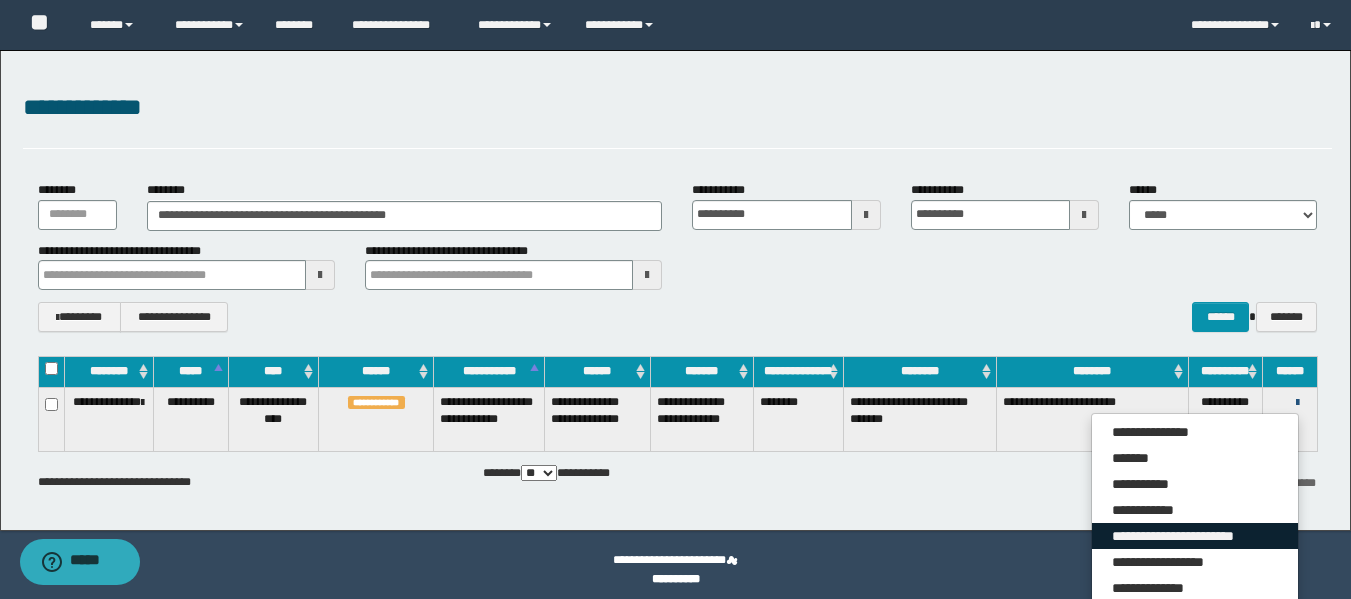 scroll, scrollTop: 34, scrollLeft: 0, axis: vertical 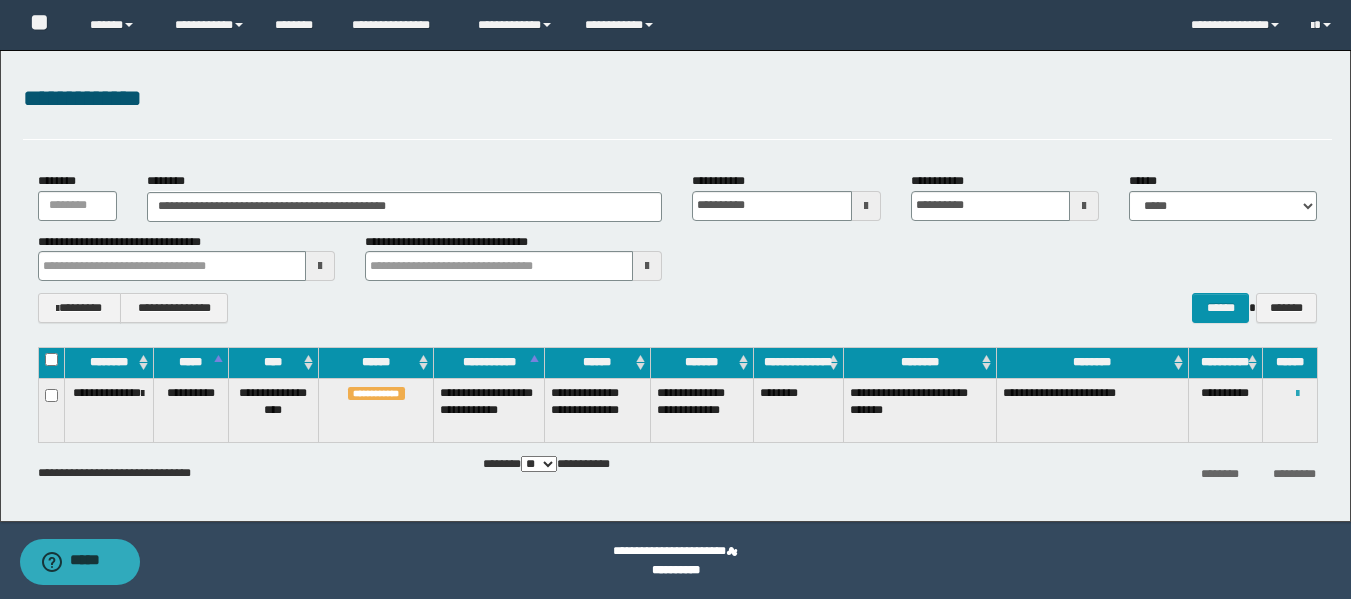 click at bounding box center (1297, 394) 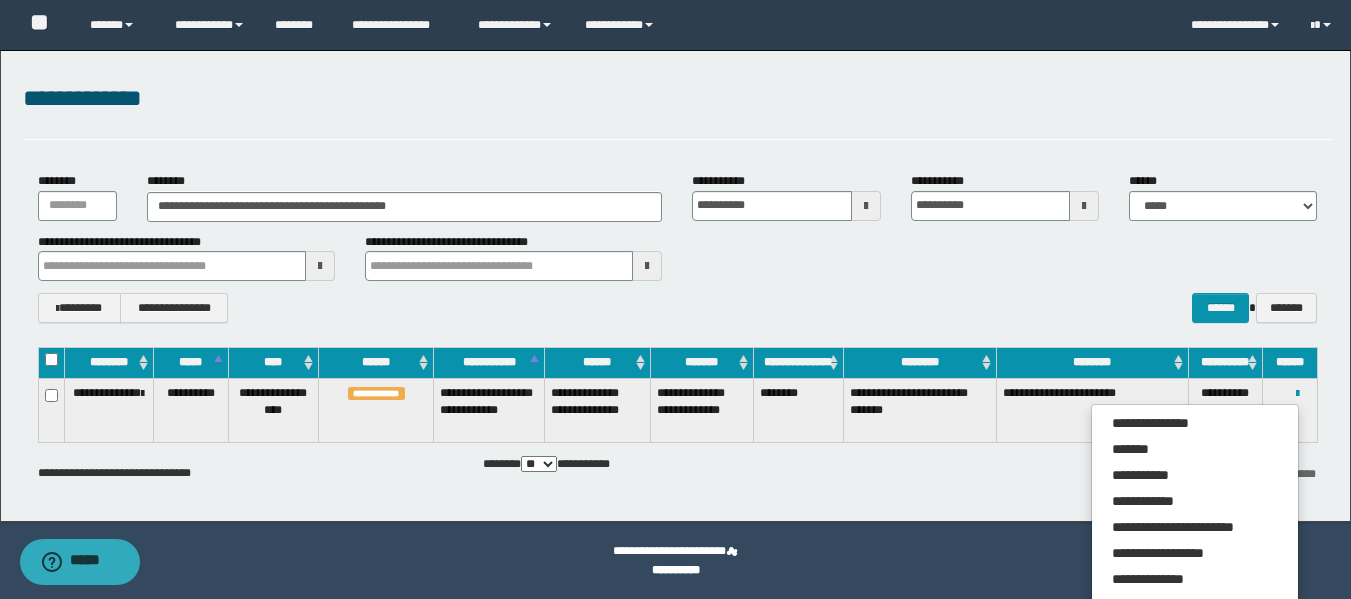 click on "**********" at bounding box center [675, 281] 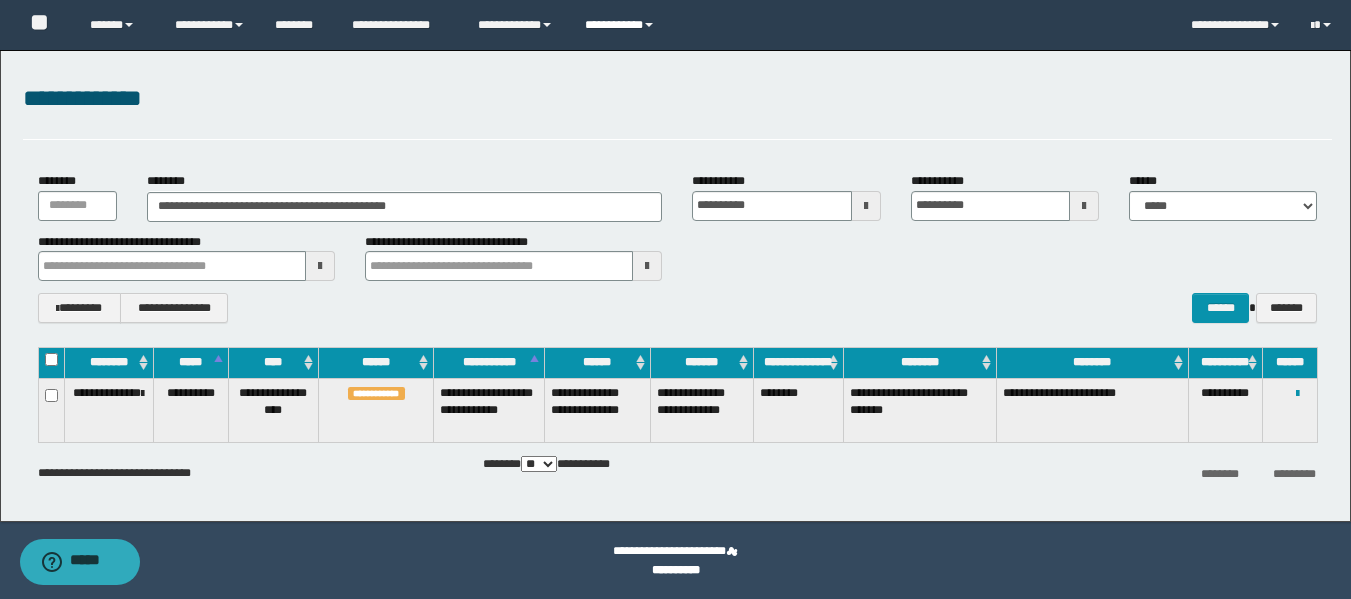 click on "**********" at bounding box center (622, 25) 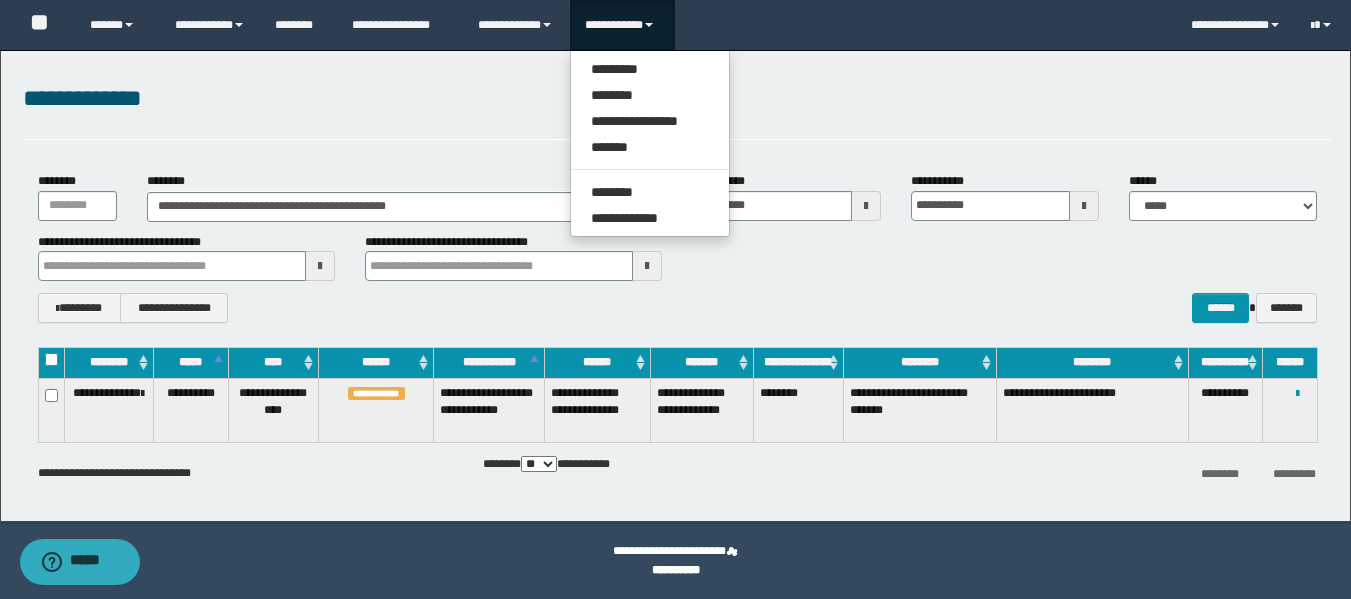click on "**********" at bounding box center (622, 25) 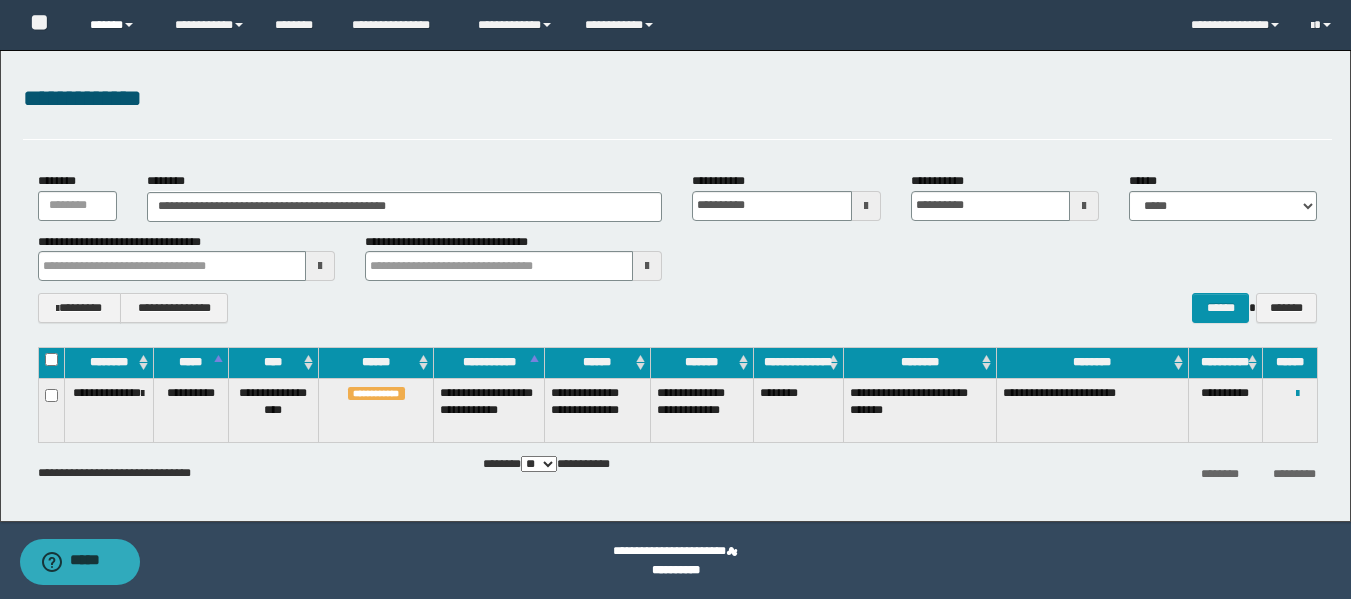click on "******" at bounding box center [117, 25] 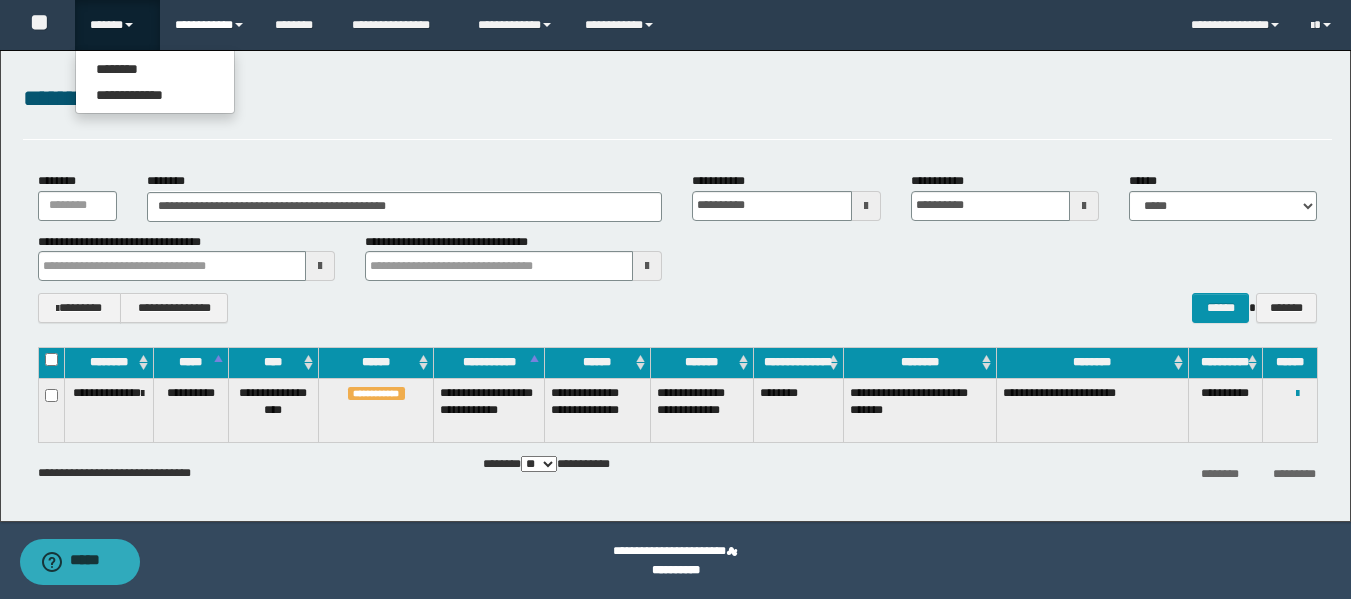 click on "**********" at bounding box center [210, 25] 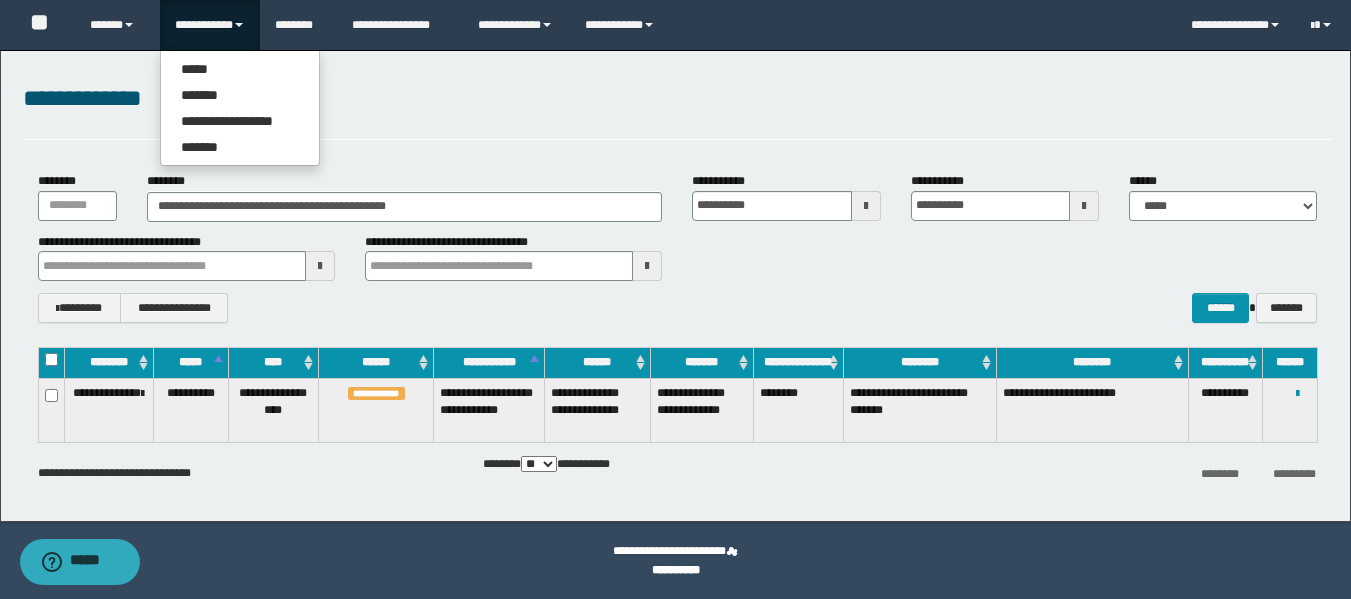 click on "**********" at bounding box center [677, 99] 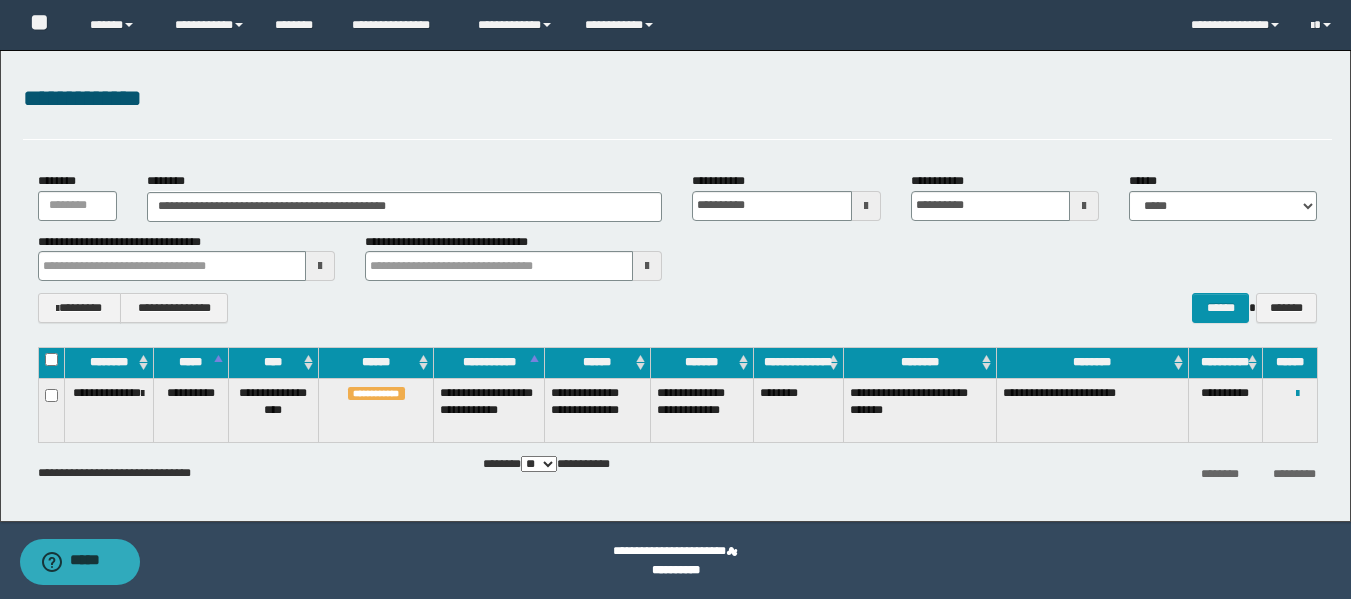 click on "*******" at bounding box center (701, 363) 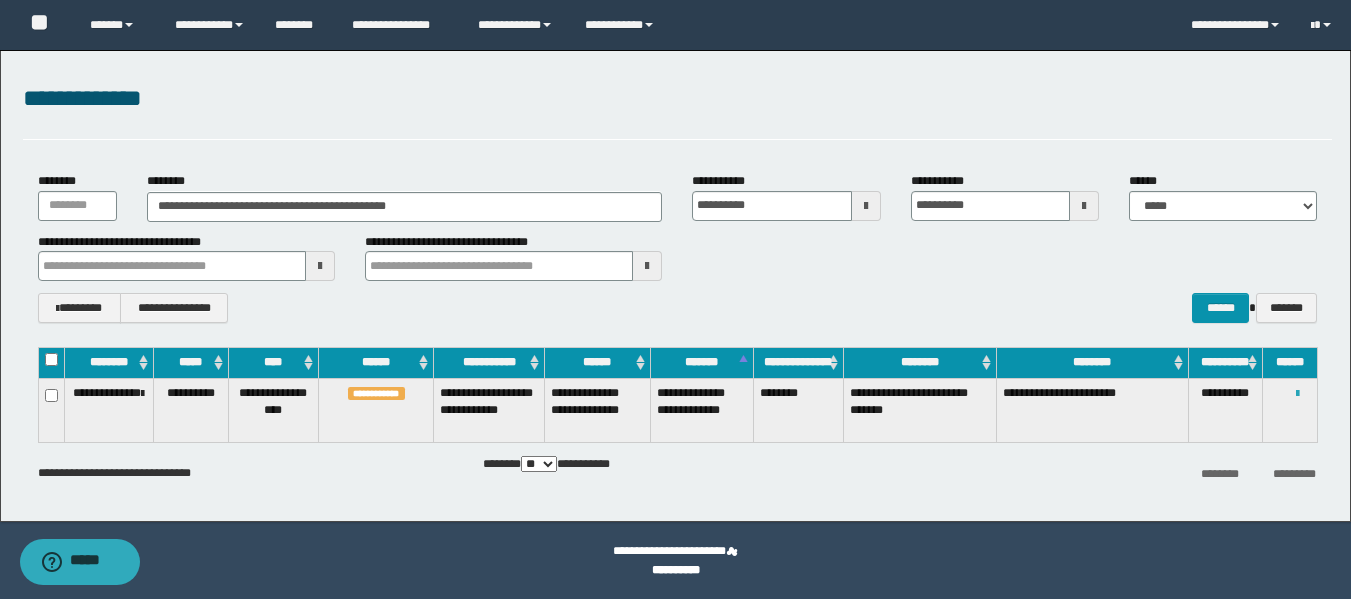 click at bounding box center [1297, 394] 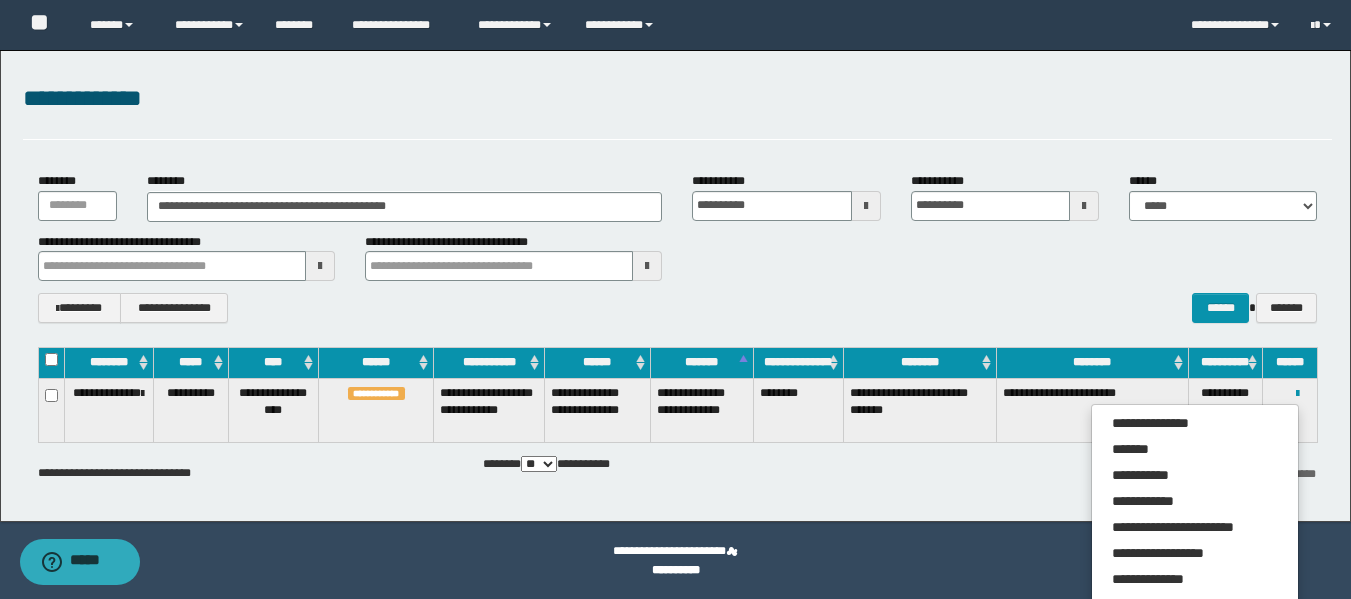 click on "**********" at bounding box center (677, 473) 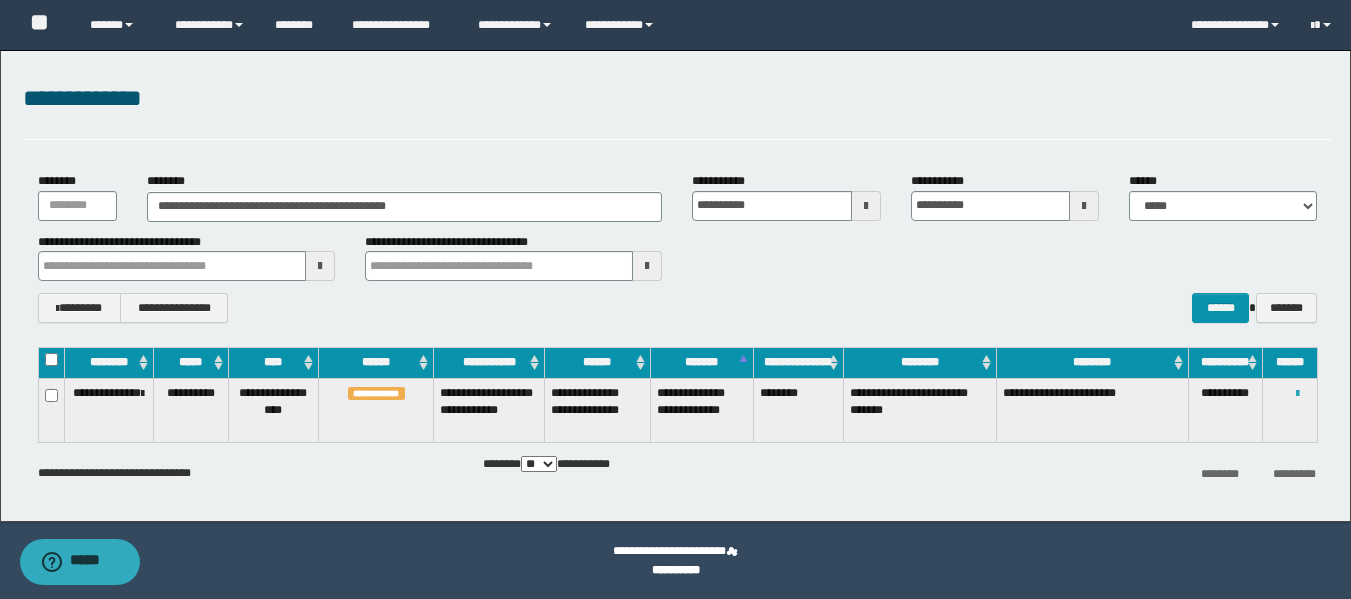 click at bounding box center [1297, 394] 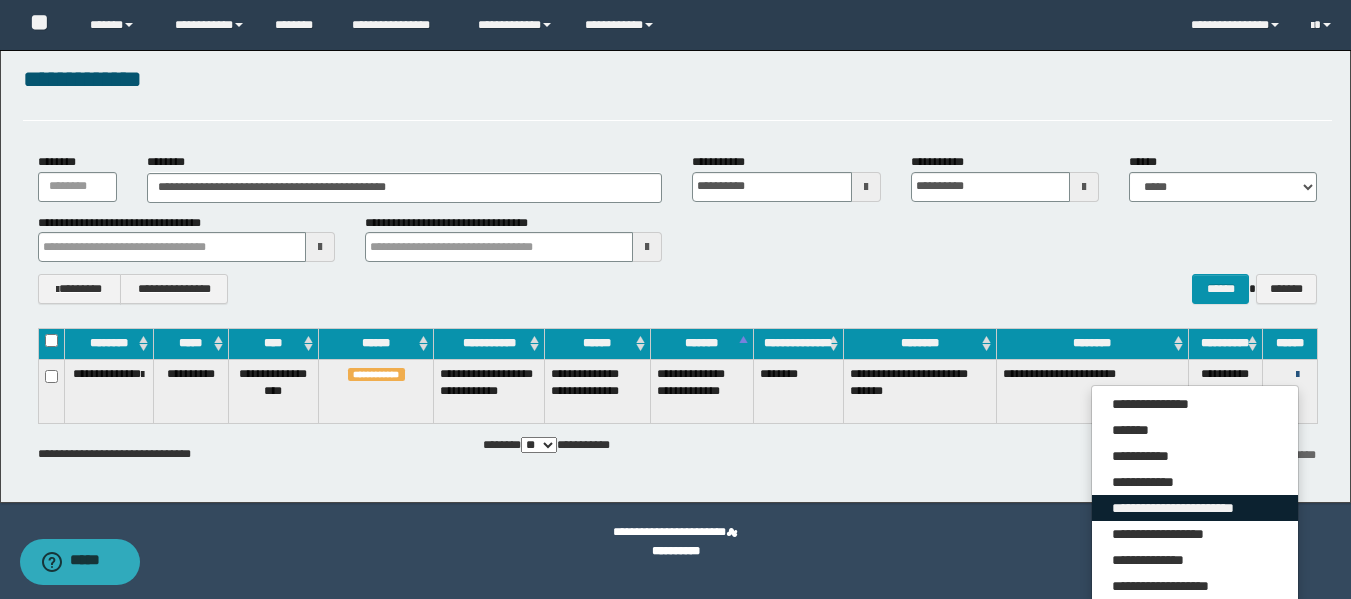scroll, scrollTop: 34, scrollLeft: 0, axis: vertical 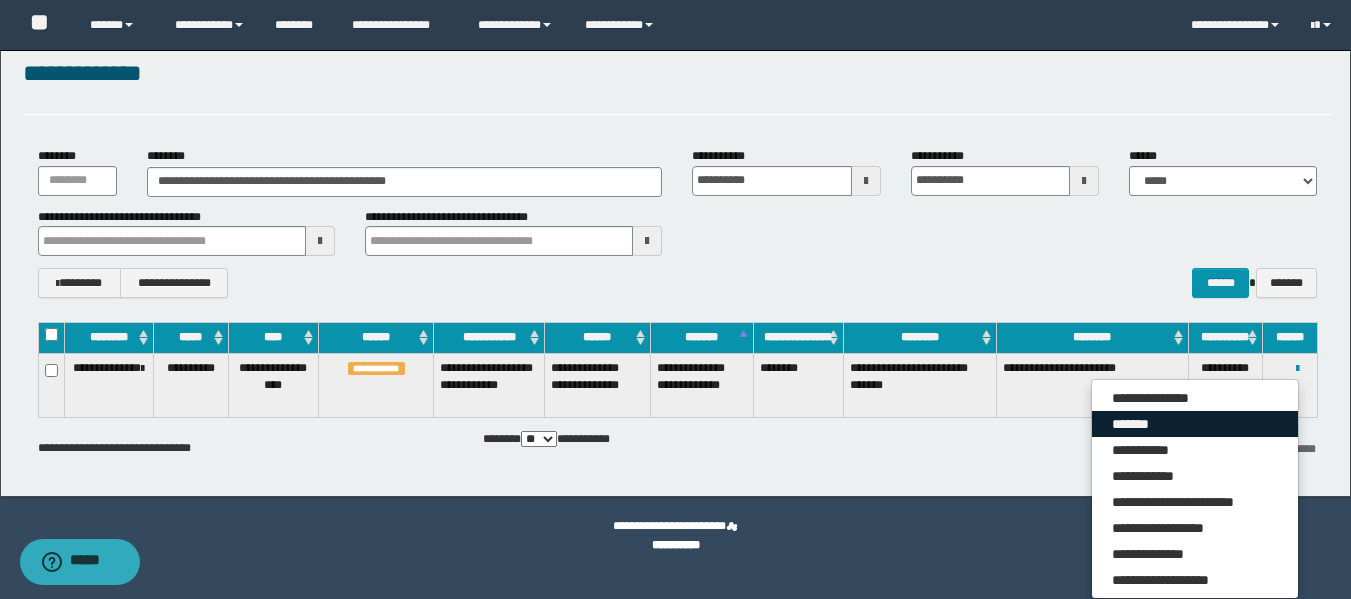 click on "*******" at bounding box center [1195, 424] 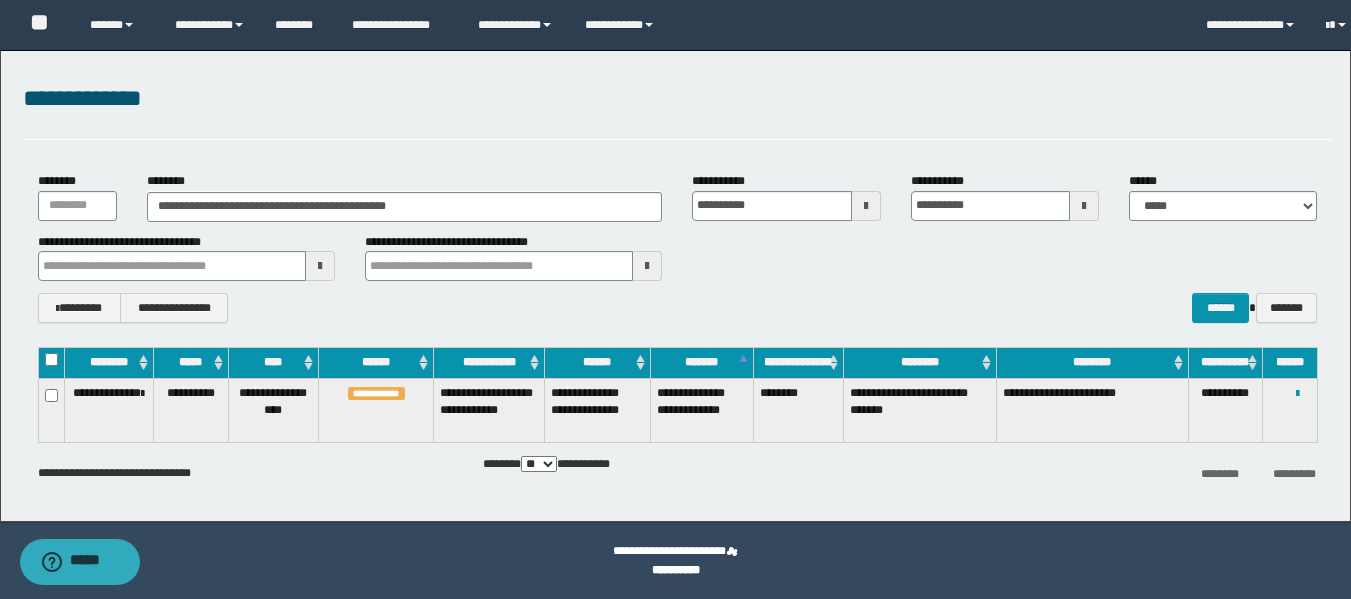 scroll, scrollTop: 9, scrollLeft: 0, axis: vertical 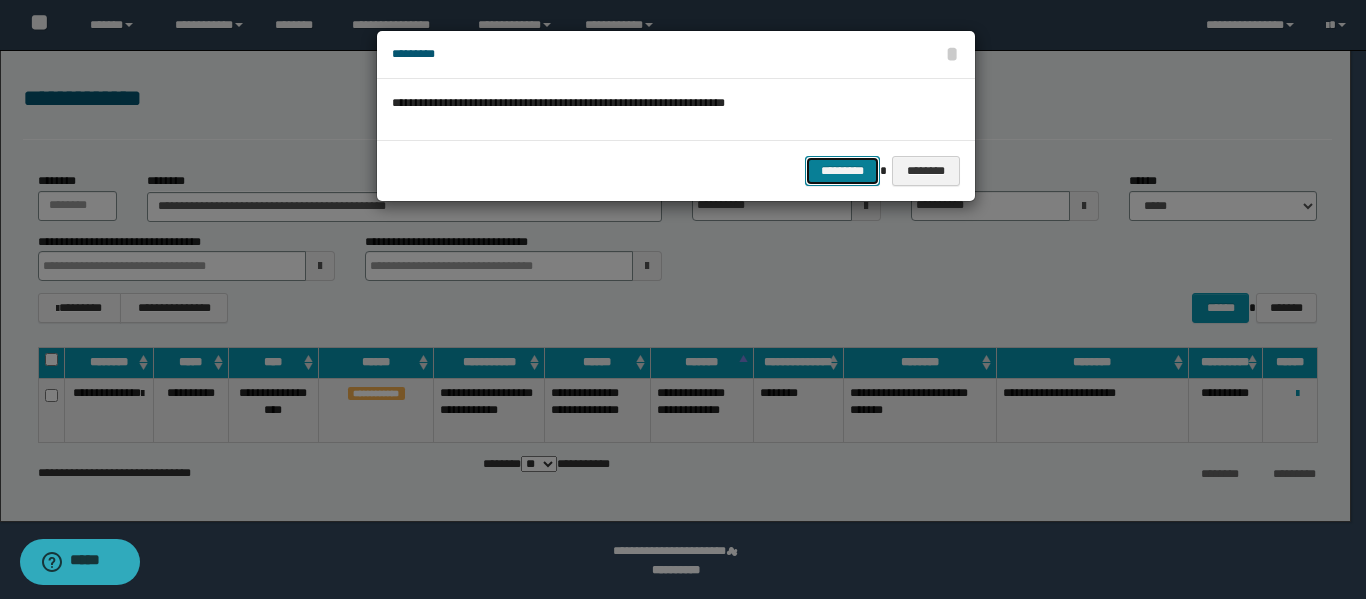 click on "*********" at bounding box center [842, 171] 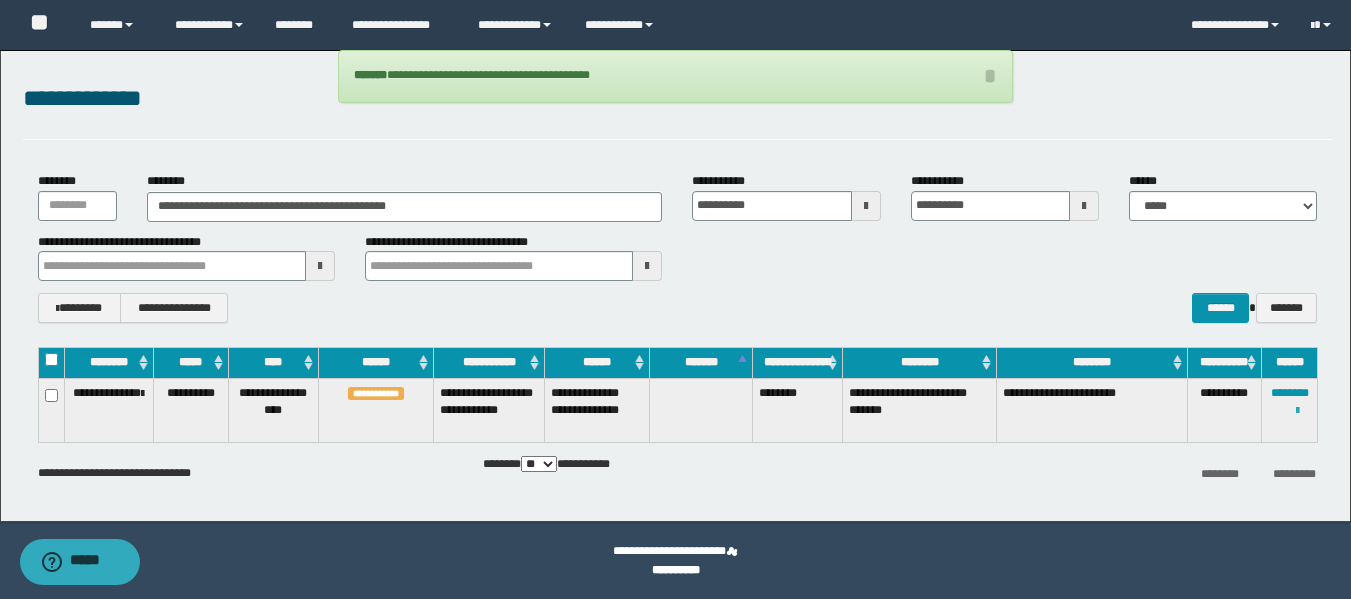 click at bounding box center [1297, 411] 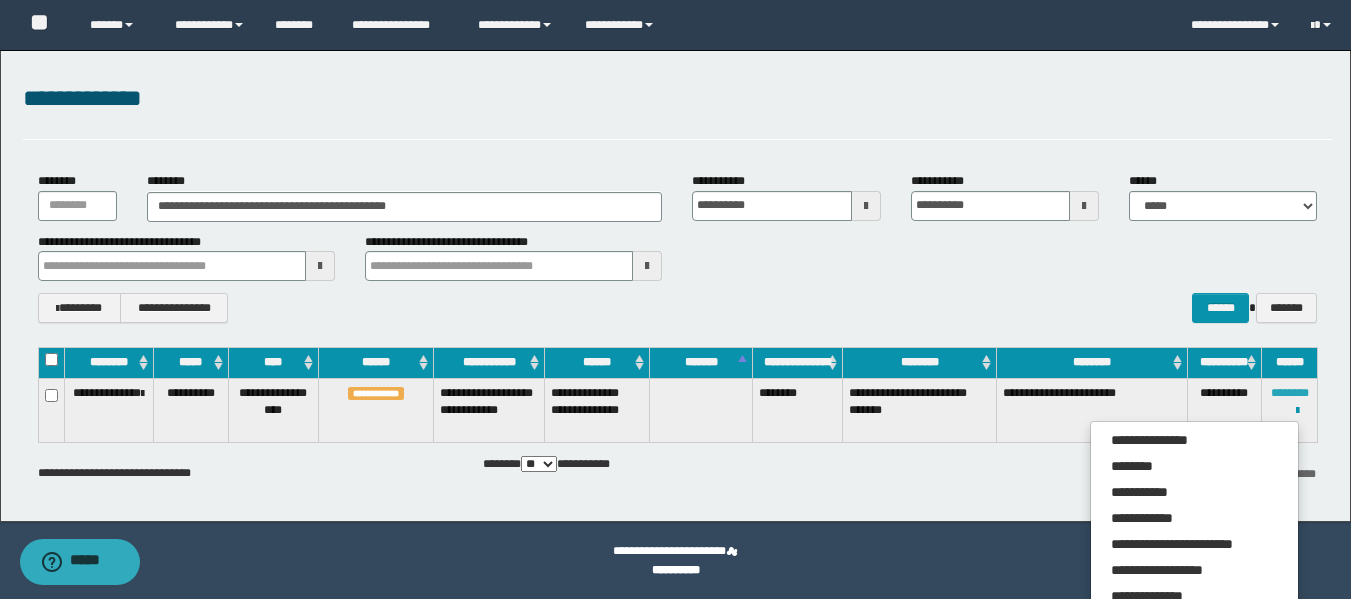click on "********" at bounding box center (1290, 393) 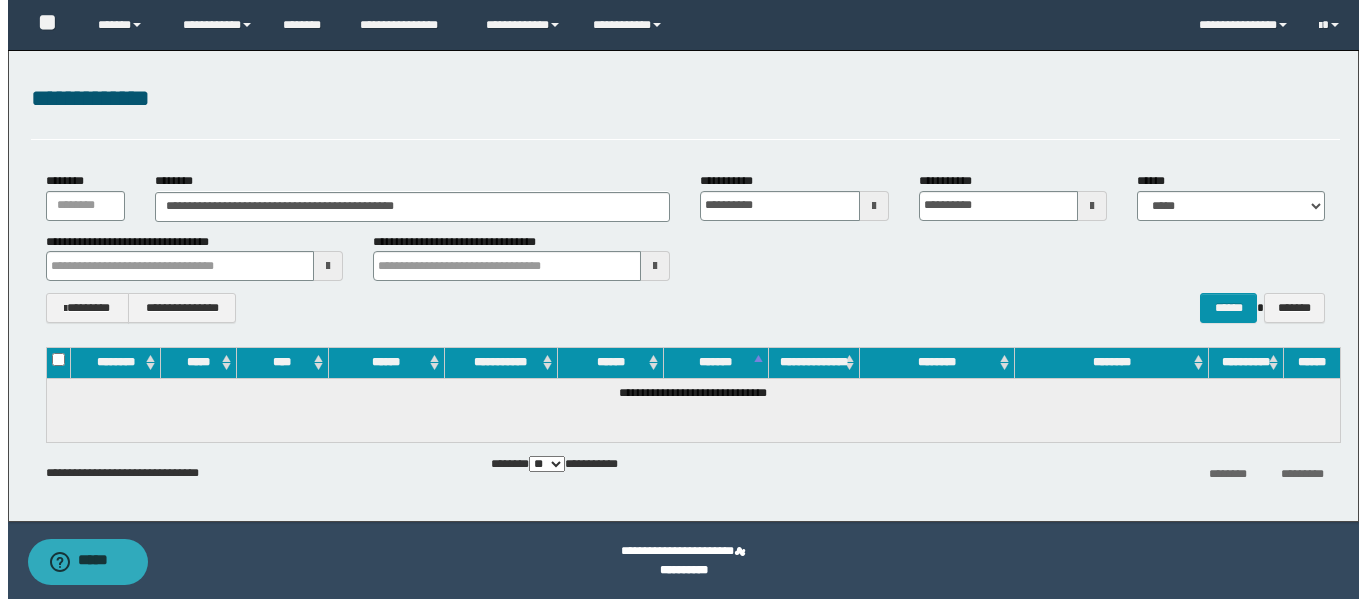 scroll, scrollTop: 0, scrollLeft: 0, axis: both 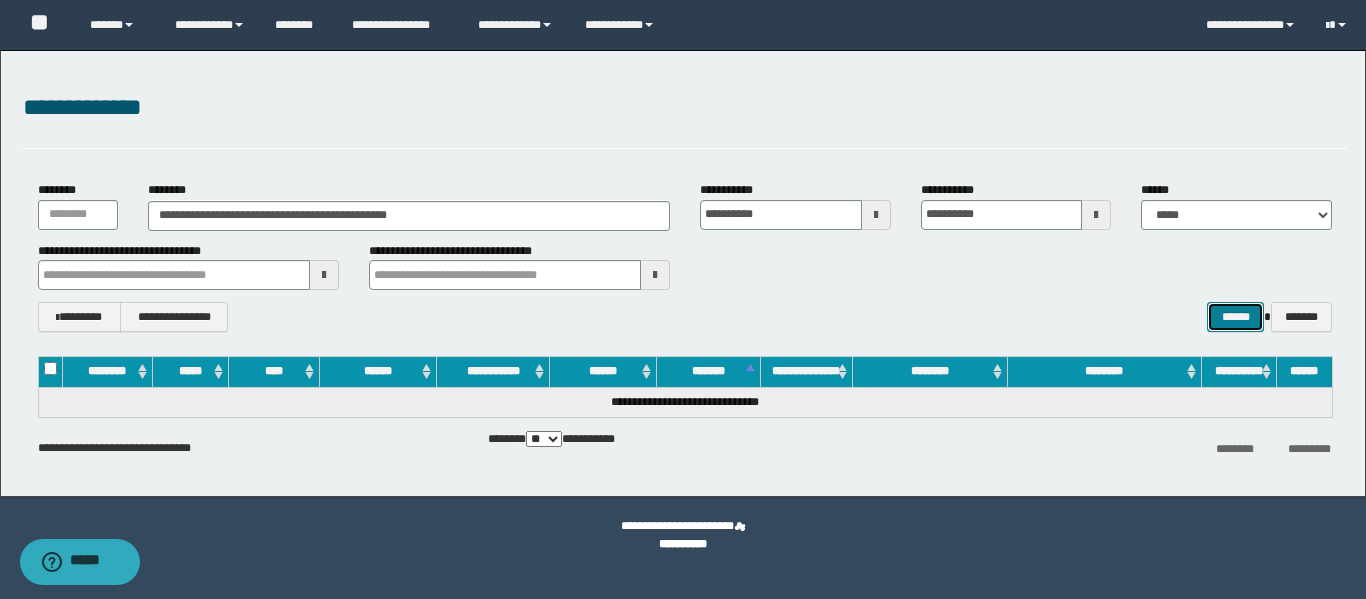 click on "******" at bounding box center [1235, 317] 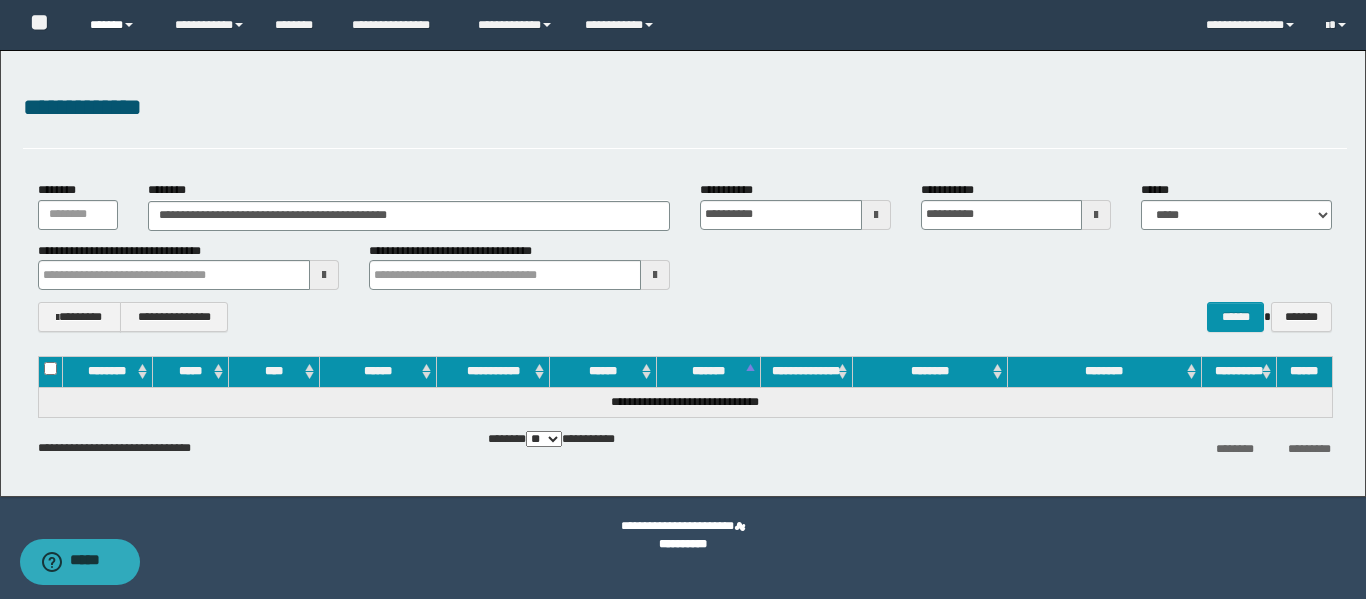click on "******" at bounding box center [117, 25] 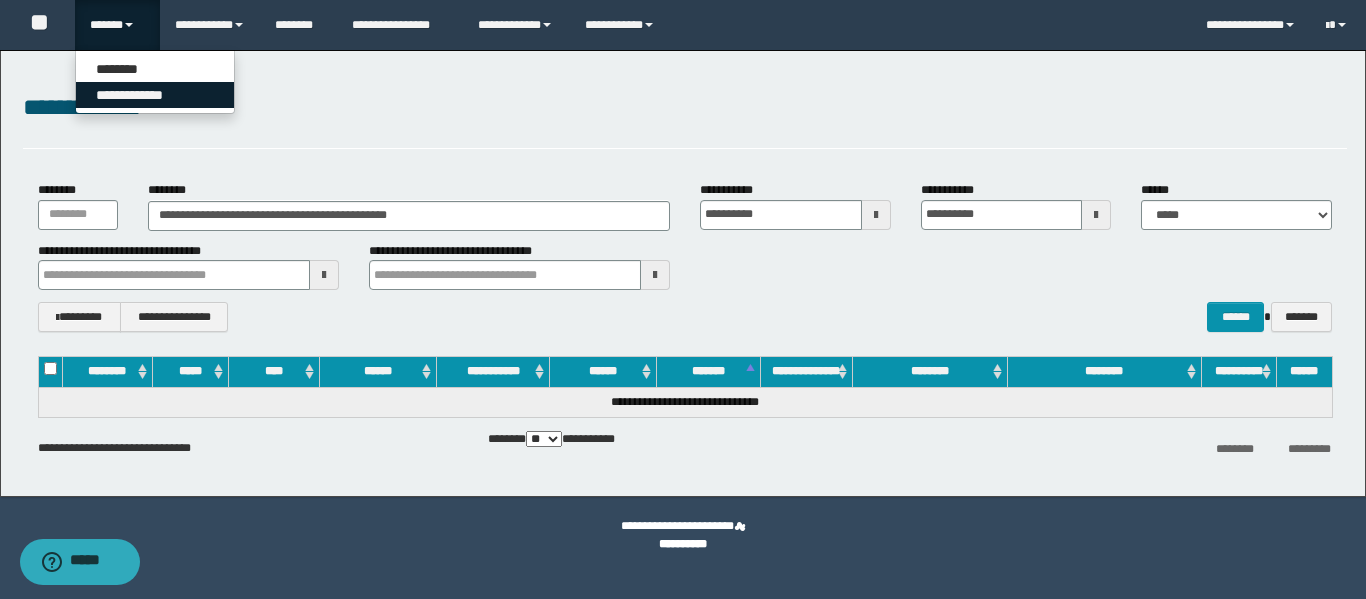 click on "**********" at bounding box center [155, 95] 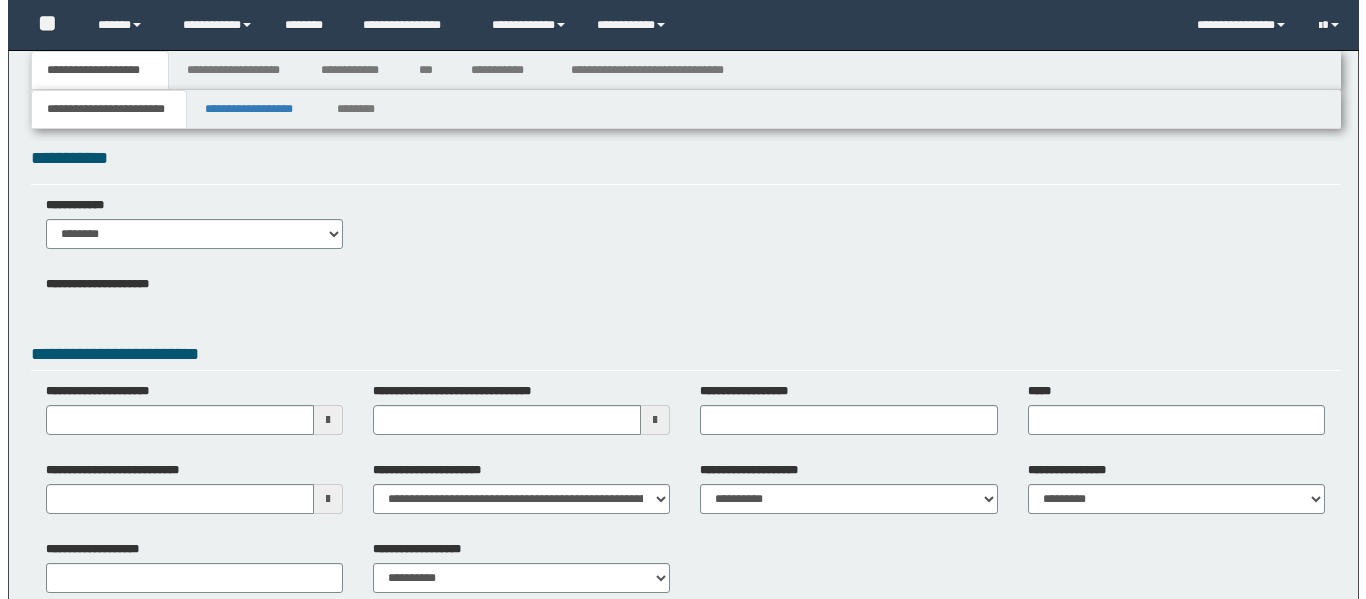 scroll, scrollTop: 0, scrollLeft: 0, axis: both 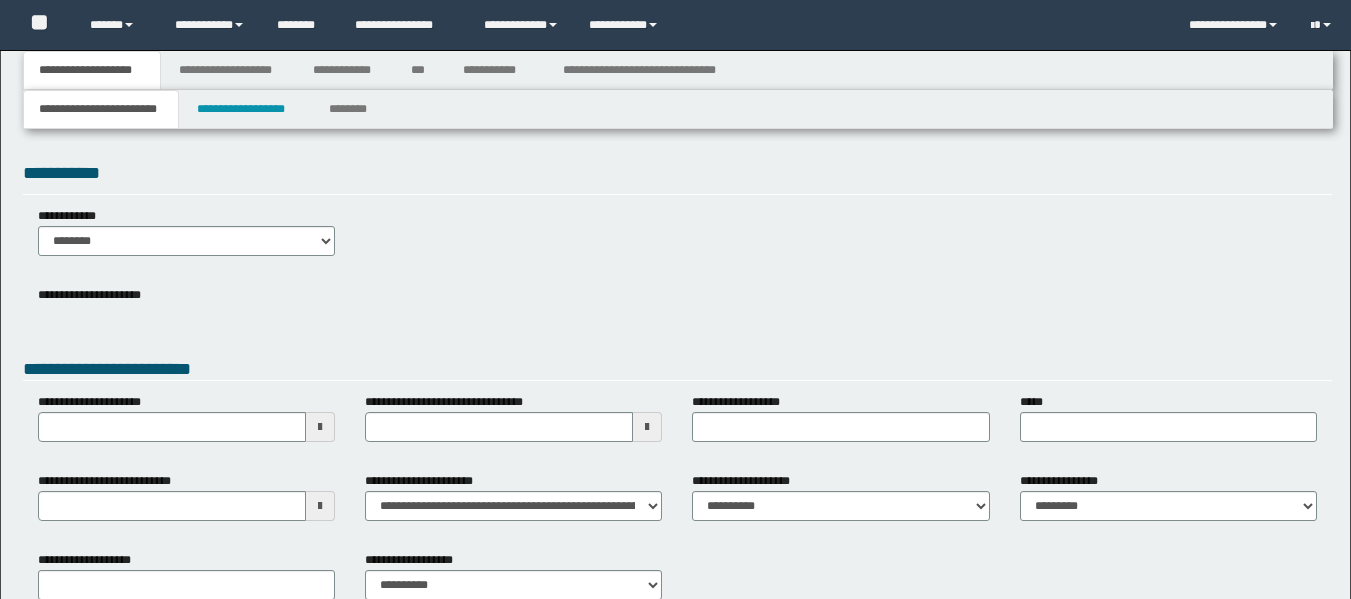 type 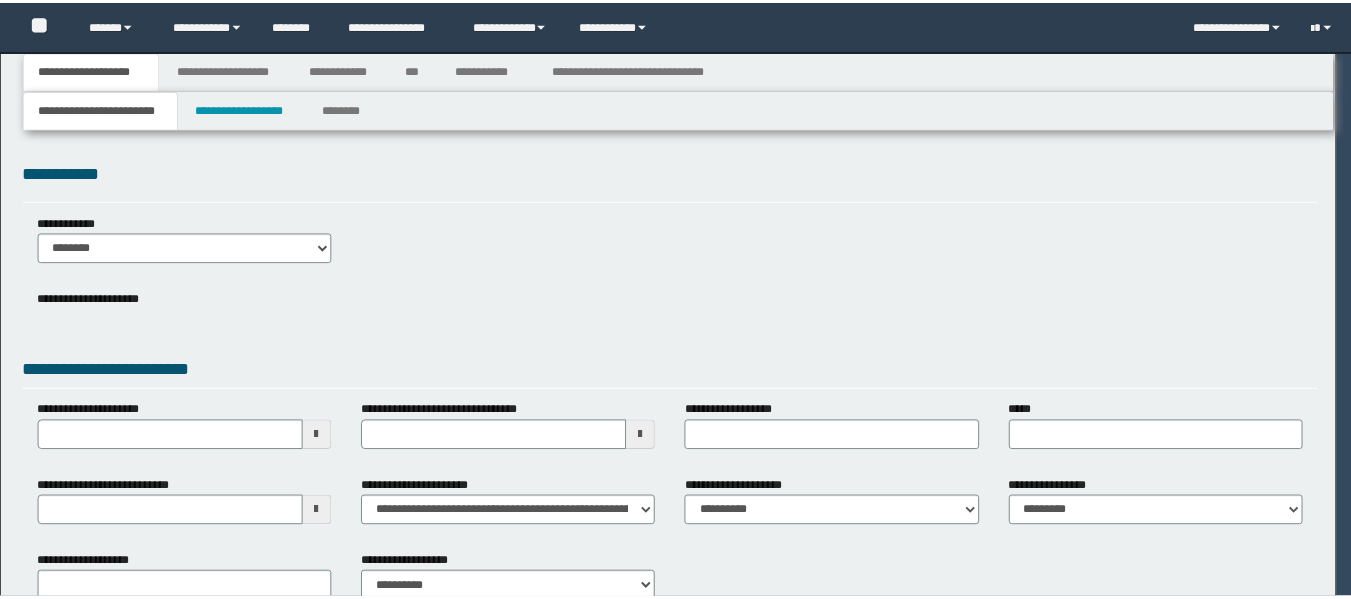 scroll, scrollTop: 0, scrollLeft: 0, axis: both 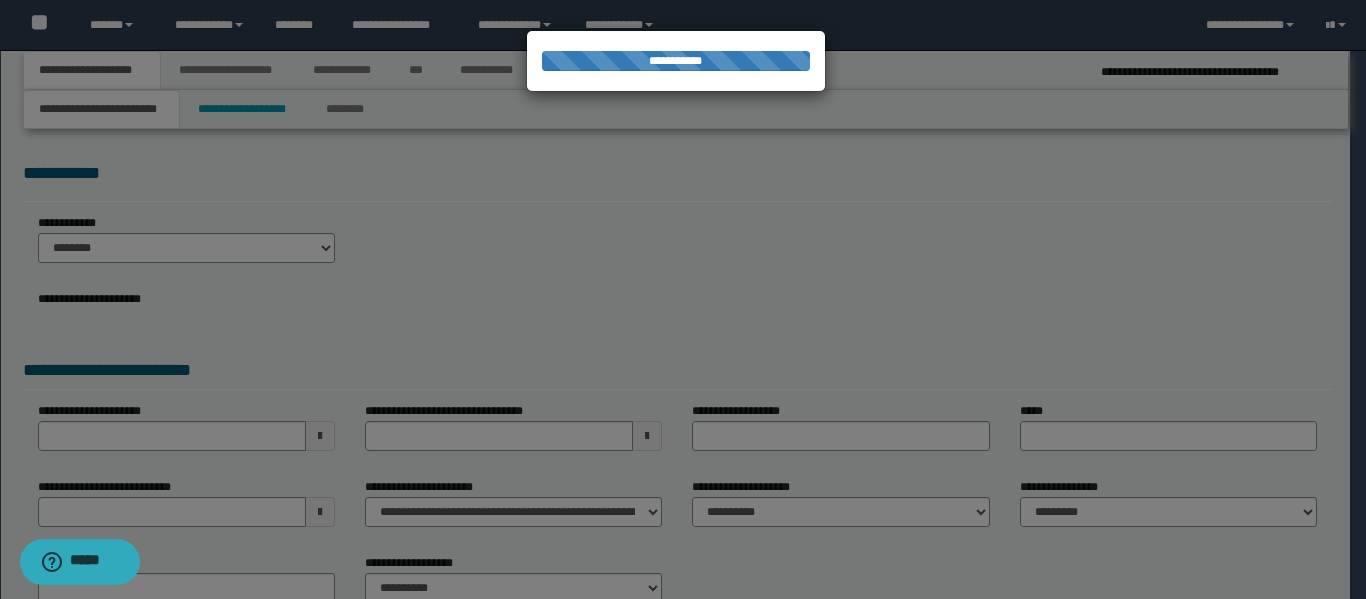 select on "*" 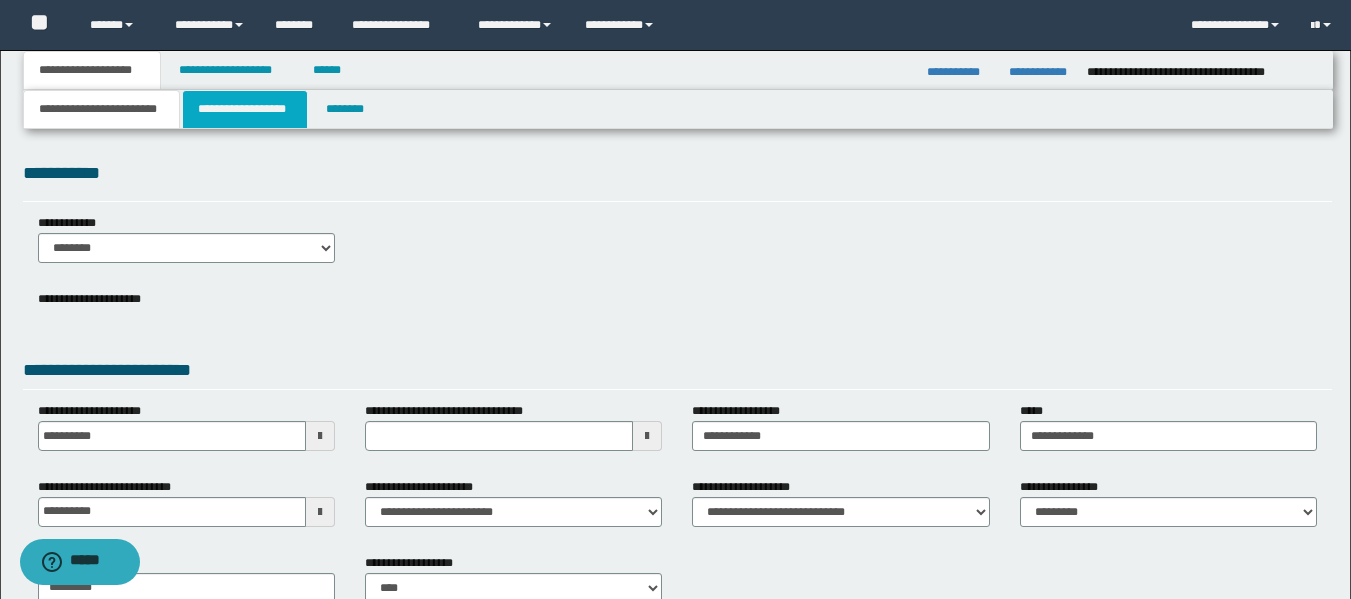 click on "**********" at bounding box center (245, 109) 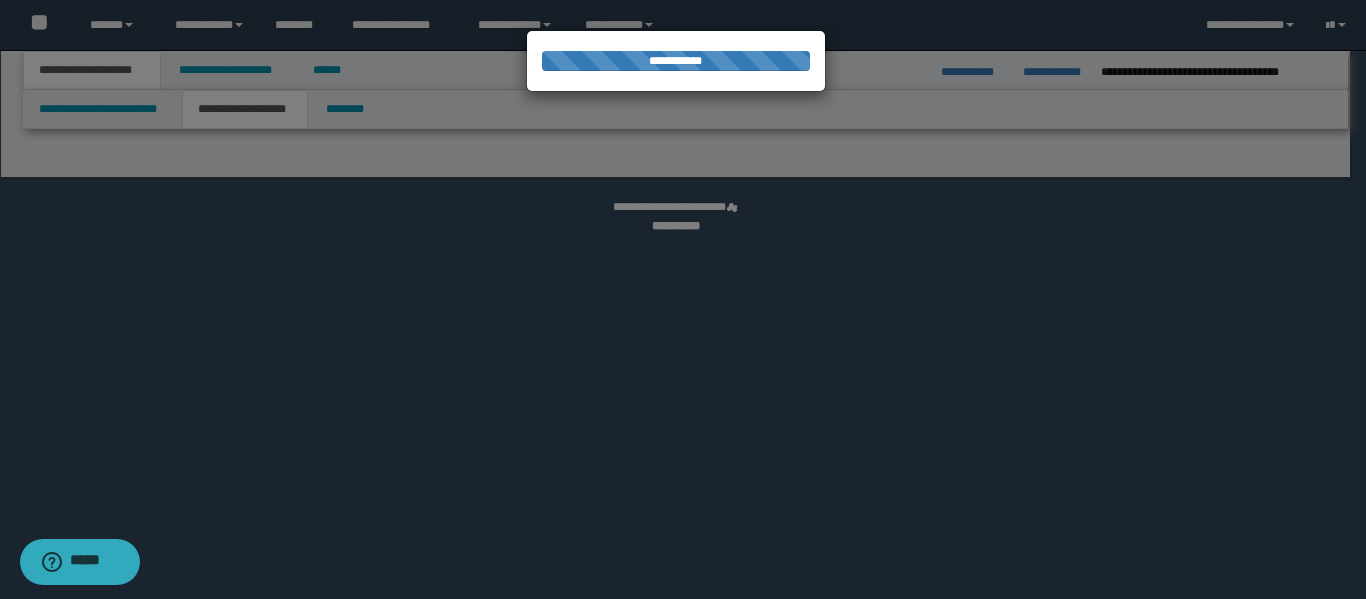 select on "*" 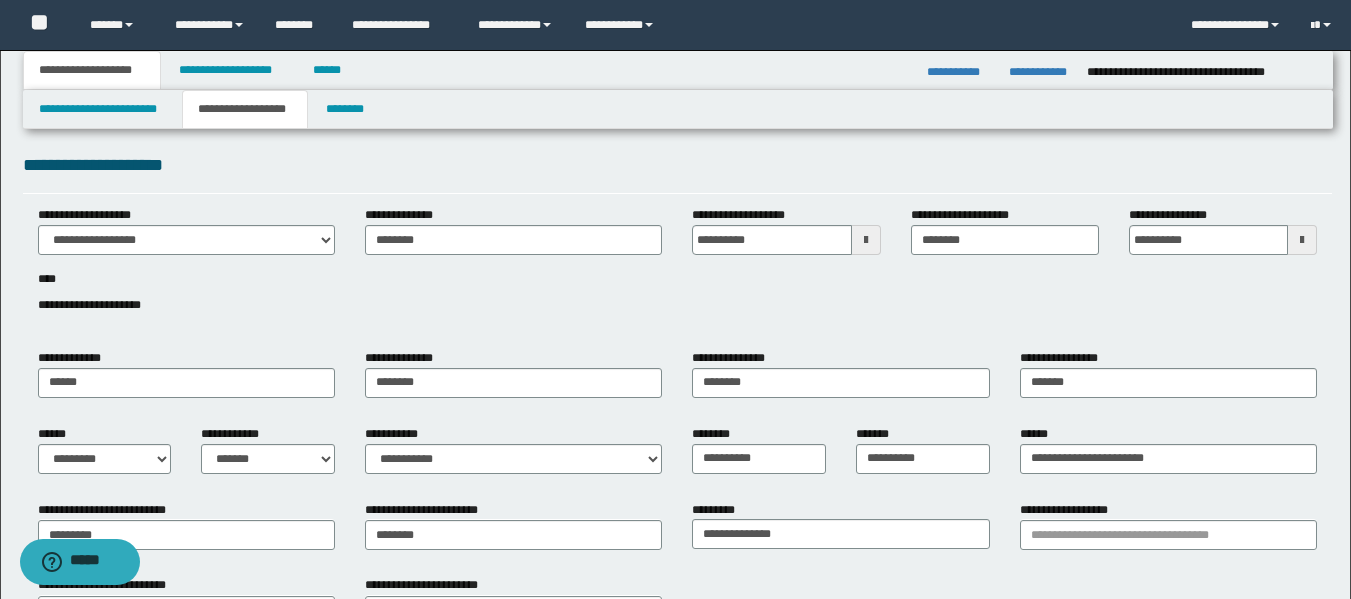 scroll, scrollTop: 0, scrollLeft: 0, axis: both 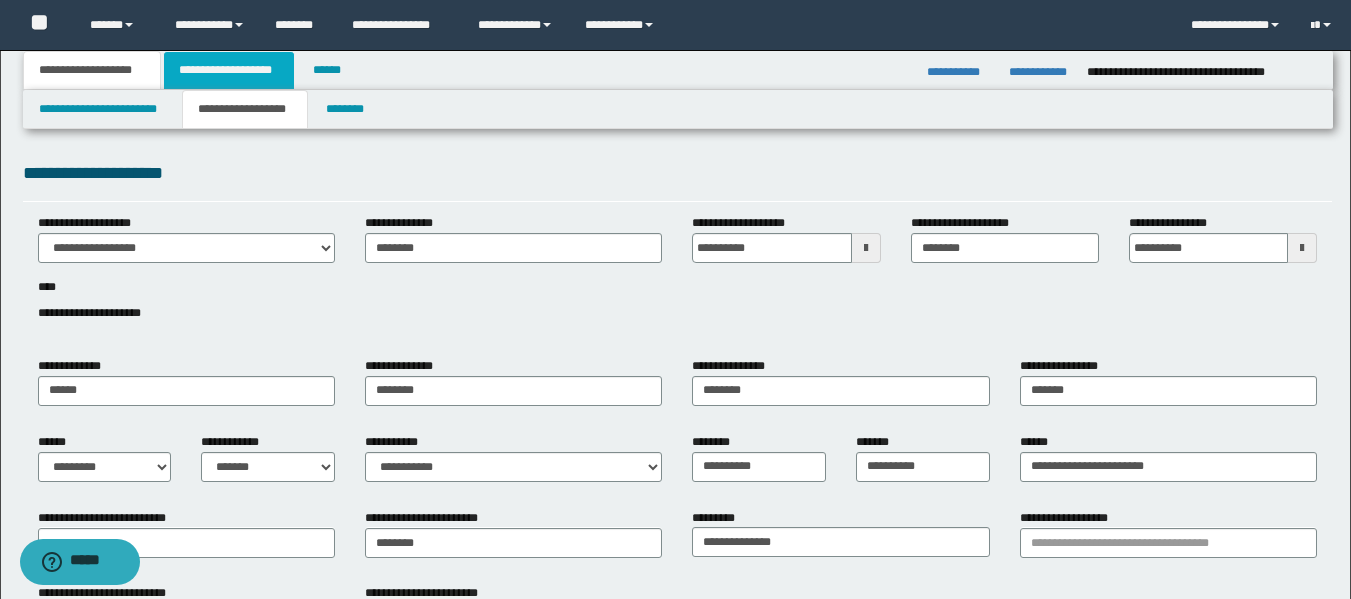 click on "**********" at bounding box center [229, 70] 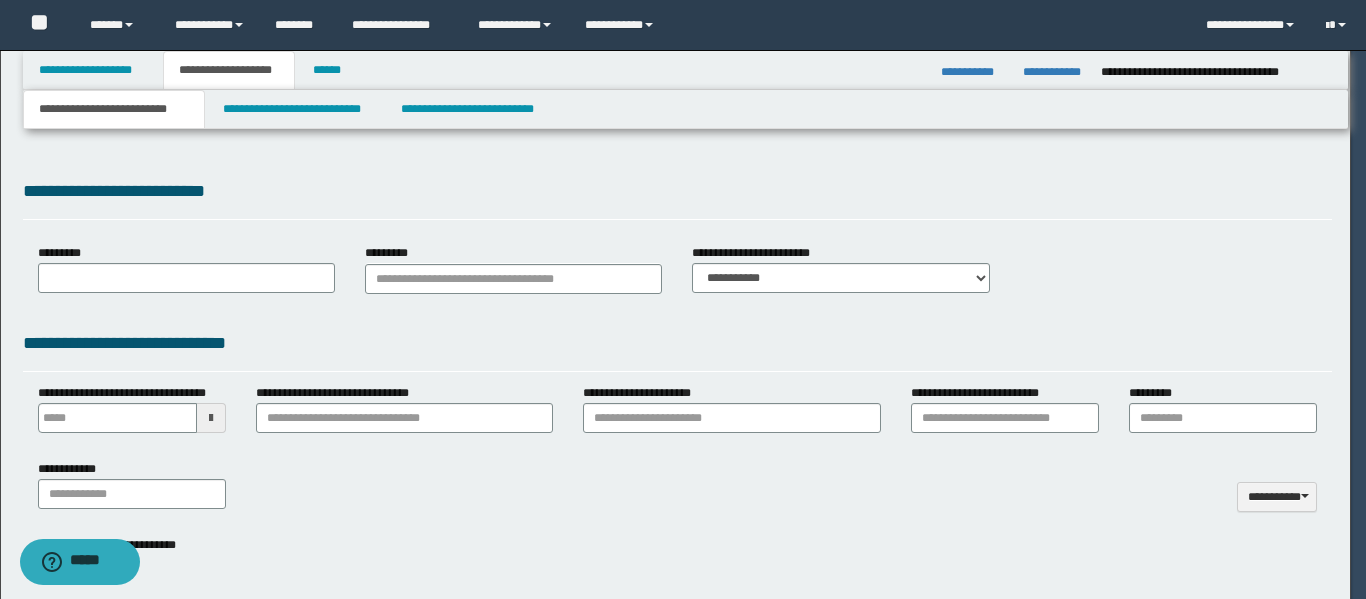 type on "*********" 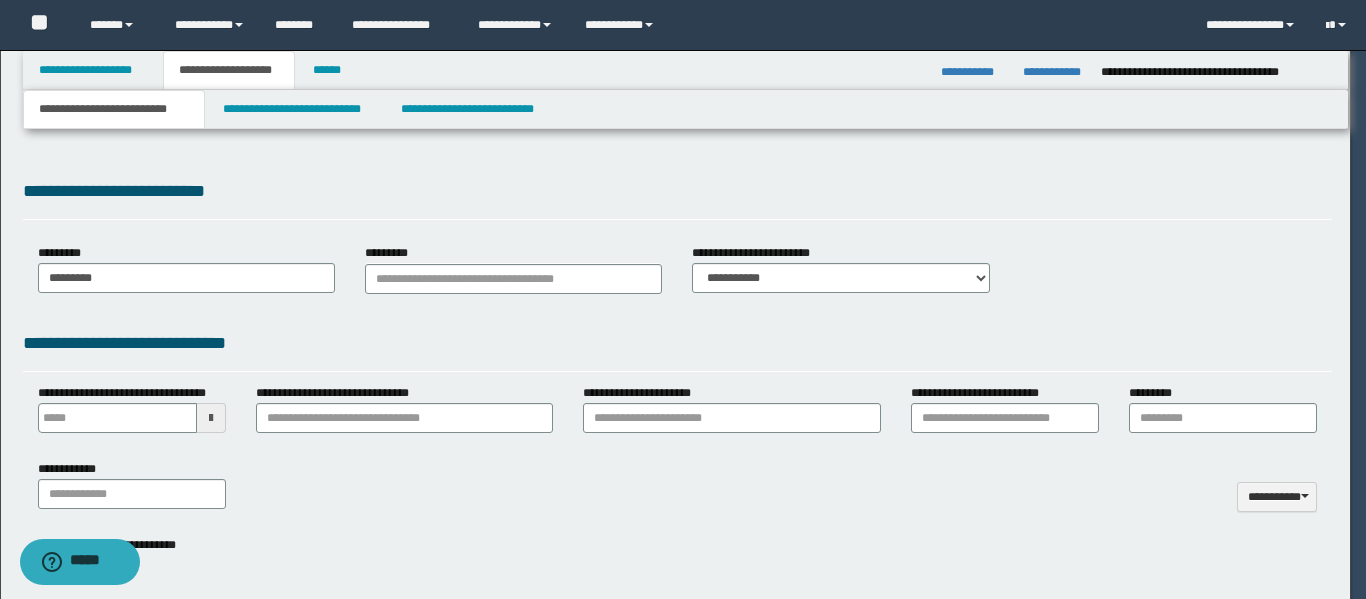 select on "*" 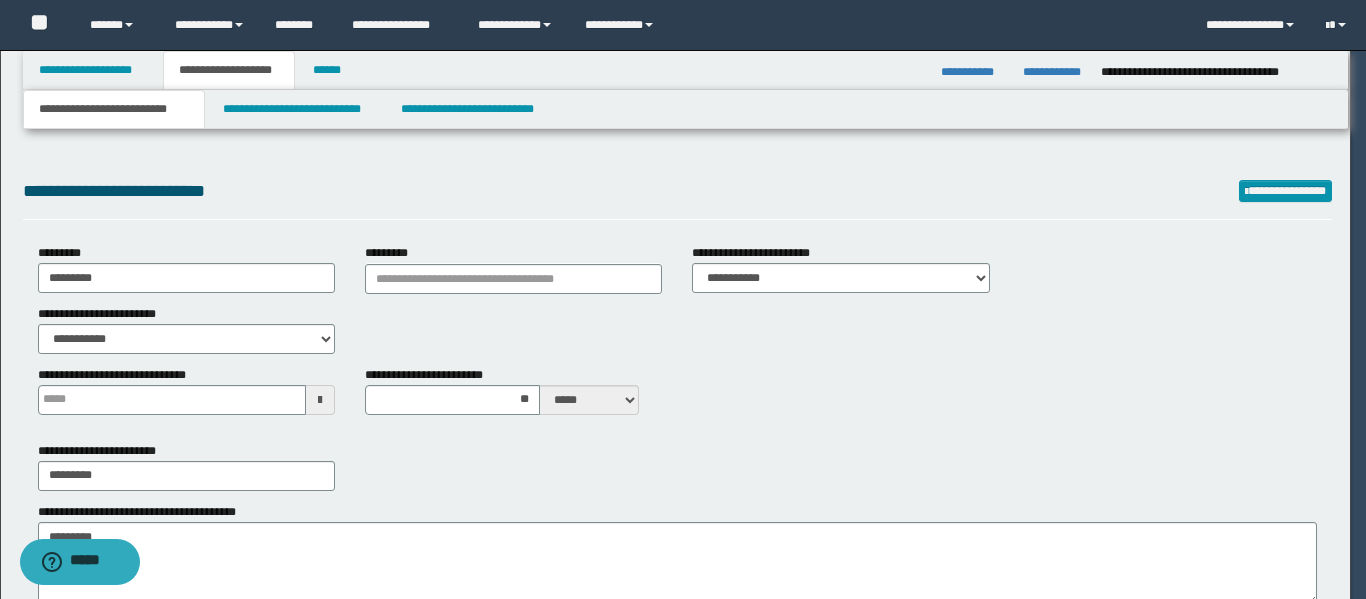 type 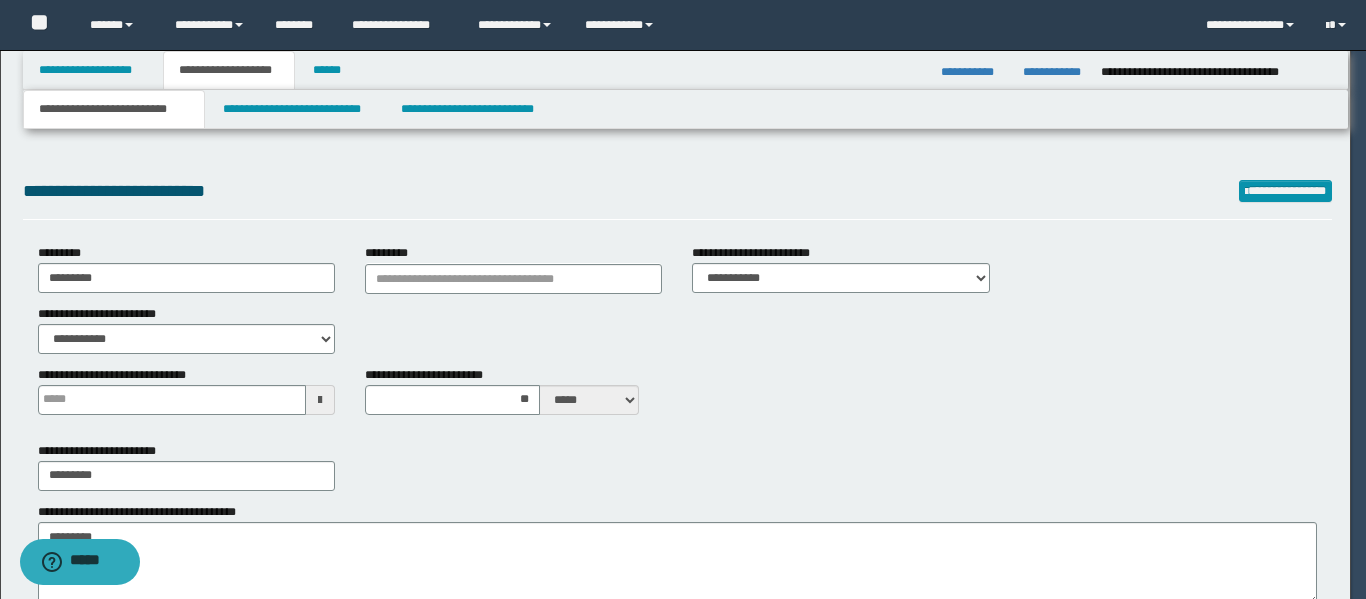 type on "**" 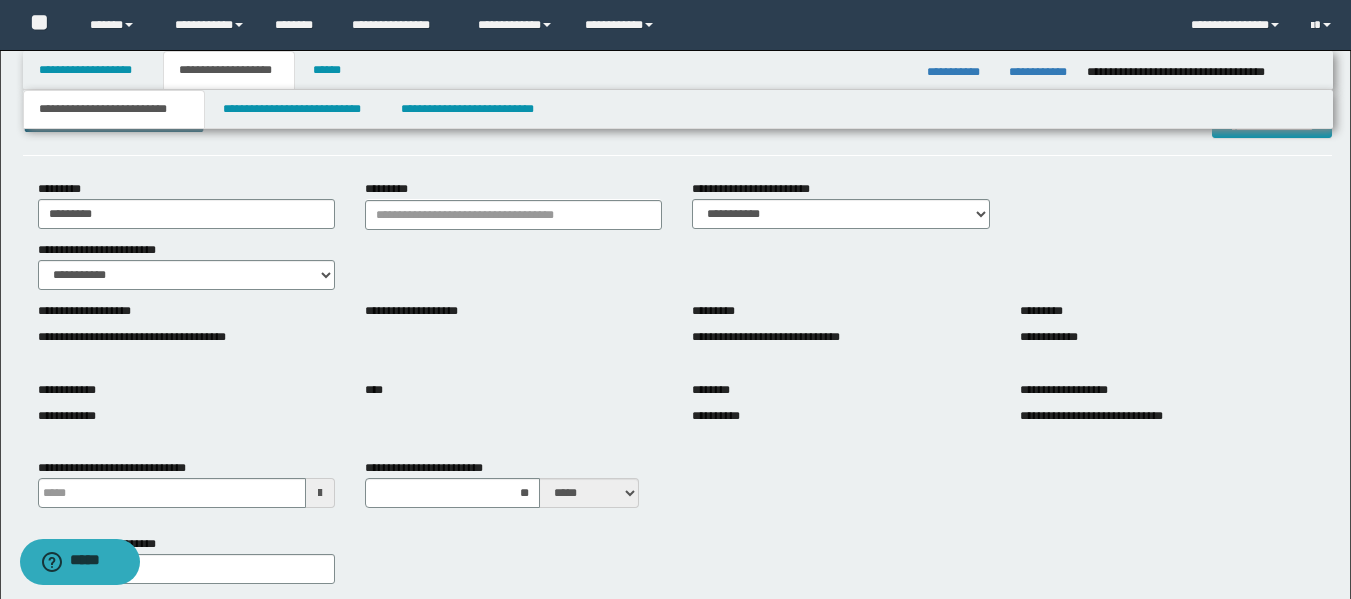 scroll, scrollTop: 100, scrollLeft: 0, axis: vertical 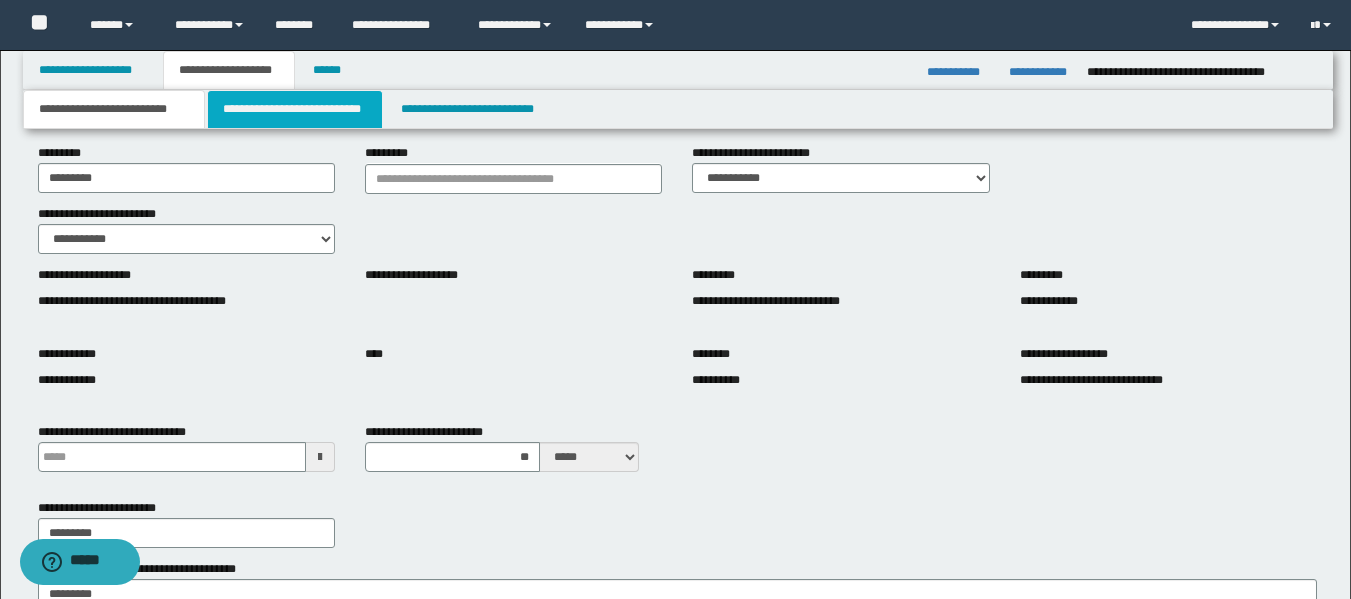 click on "**********" at bounding box center (295, 109) 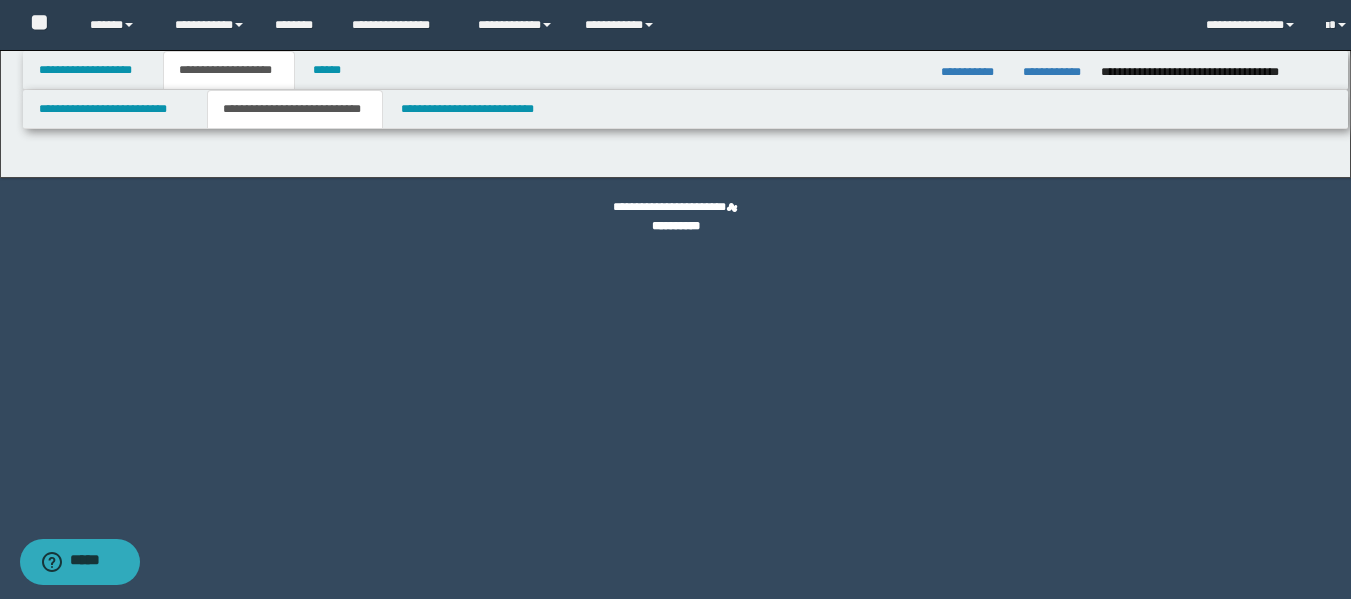 scroll, scrollTop: 0, scrollLeft: 0, axis: both 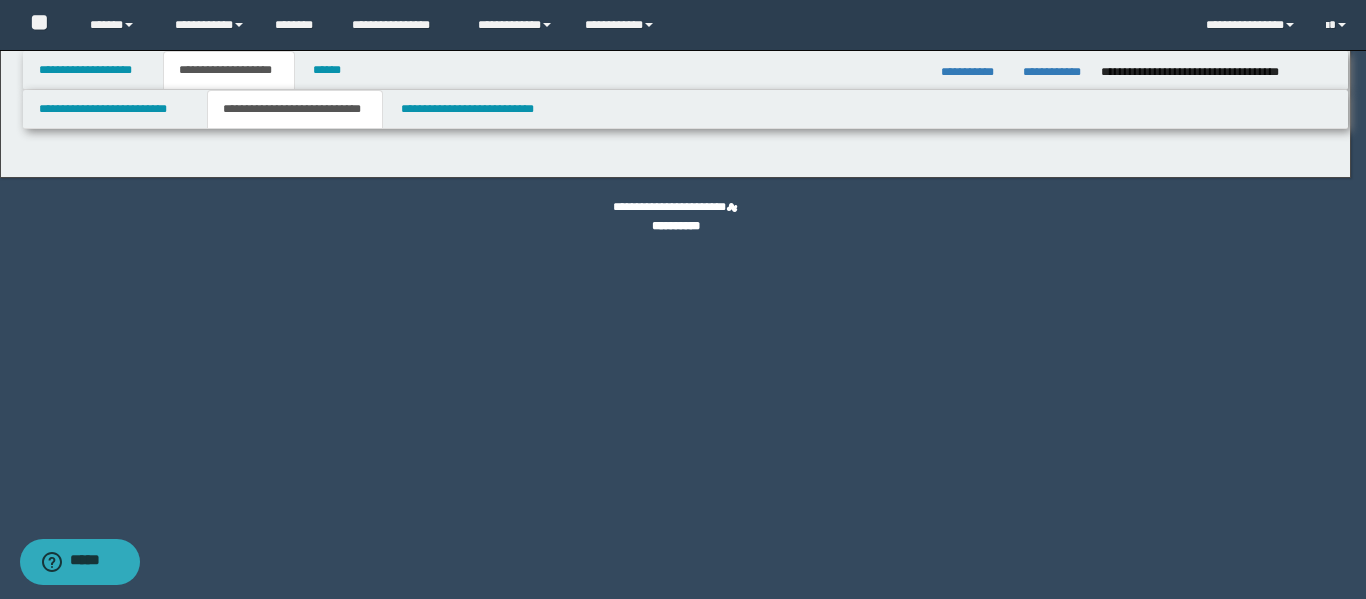 select on "*" 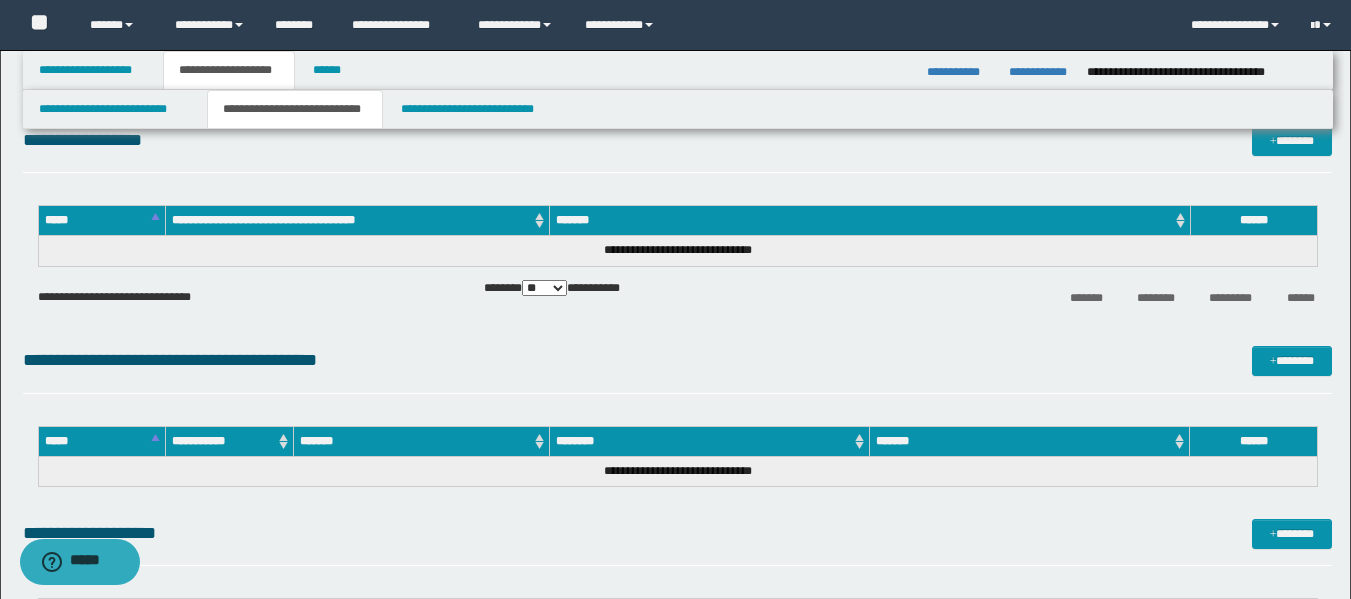 scroll, scrollTop: 0, scrollLeft: 0, axis: both 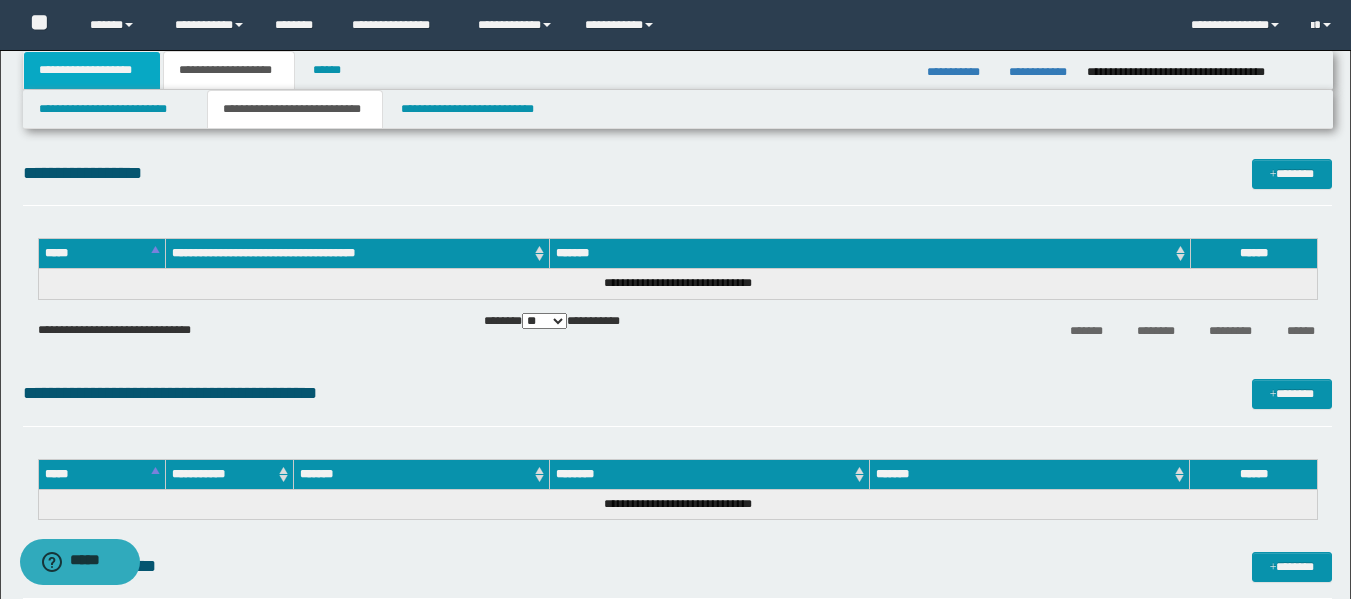 click on "**********" at bounding box center [92, 70] 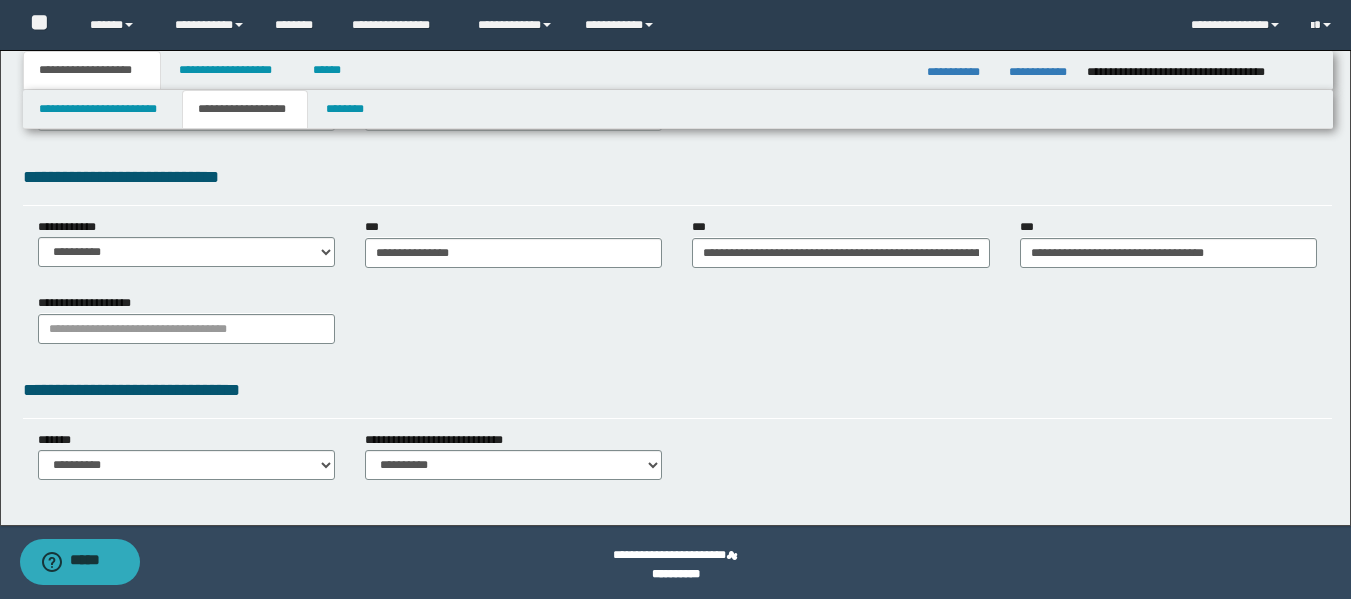 scroll, scrollTop: 508, scrollLeft: 0, axis: vertical 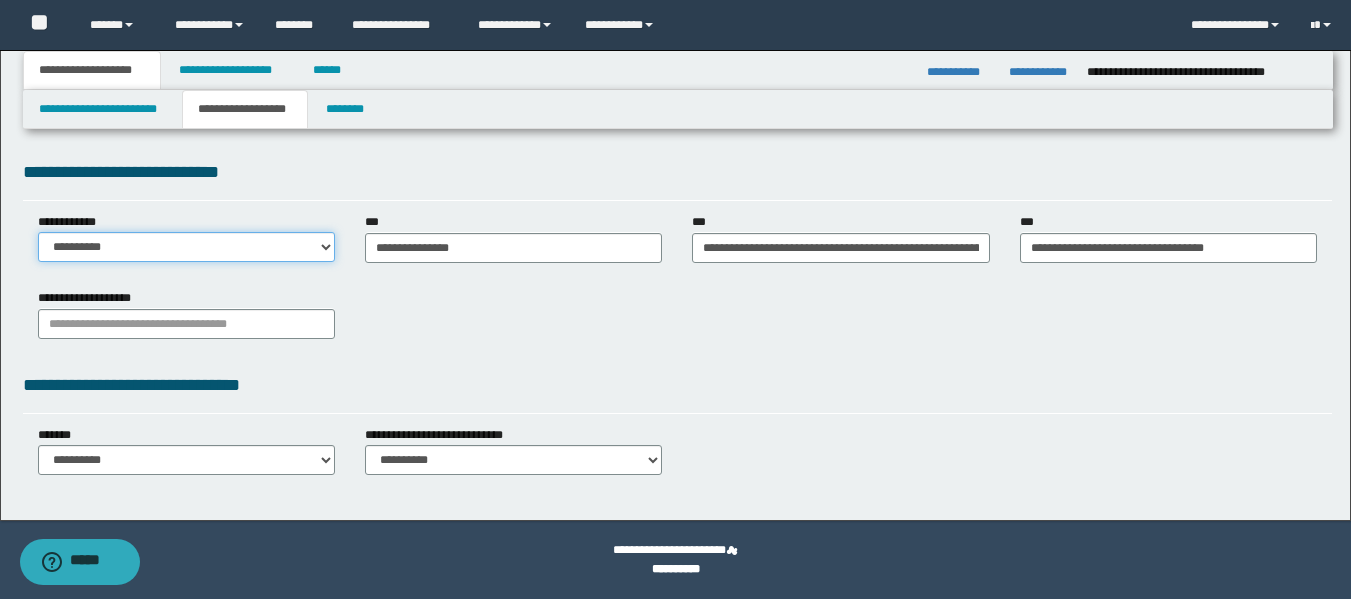 click on "**********" at bounding box center (186, 247) 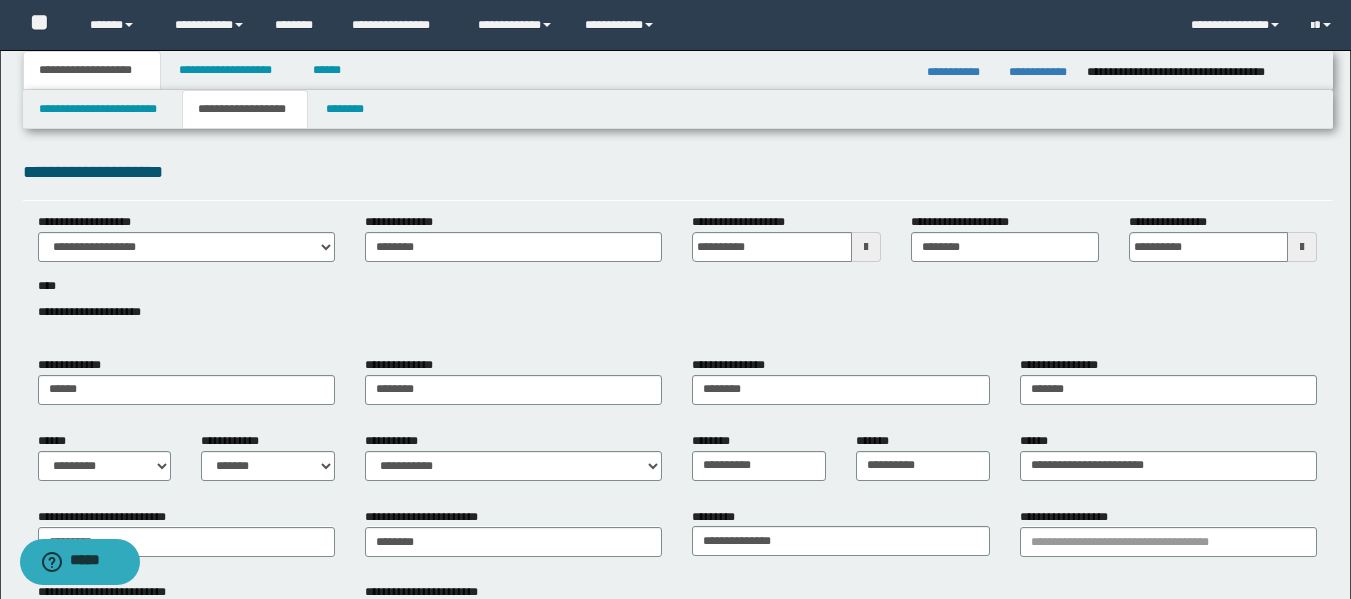 scroll, scrollTop: 0, scrollLeft: 0, axis: both 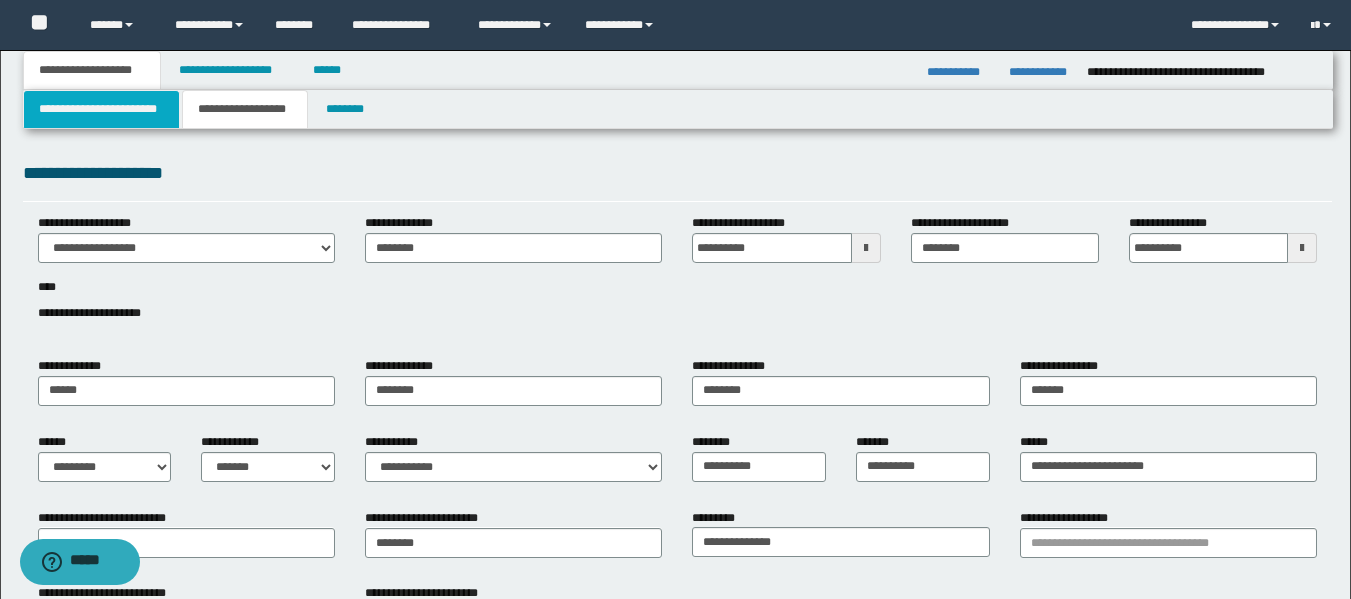 click on "**********" at bounding box center [101, 109] 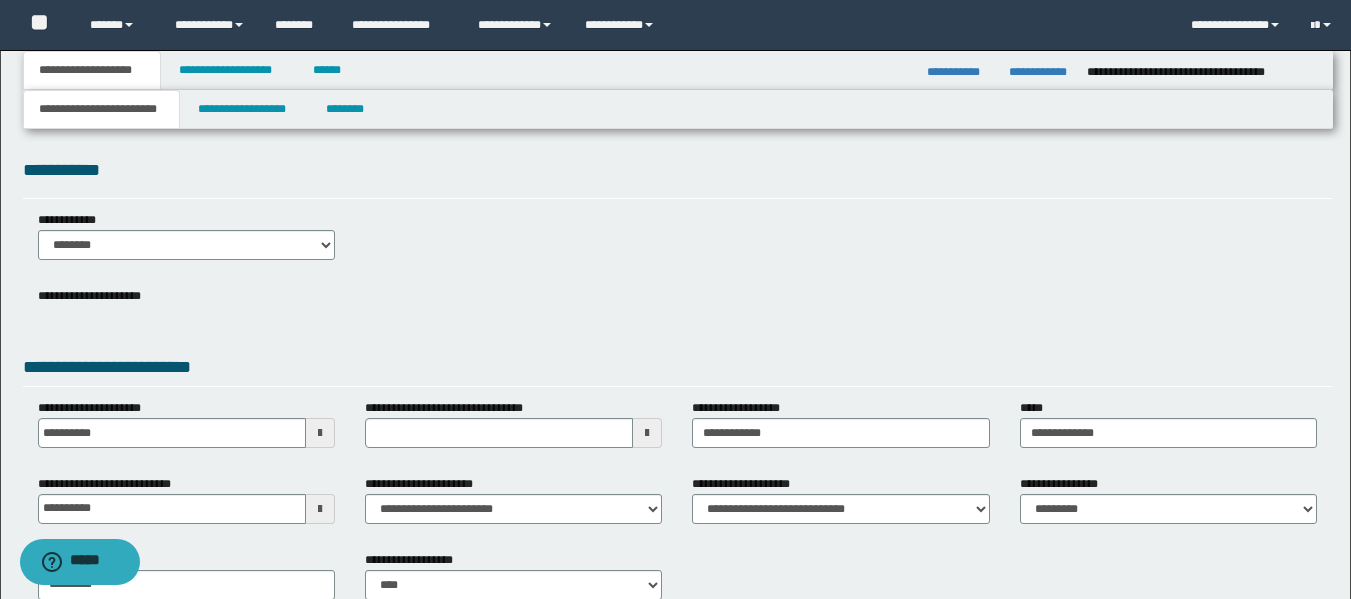 scroll, scrollTop: 0, scrollLeft: 0, axis: both 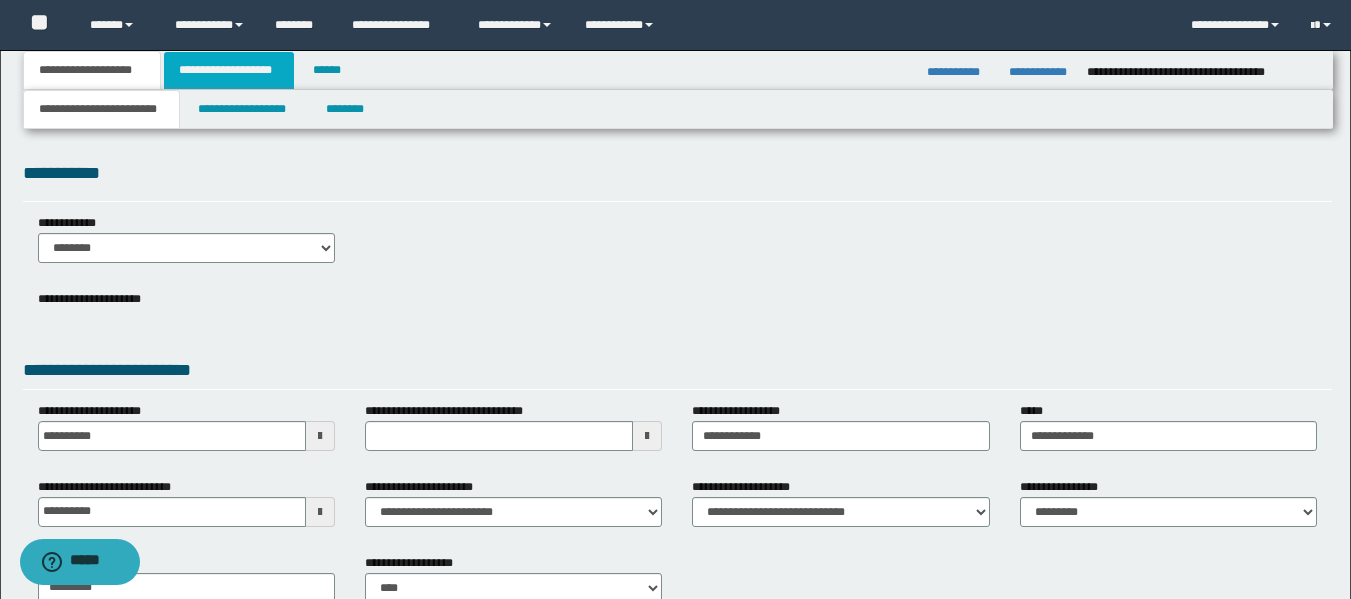 click on "**********" at bounding box center [229, 70] 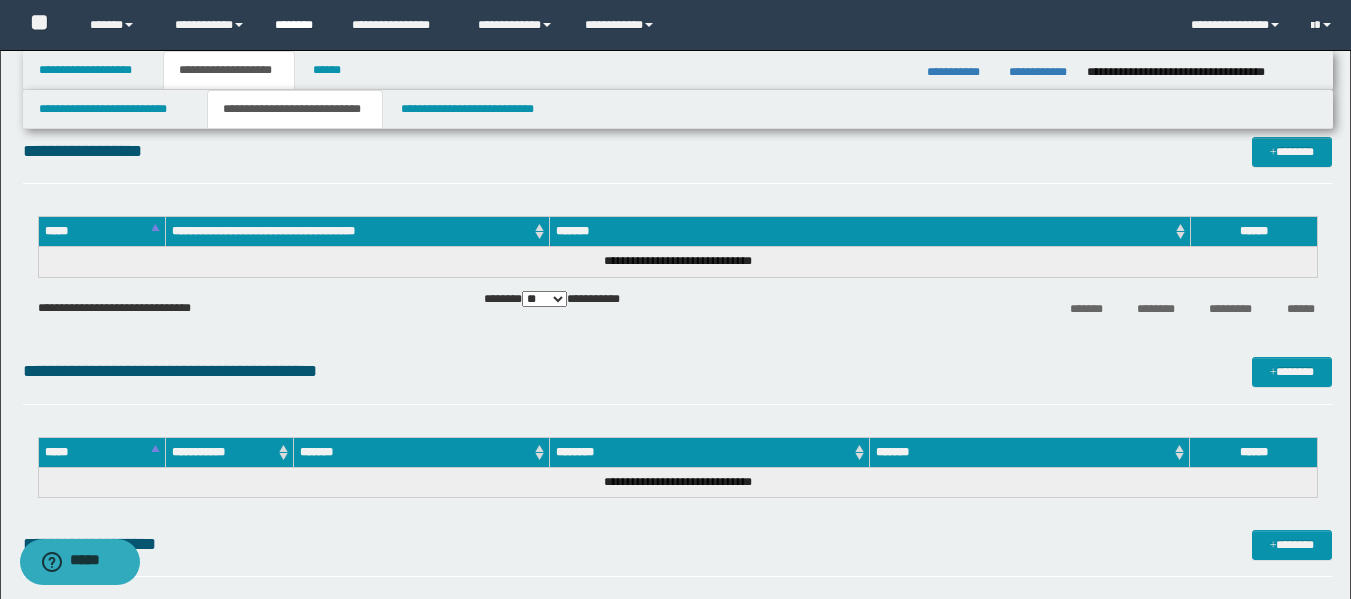 scroll, scrollTop: 0, scrollLeft: 0, axis: both 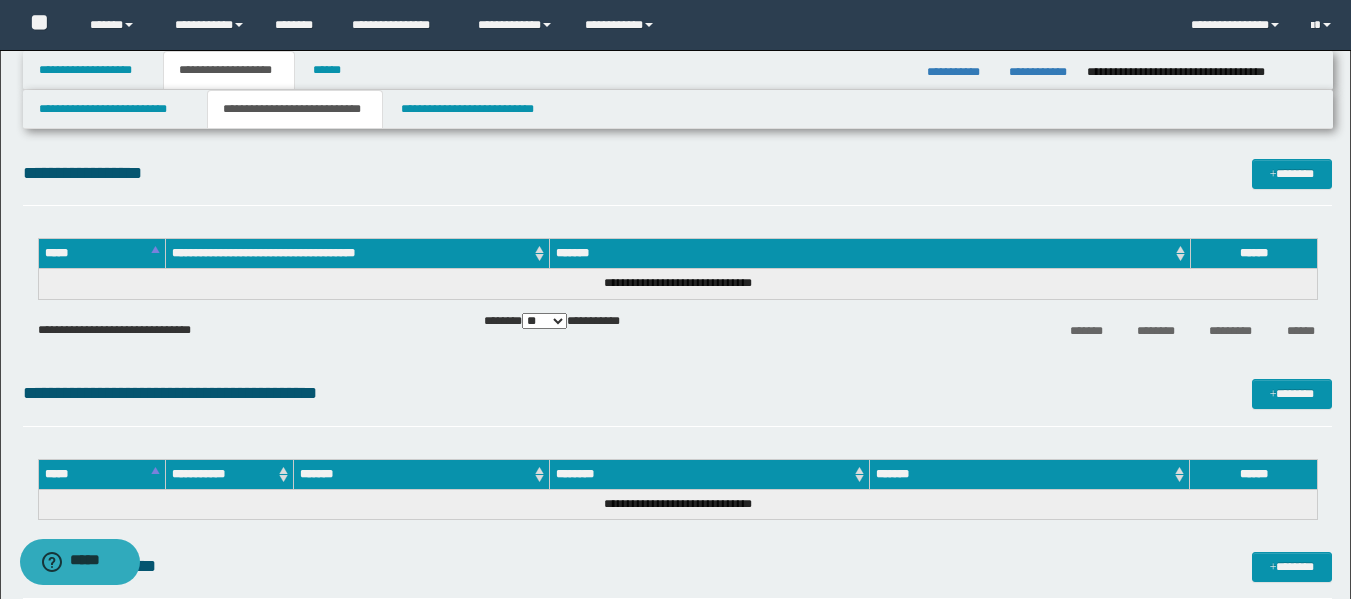 click on "**********" at bounding box center (295, 109) 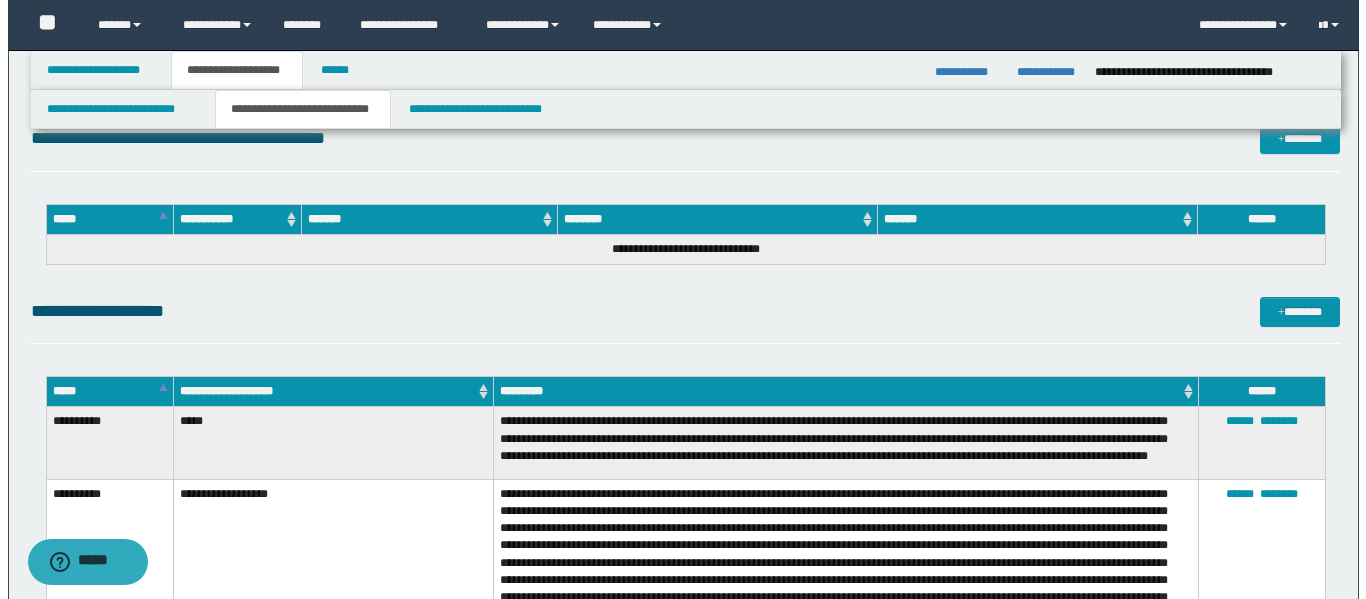 scroll, scrollTop: 0, scrollLeft: 0, axis: both 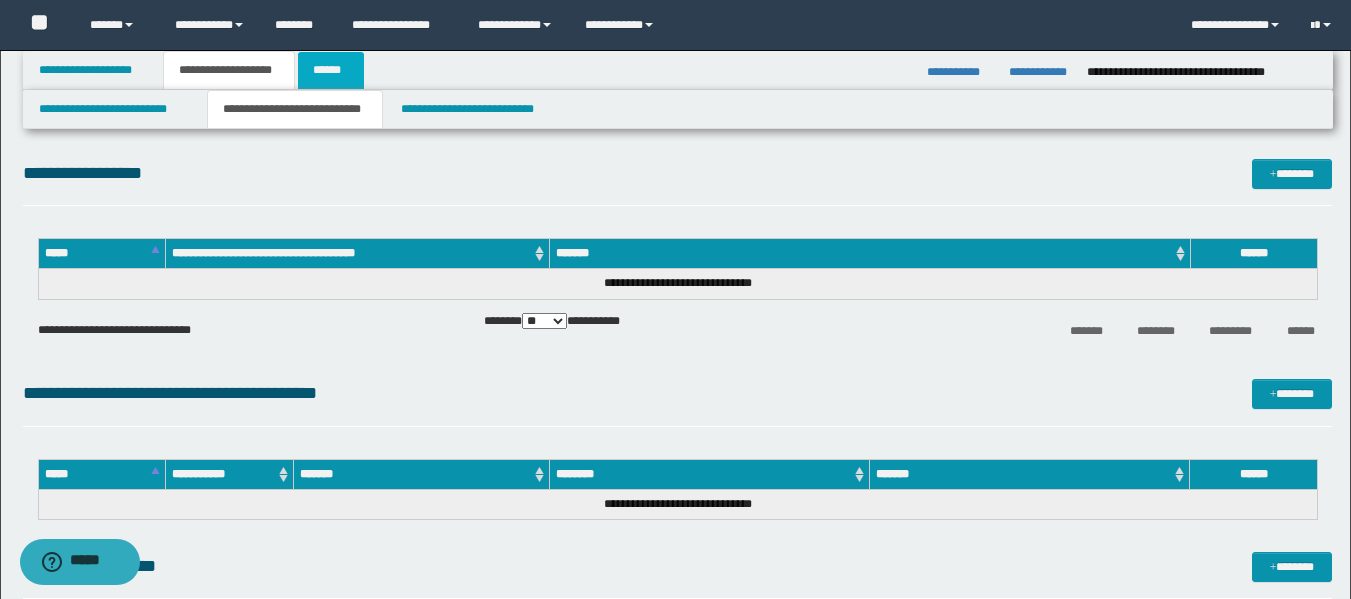 click on "******" at bounding box center (331, 70) 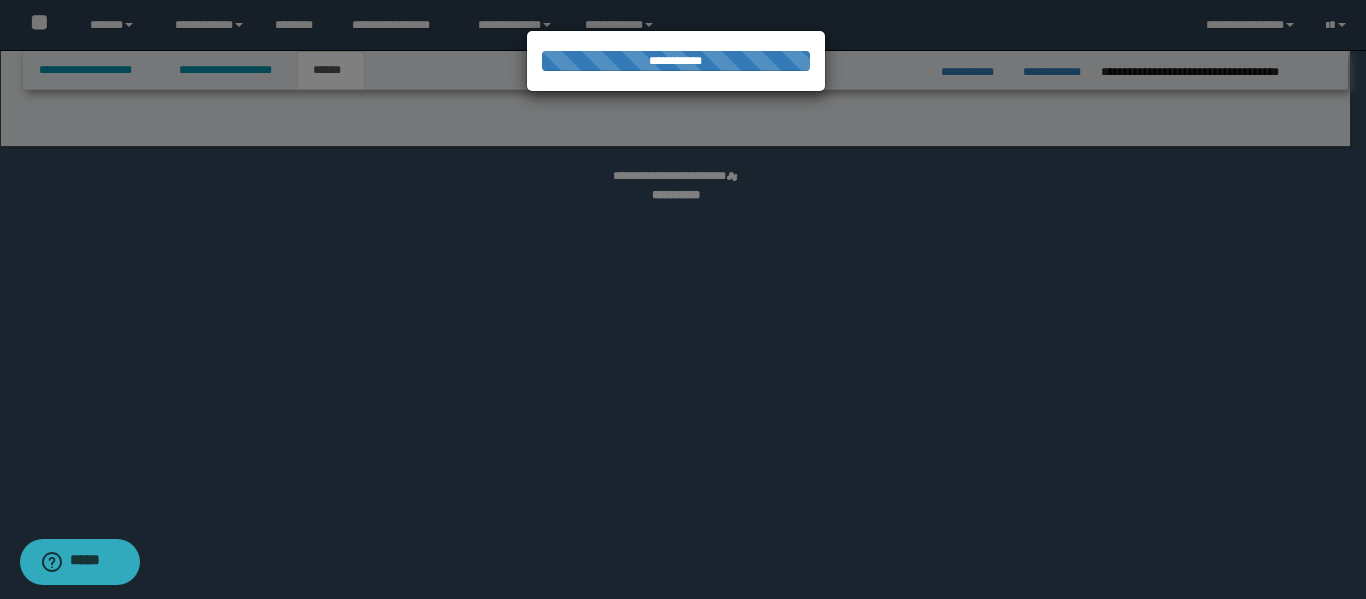 select on "*" 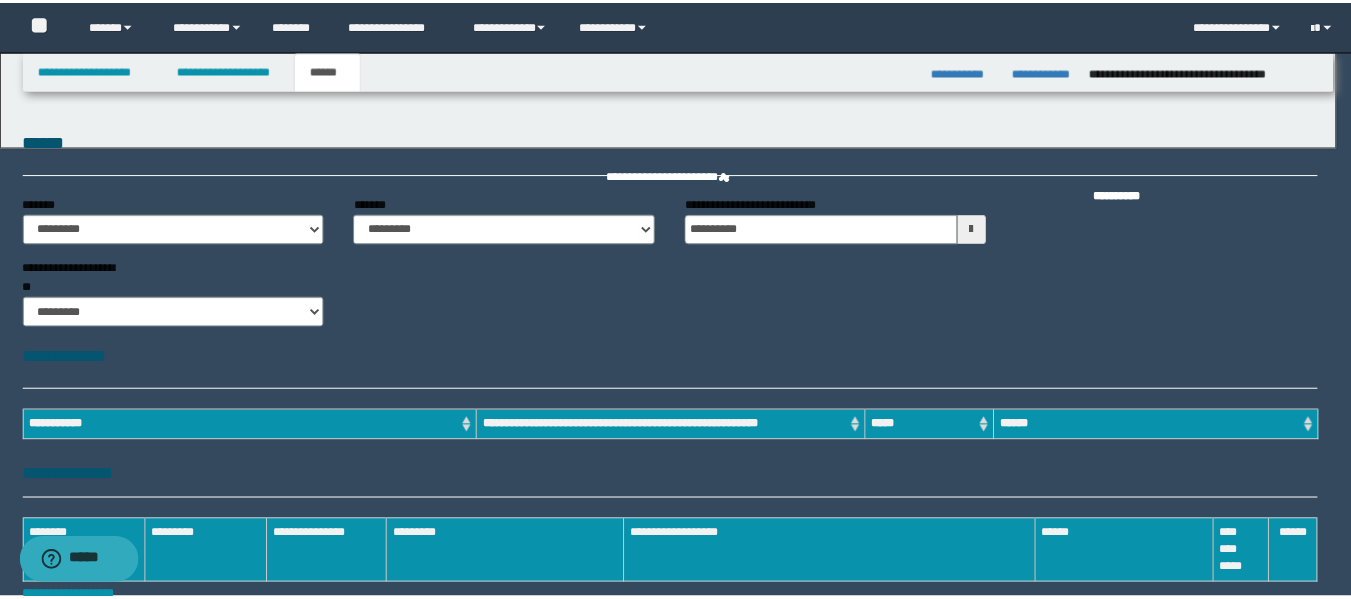 scroll, scrollTop: 0, scrollLeft: 0, axis: both 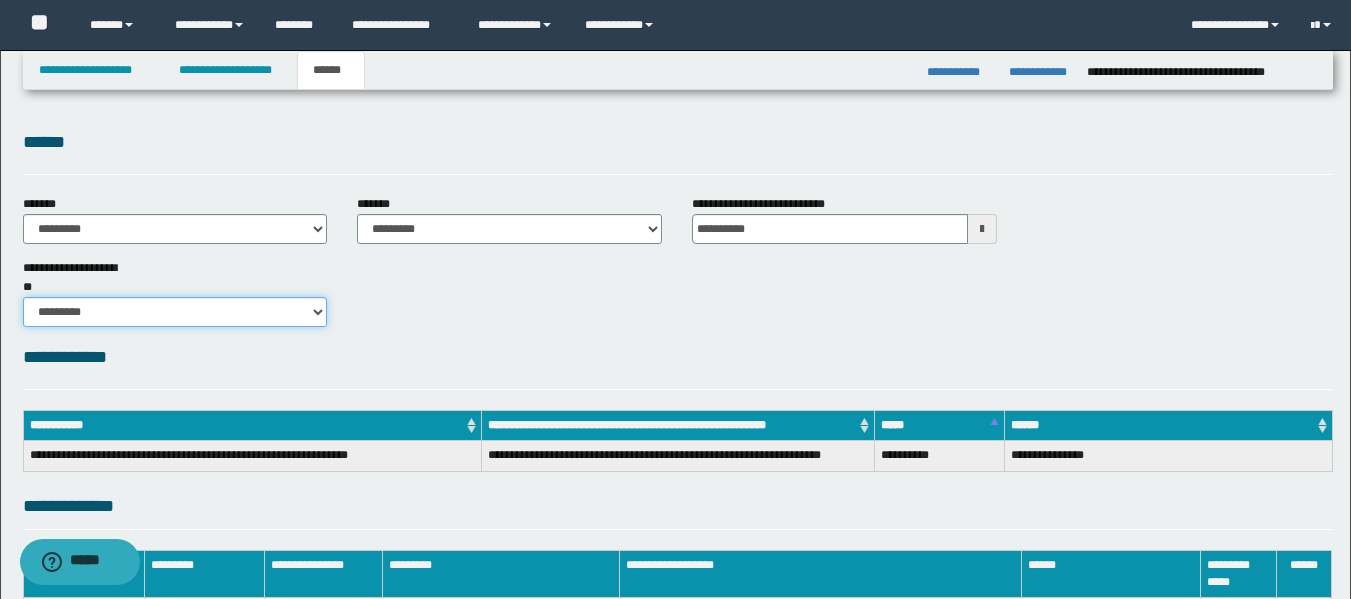 click on "*********
**
**" at bounding box center [175, 312] 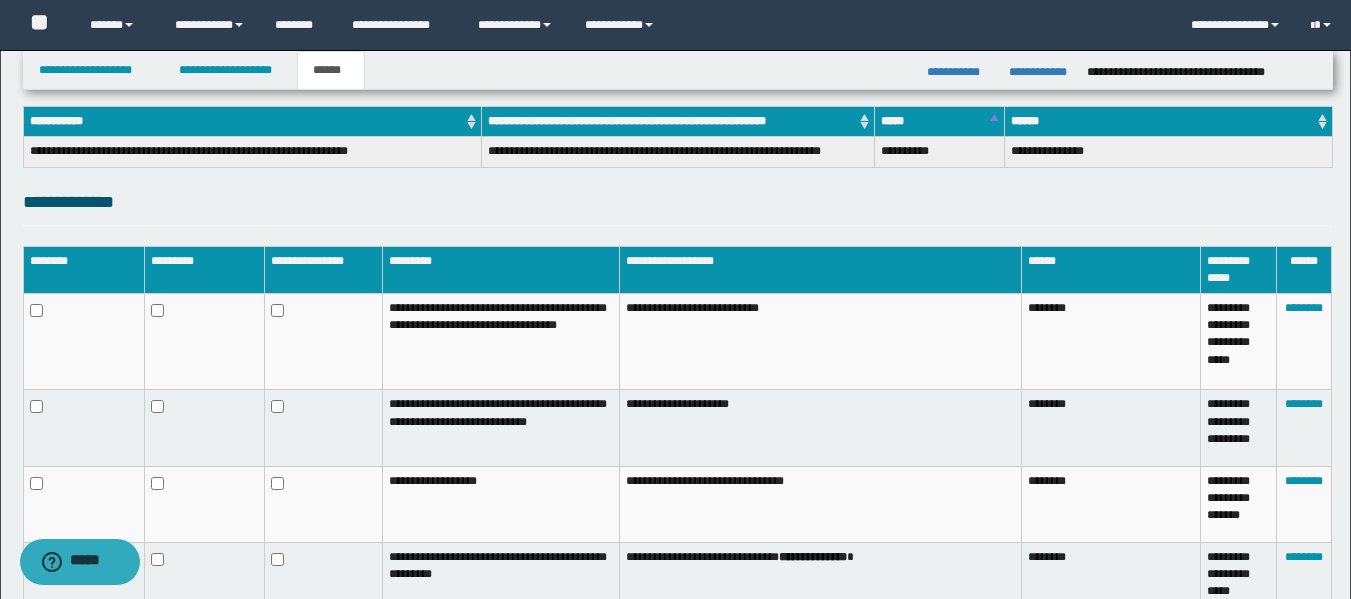 scroll, scrollTop: 400, scrollLeft: 0, axis: vertical 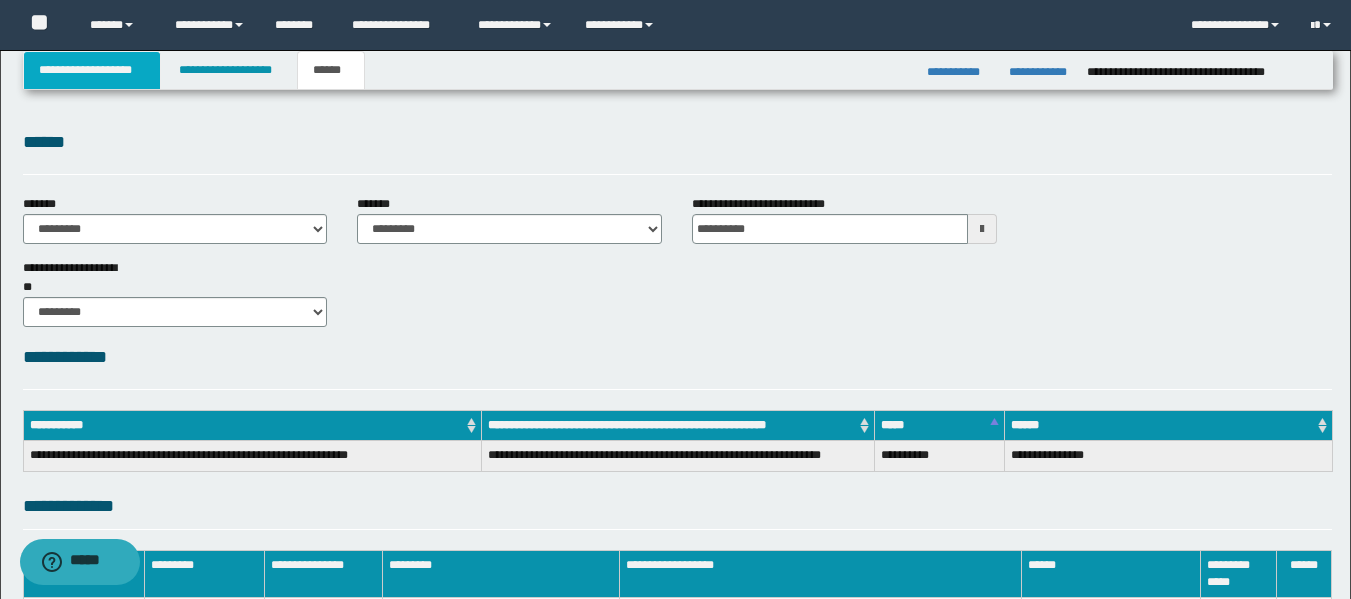 click on "**********" at bounding box center (92, 70) 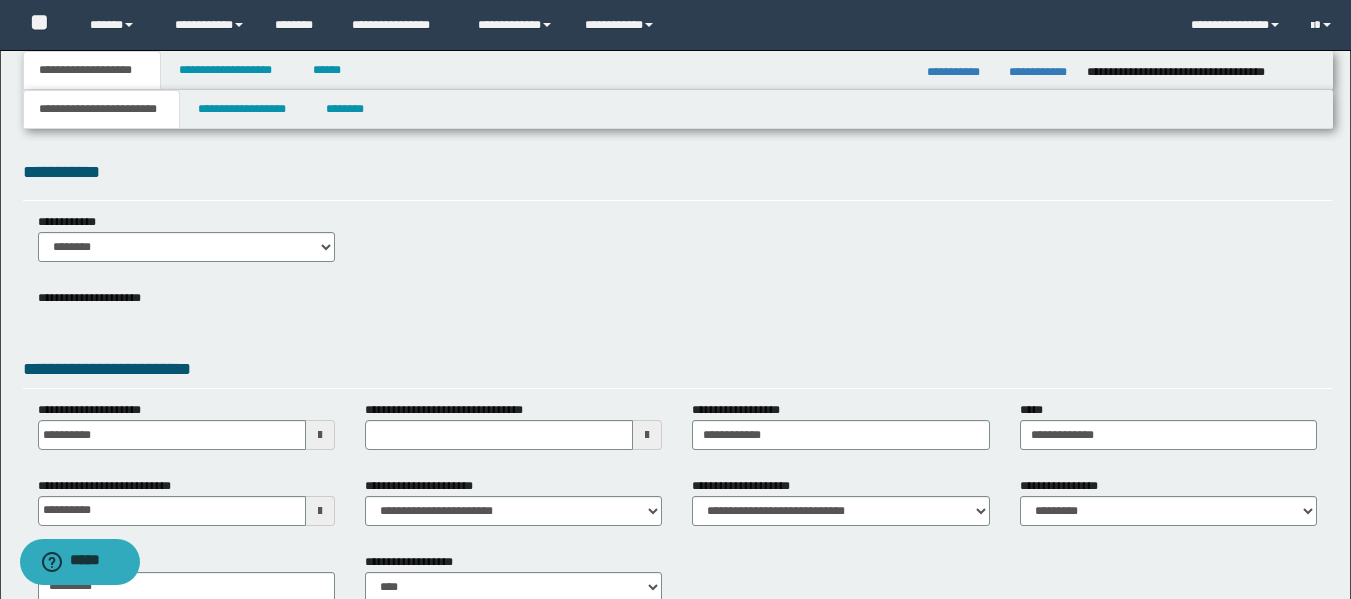 scroll, scrollTop: 0, scrollLeft: 0, axis: both 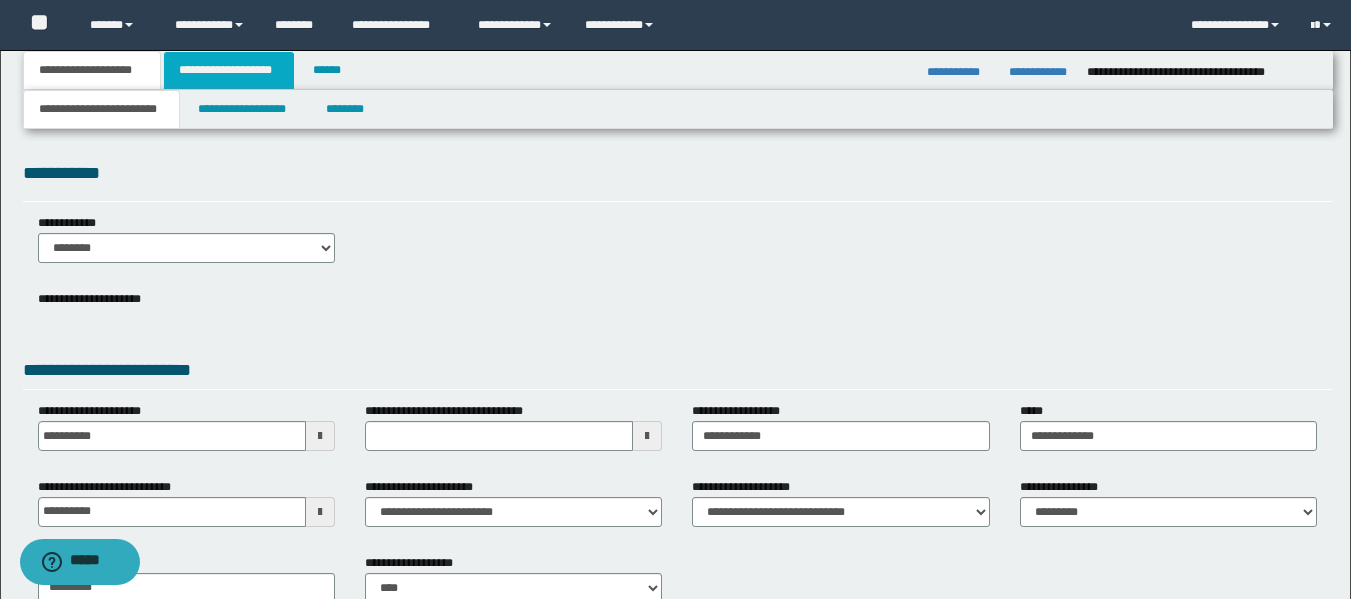 click on "**********" at bounding box center (229, 70) 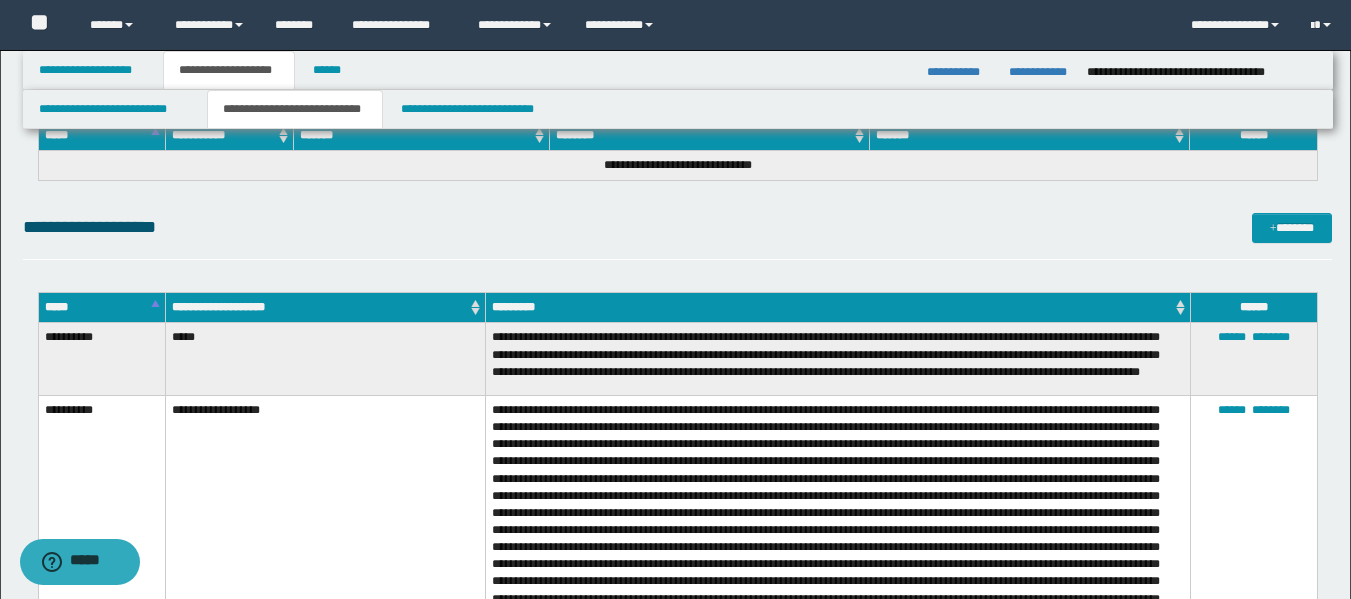 scroll, scrollTop: 400, scrollLeft: 0, axis: vertical 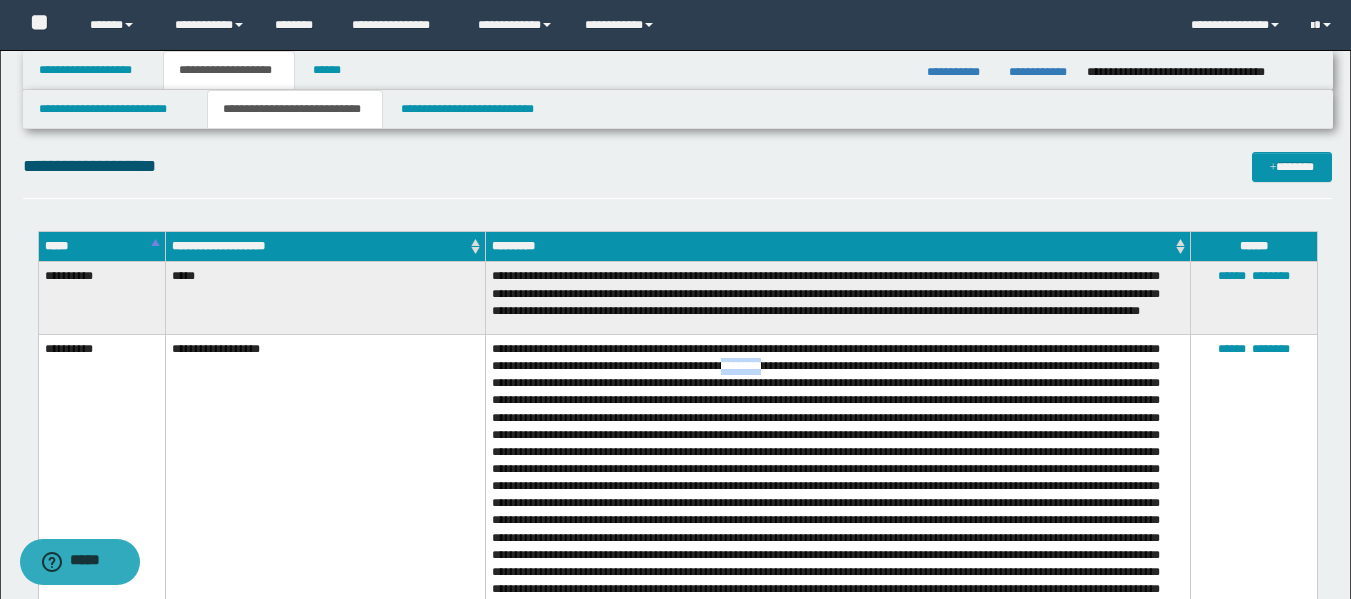 drag, startPoint x: 821, startPoint y: 369, endPoint x: 871, endPoint y: 370, distance: 50.01 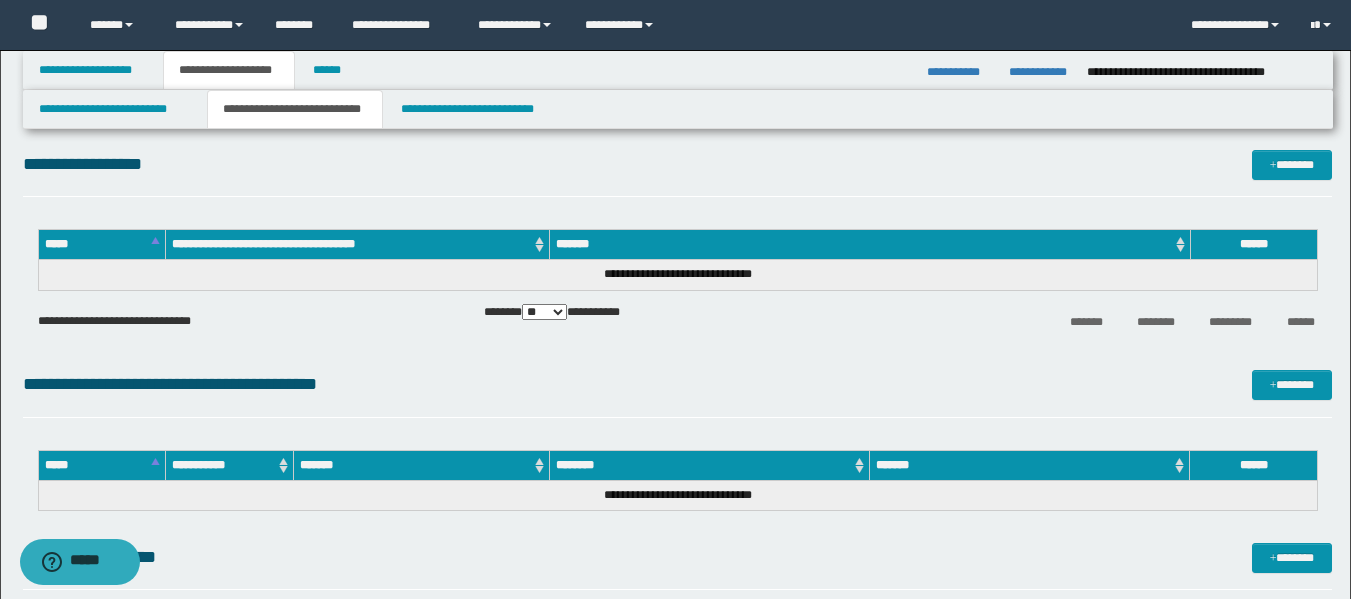 scroll, scrollTop: 0, scrollLeft: 0, axis: both 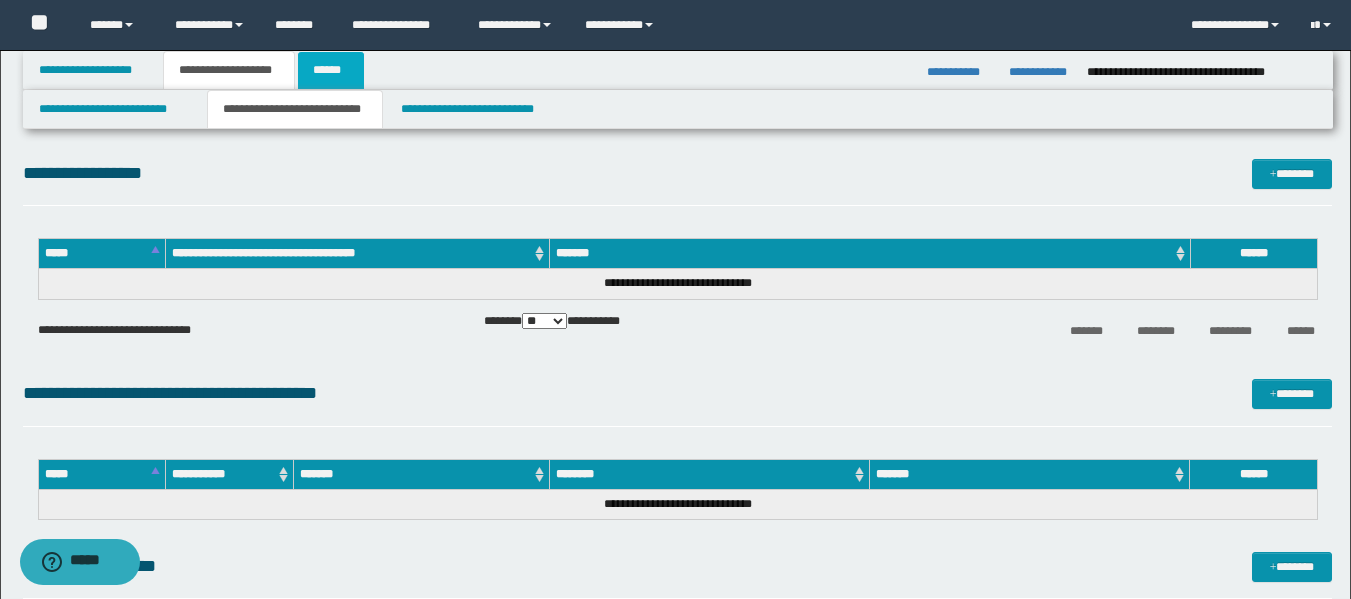 click on "******" at bounding box center (331, 70) 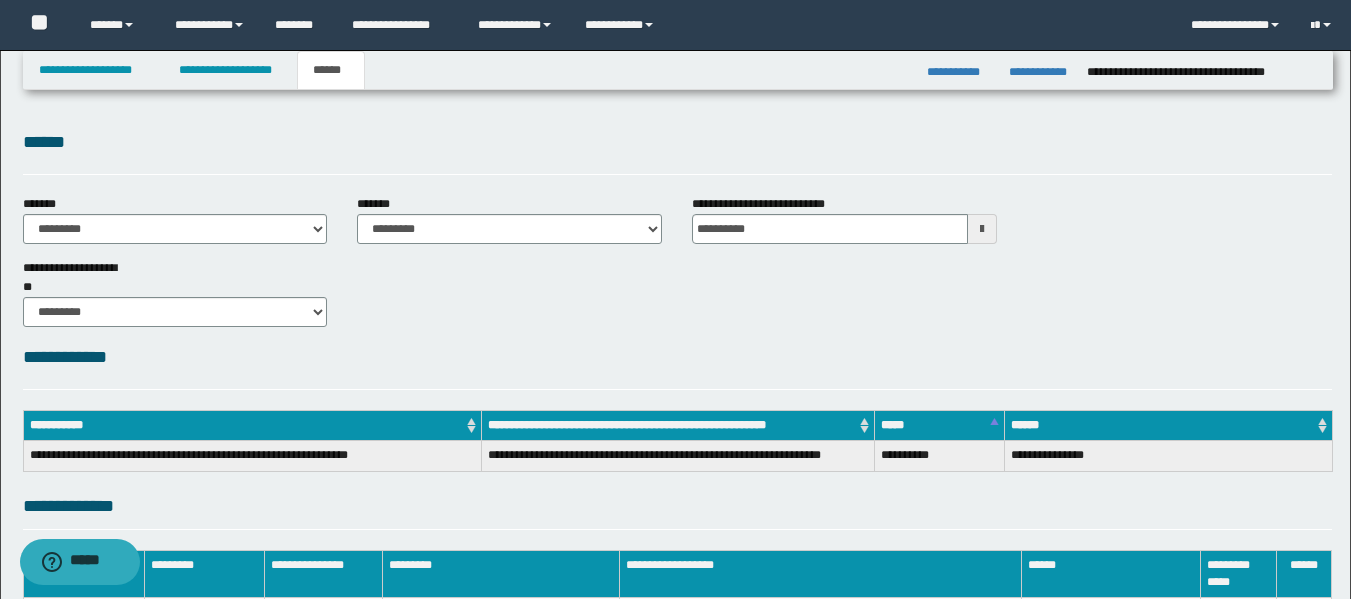 click at bounding box center (982, 229) 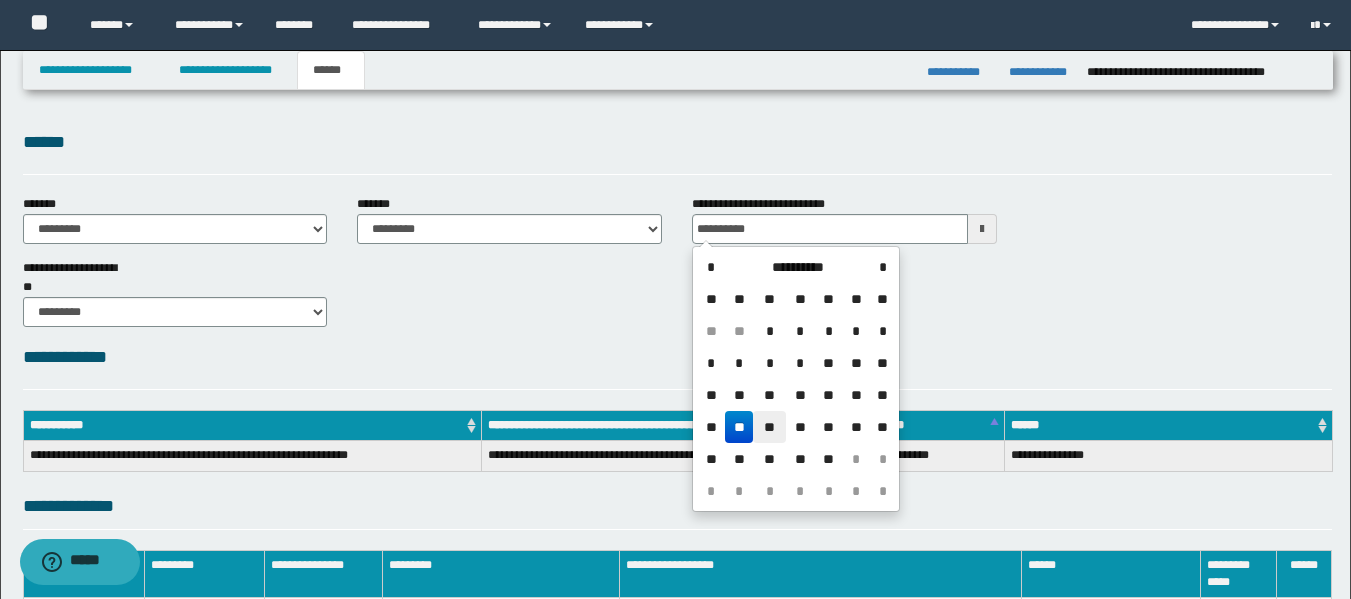 click on "**" at bounding box center [769, 427] 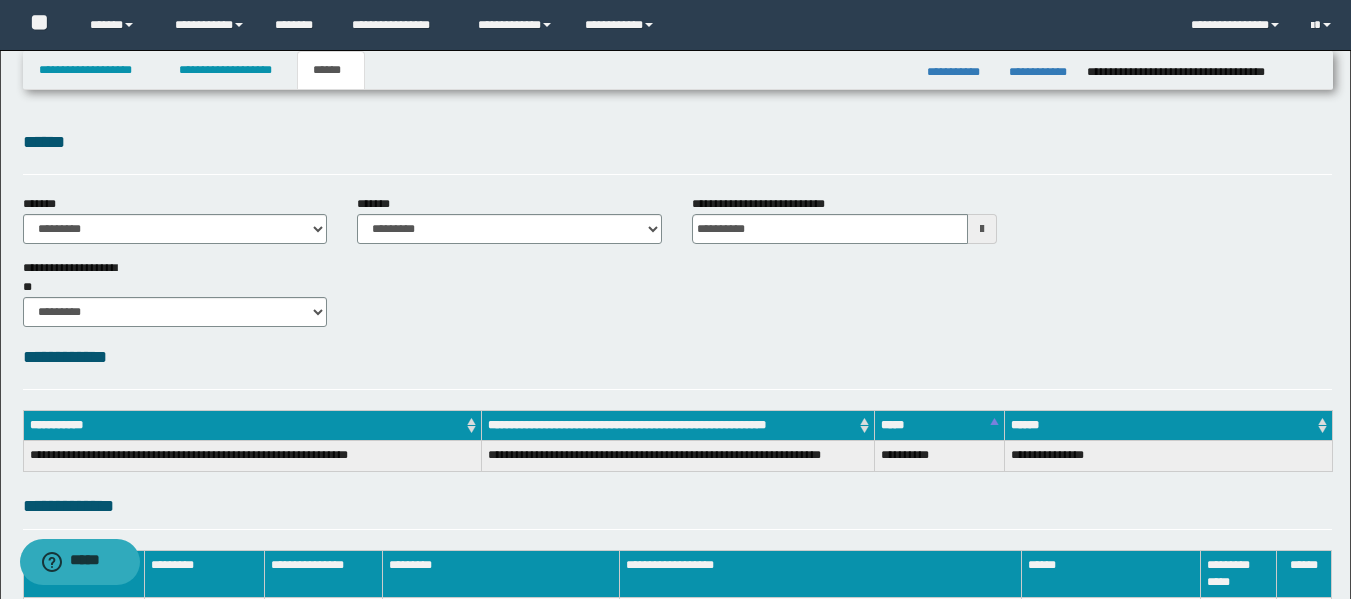 click on "**********" at bounding box center (677, 357) 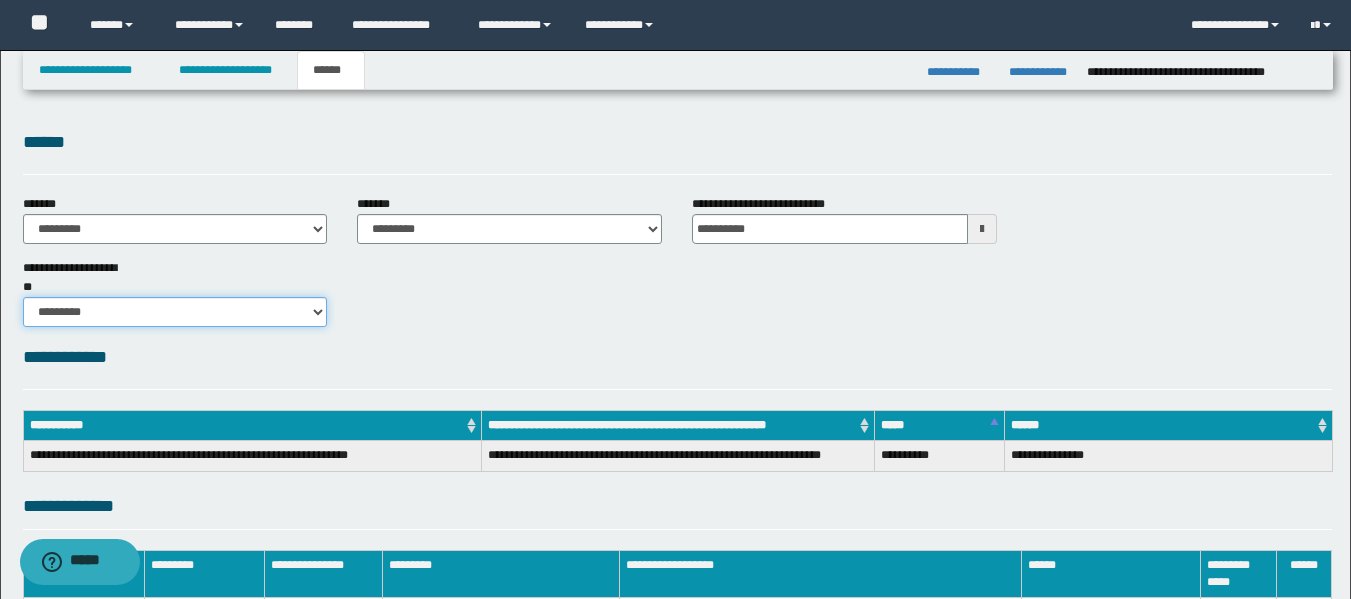 click on "*********
**
**" at bounding box center [175, 312] 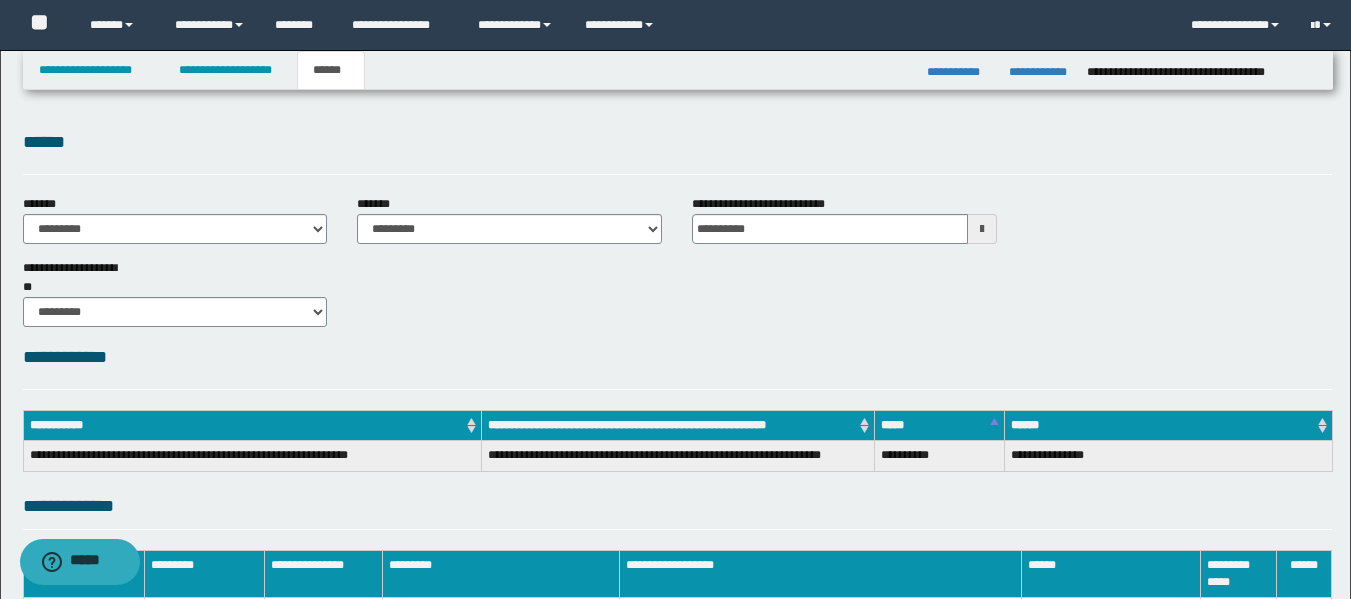 click on "**********" at bounding box center [677, 831] 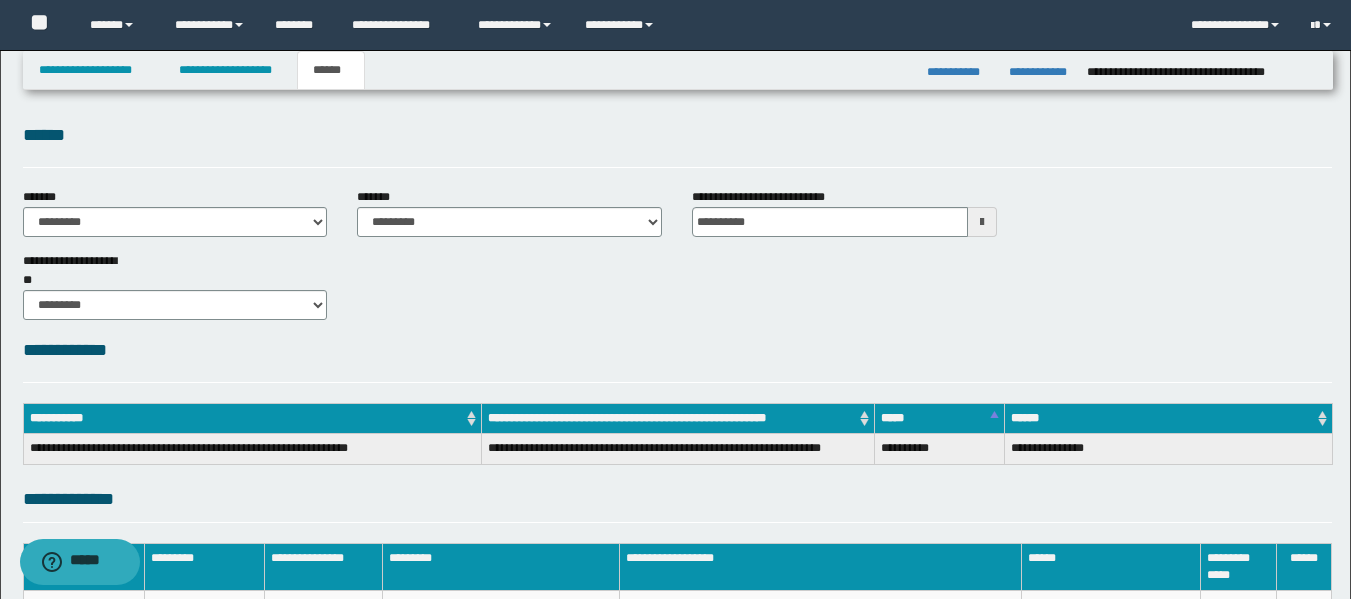 scroll, scrollTop: 0, scrollLeft: 0, axis: both 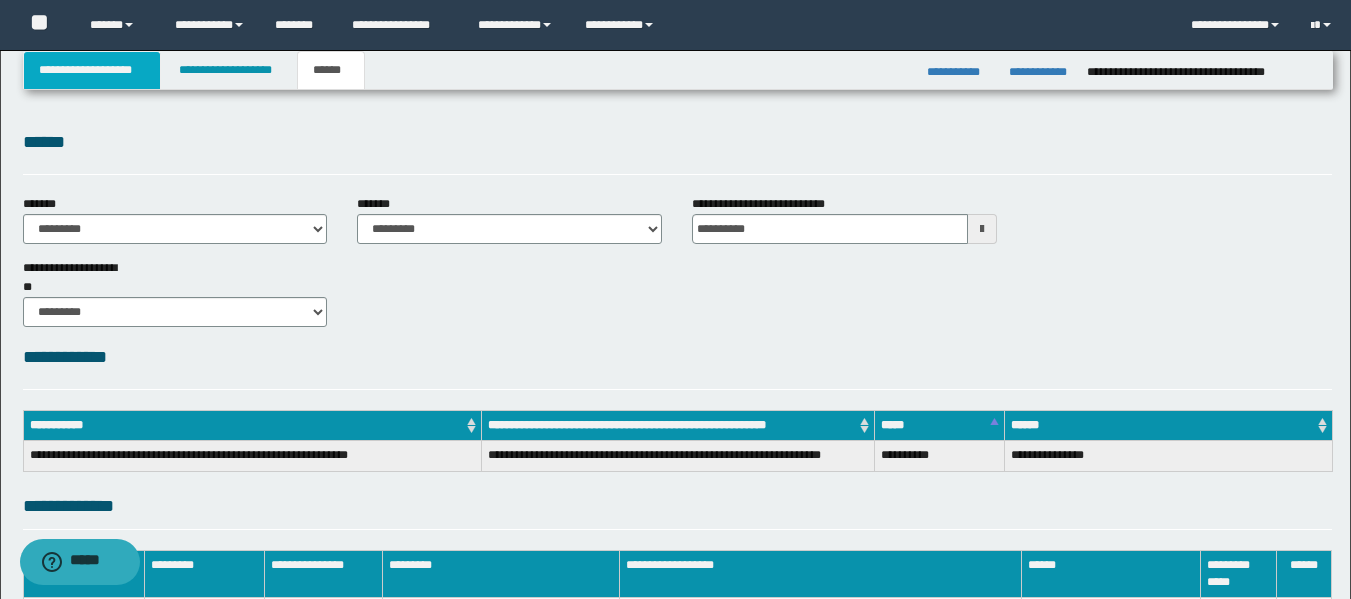 click on "**********" at bounding box center (92, 70) 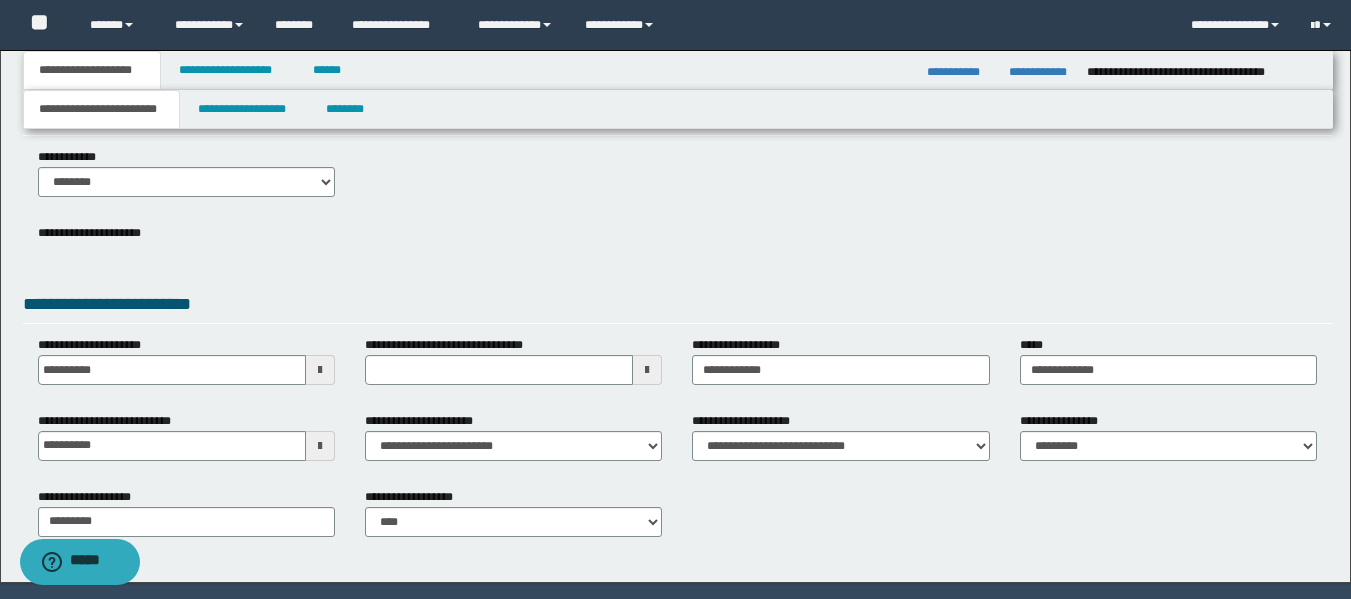scroll, scrollTop: 0, scrollLeft: 0, axis: both 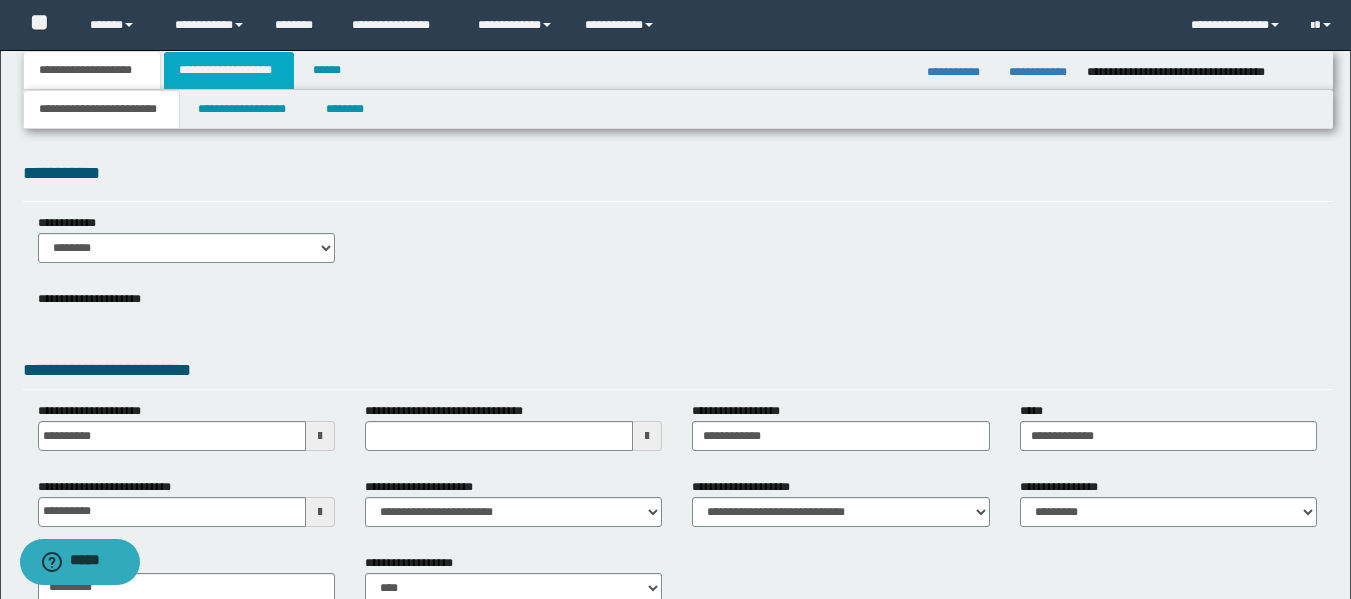 click on "**********" at bounding box center [229, 70] 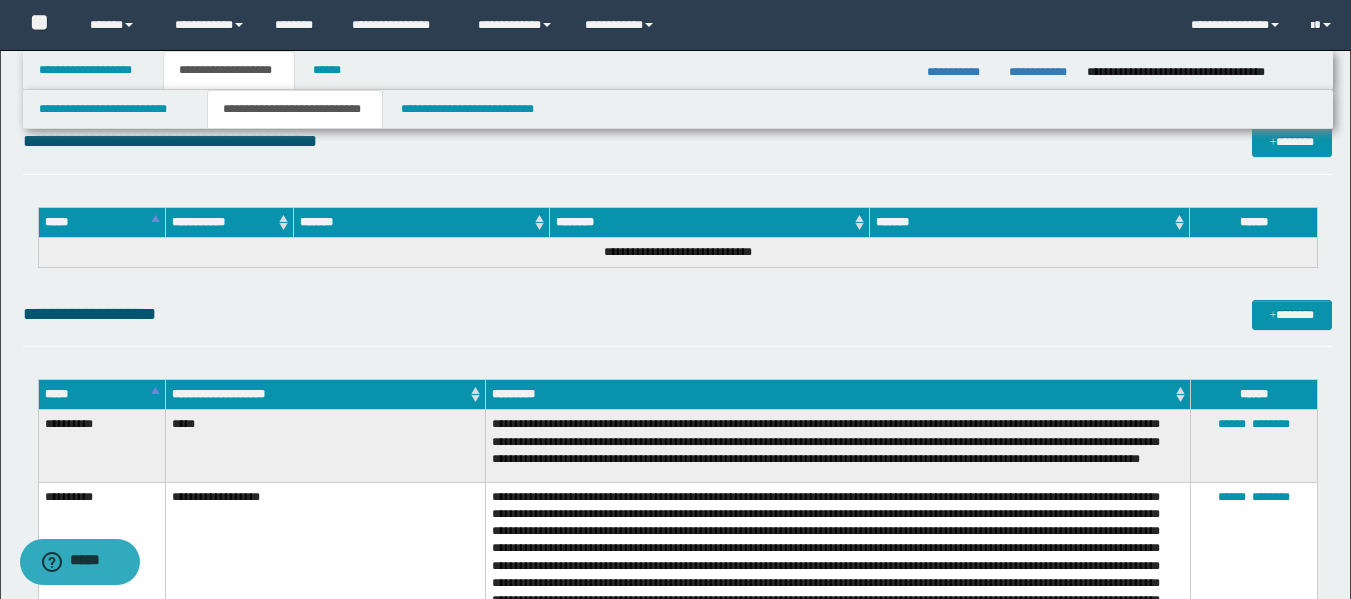 scroll, scrollTop: 0, scrollLeft: 0, axis: both 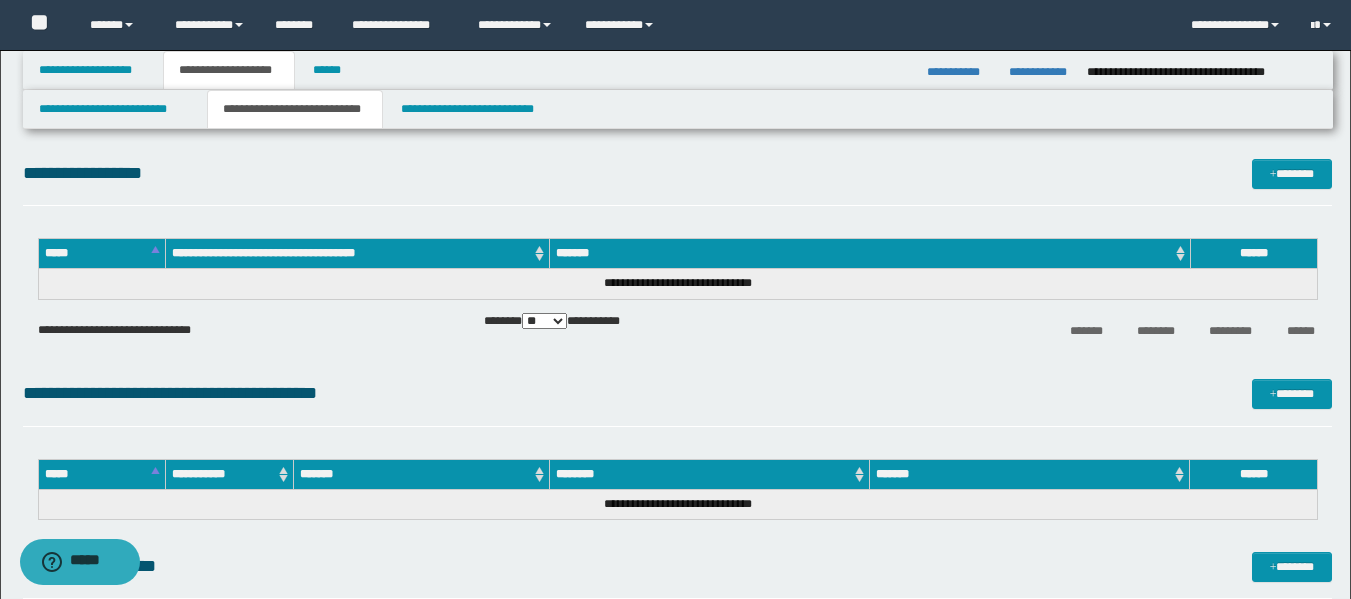 click on "**********" at bounding box center [295, 109] 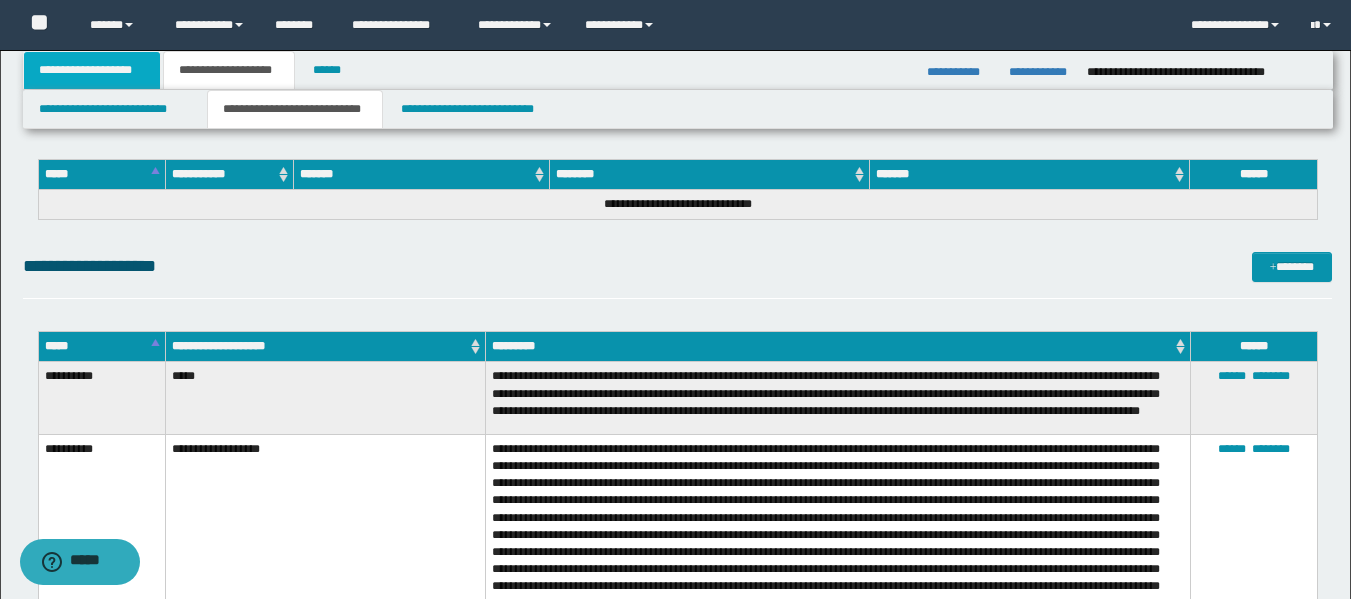 click on "**********" at bounding box center (92, 70) 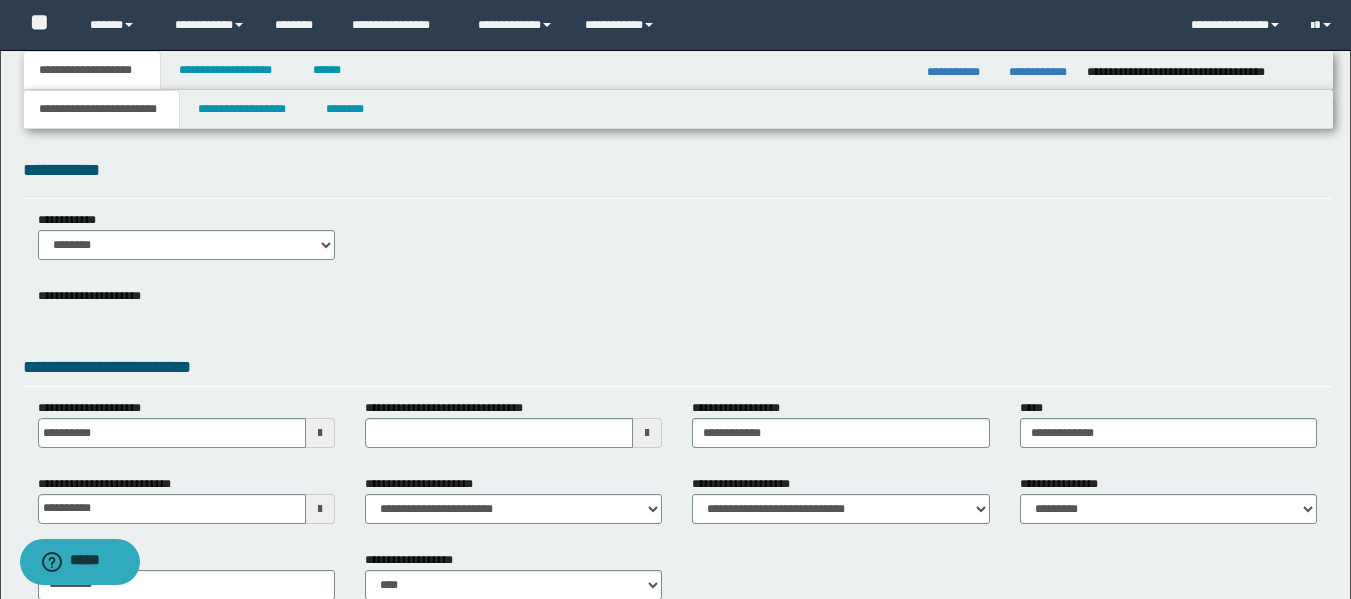 scroll, scrollTop: 0, scrollLeft: 0, axis: both 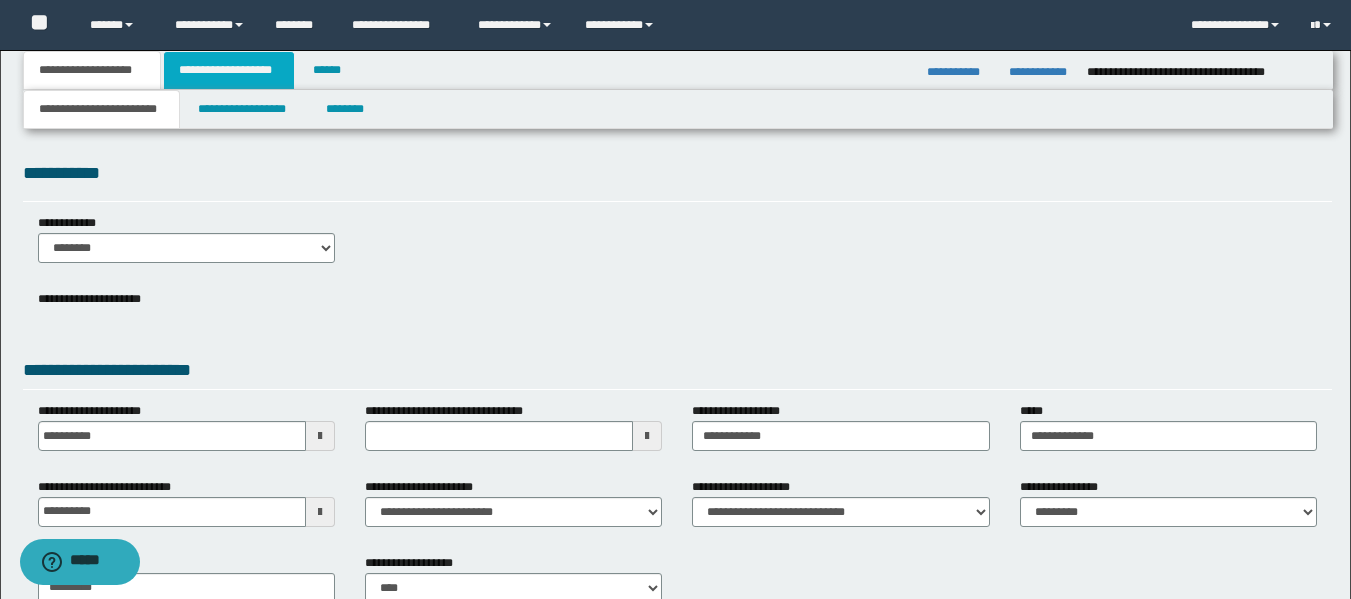 click on "**********" at bounding box center [229, 70] 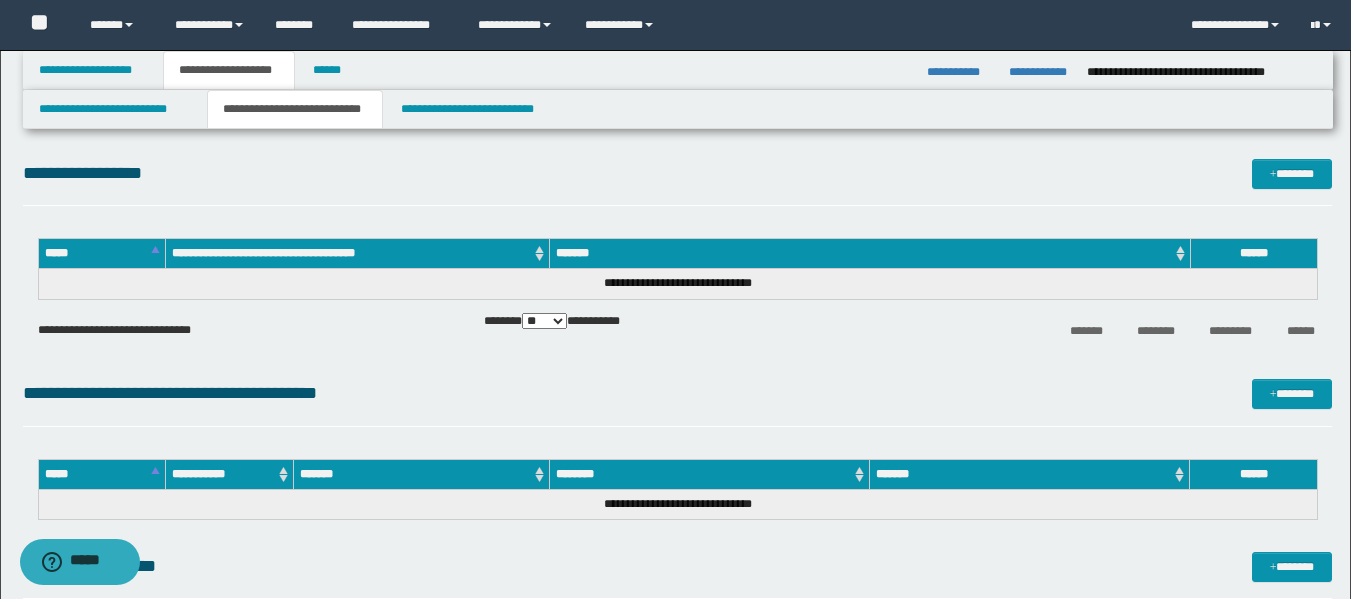 click on "**********" at bounding box center [295, 109] 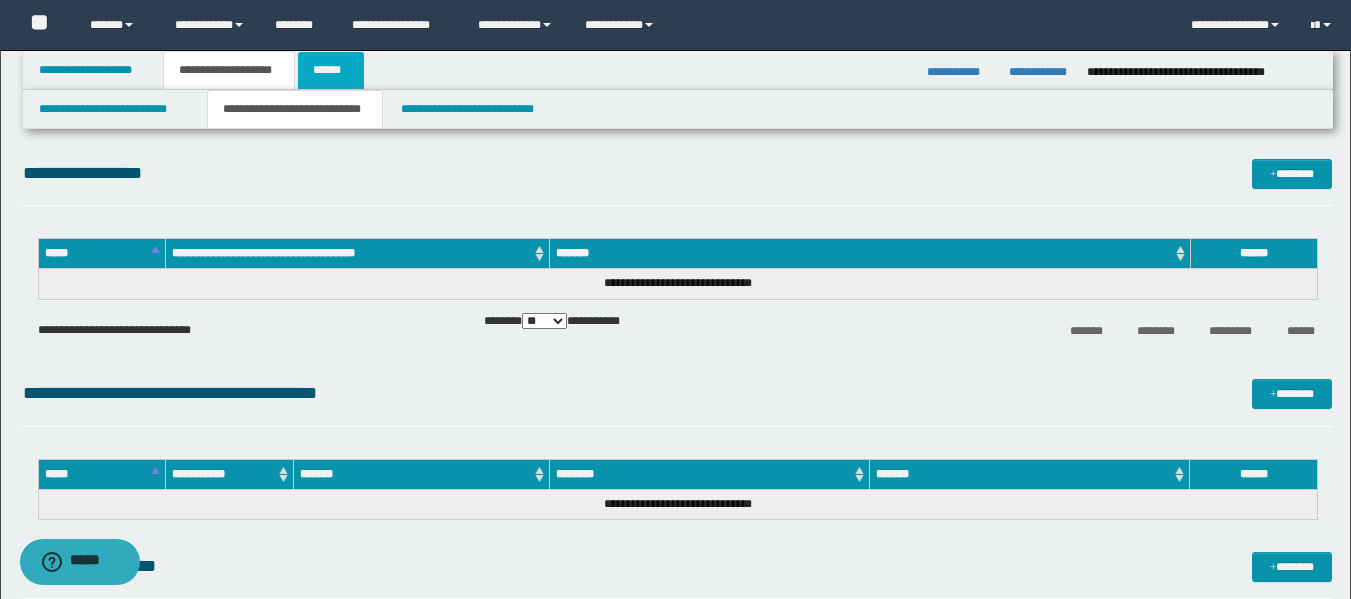 click on "******" at bounding box center [331, 70] 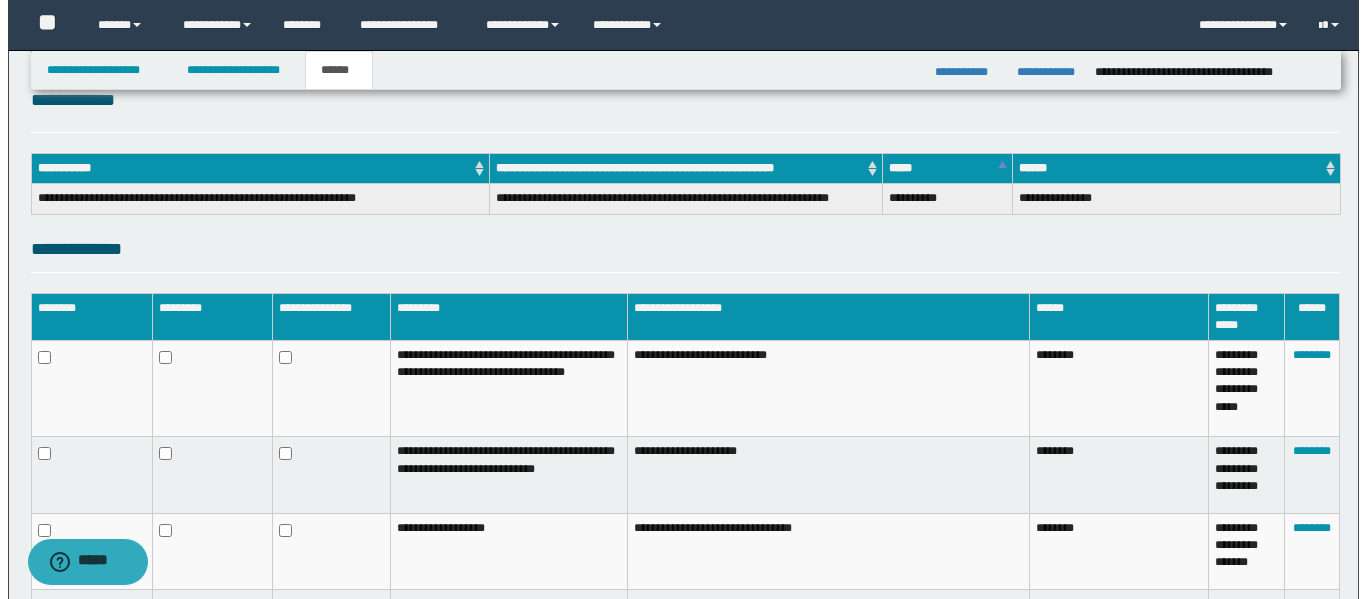 scroll, scrollTop: 0, scrollLeft: 0, axis: both 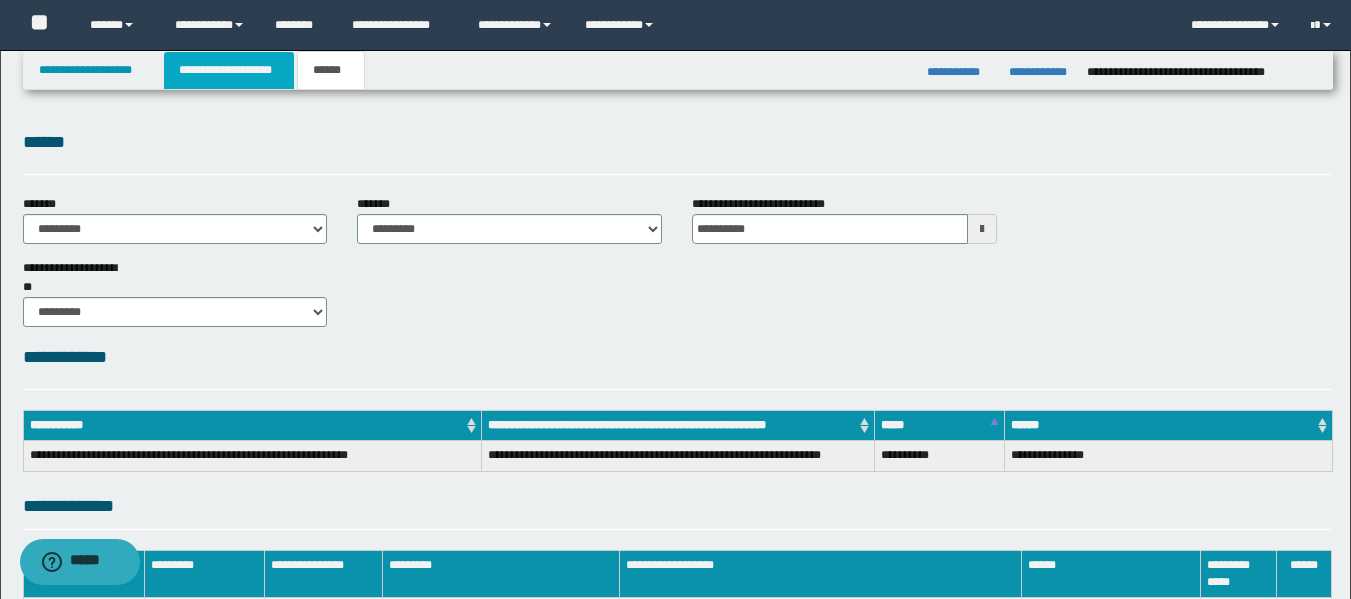click on "**********" at bounding box center (229, 70) 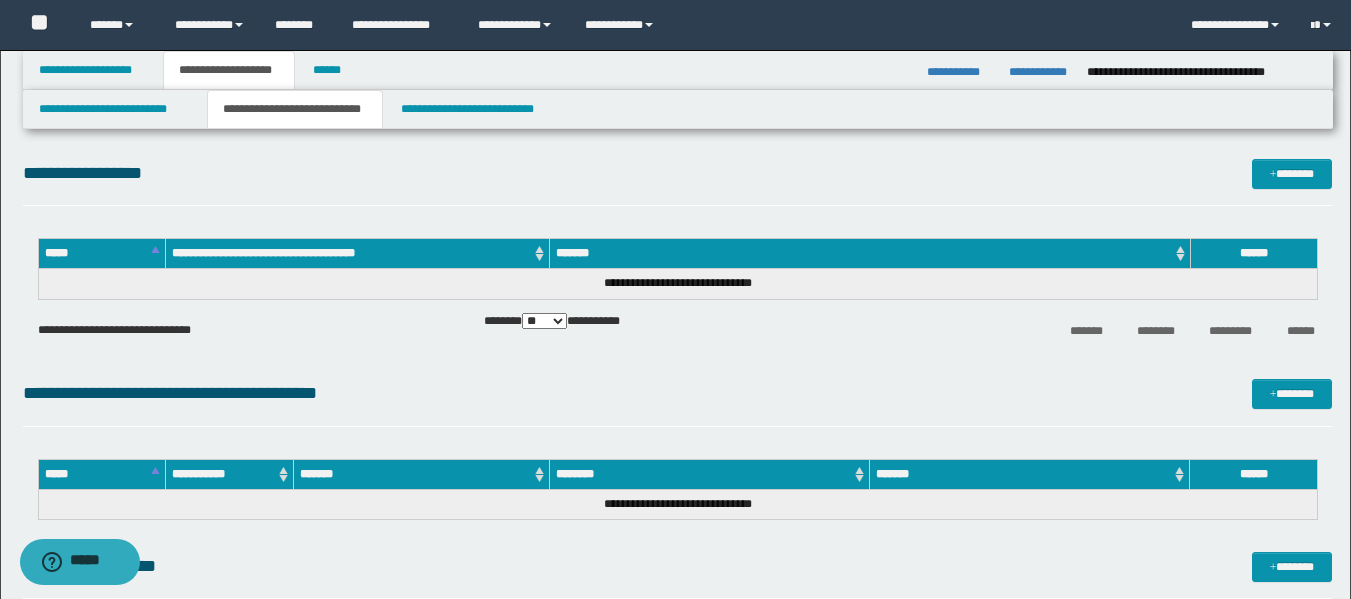 click on "**********" at bounding box center [295, 109] 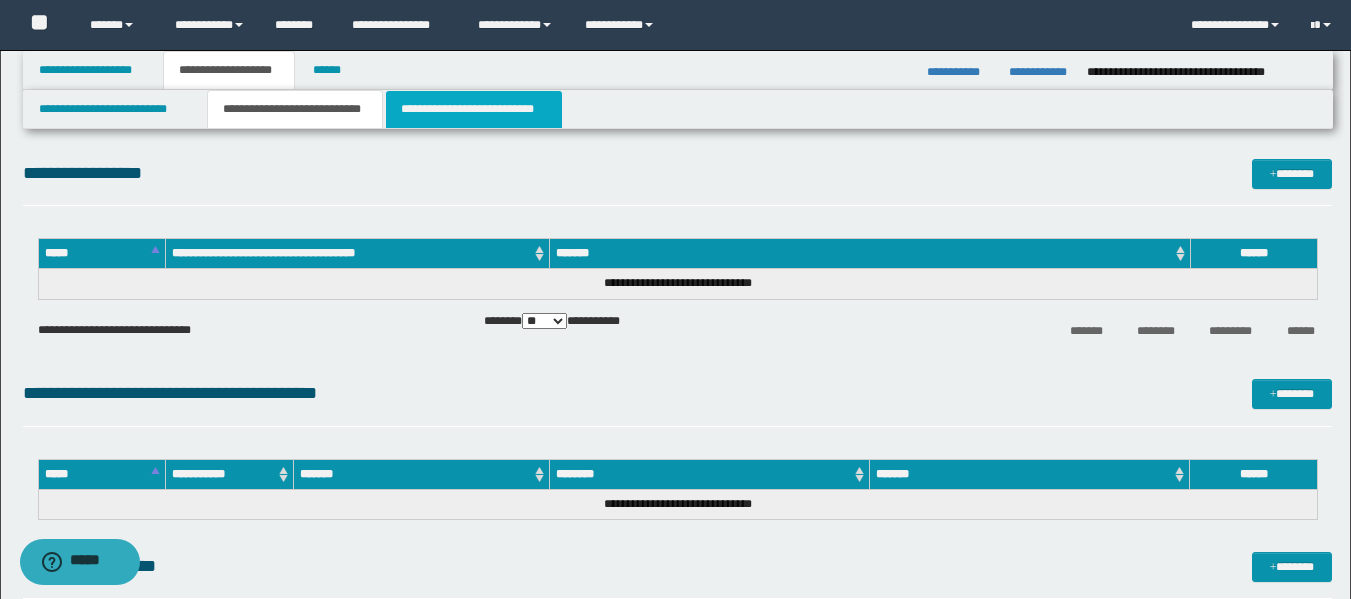 click on "**********" at bounding box center (474, 109) 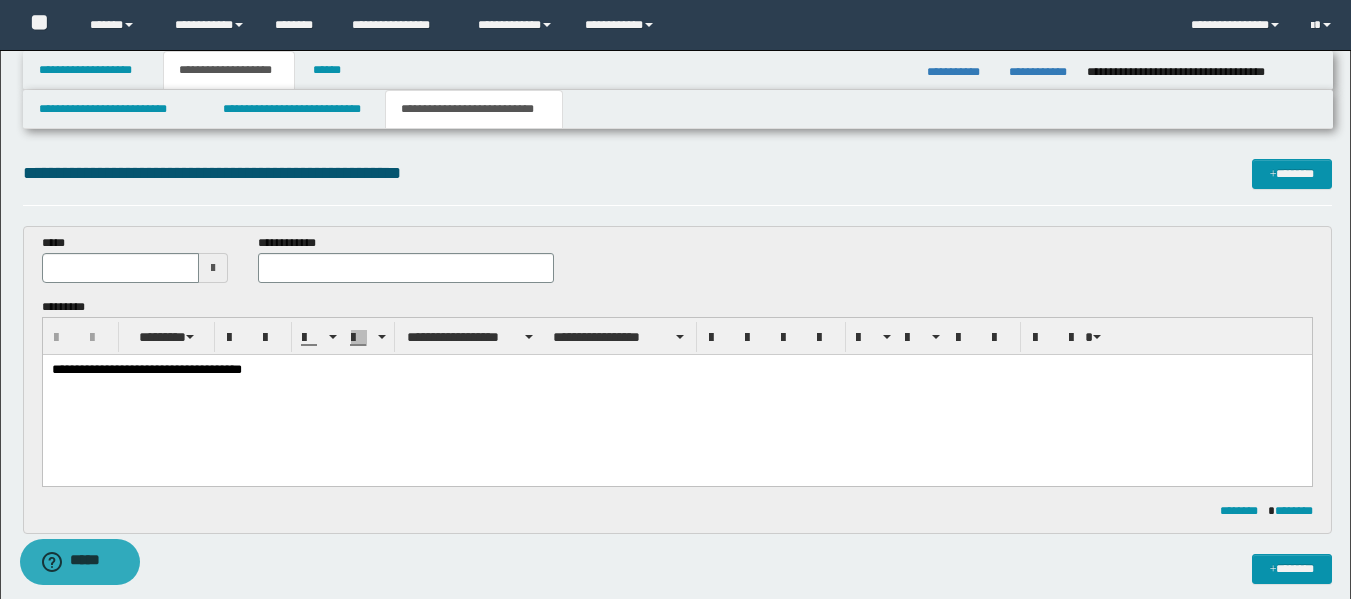 scroll, scrollTop: 0, scrollLeft: 0, axis: both 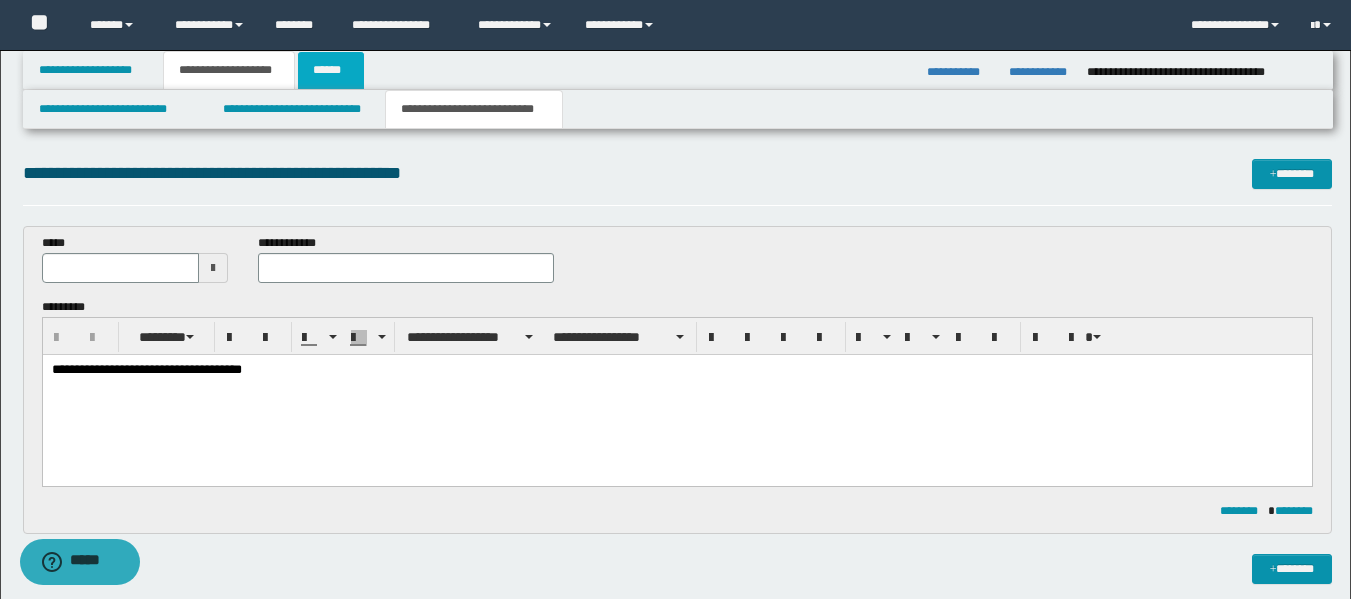 click on "******" at bounding box center (331, 70) 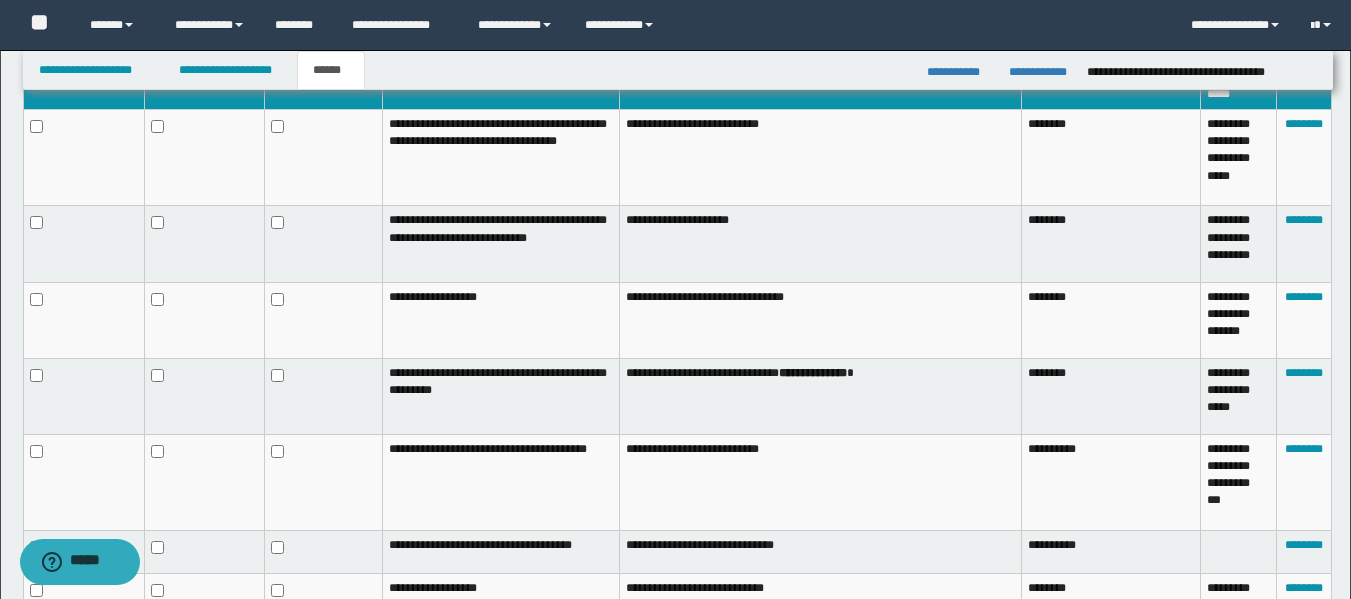 scroll, scrollTop: 600, scrollLeft: 0, axis: vertical 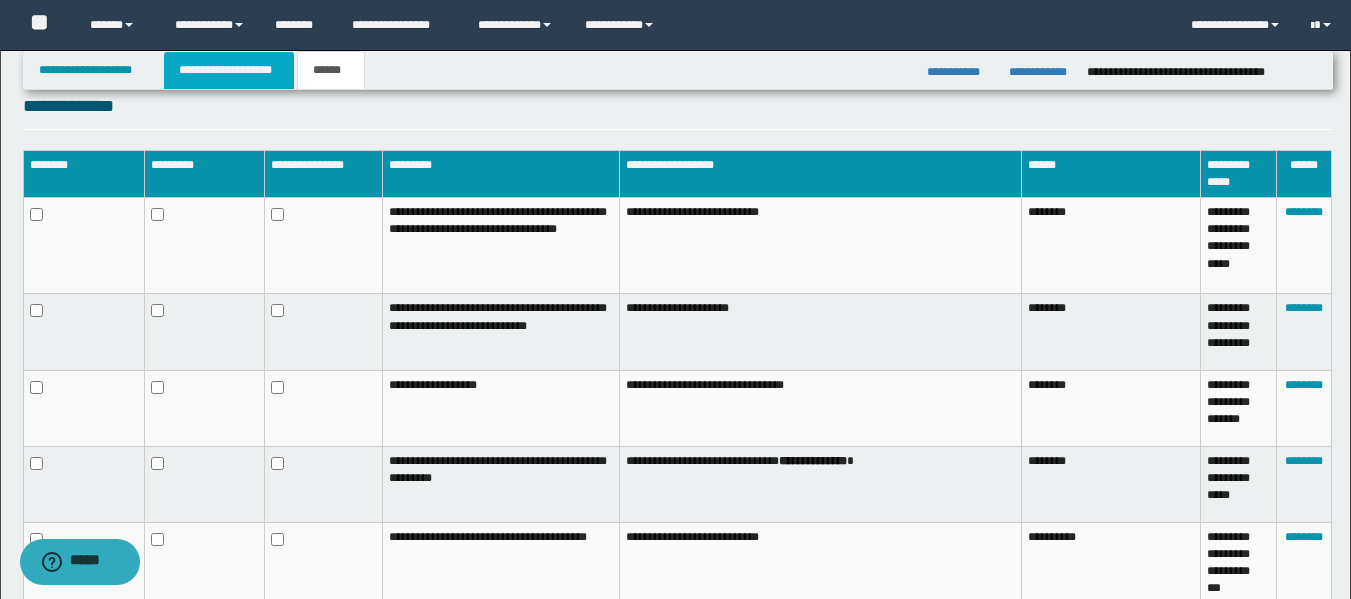 click on "**********" at bounding box center (229, 70) 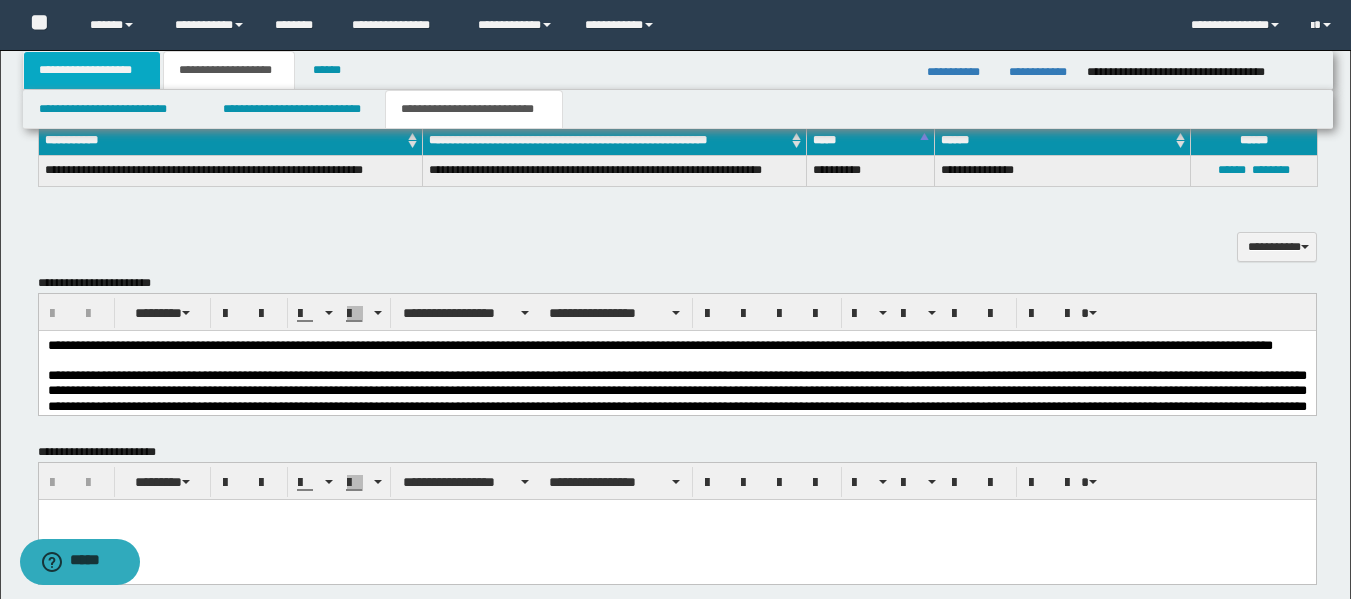 click on "**********" at bounding box center [92, 70] 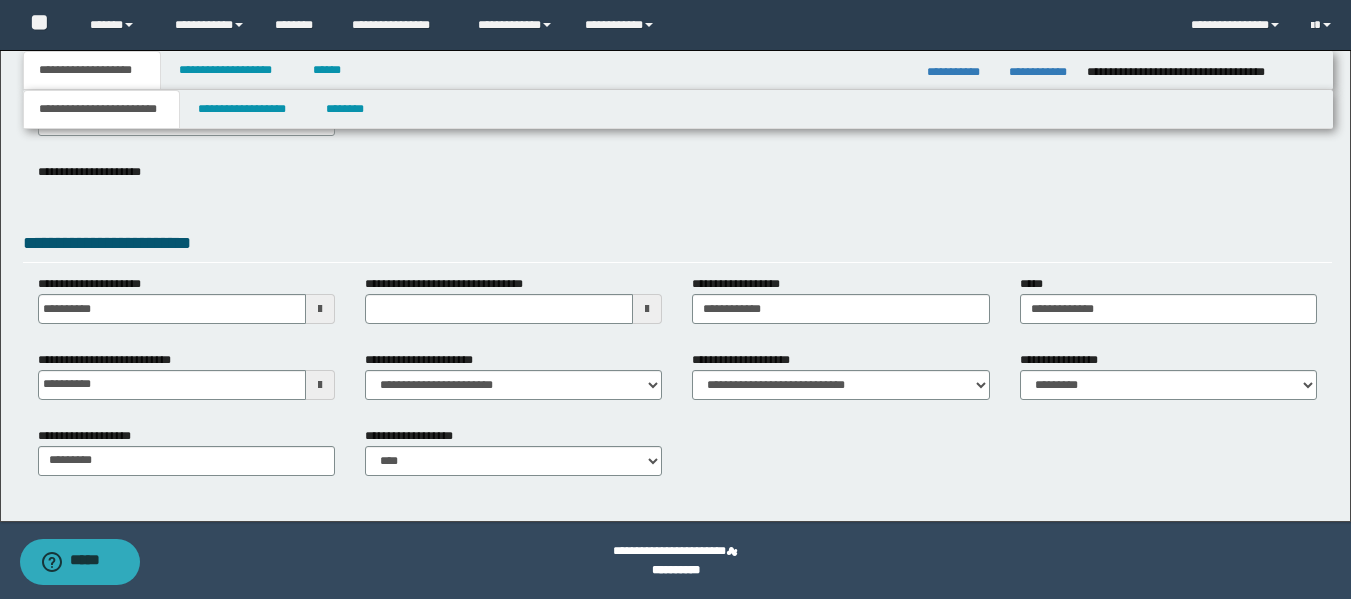 scroll, scrollTop: 0, scrollLeft: 0, axis: both 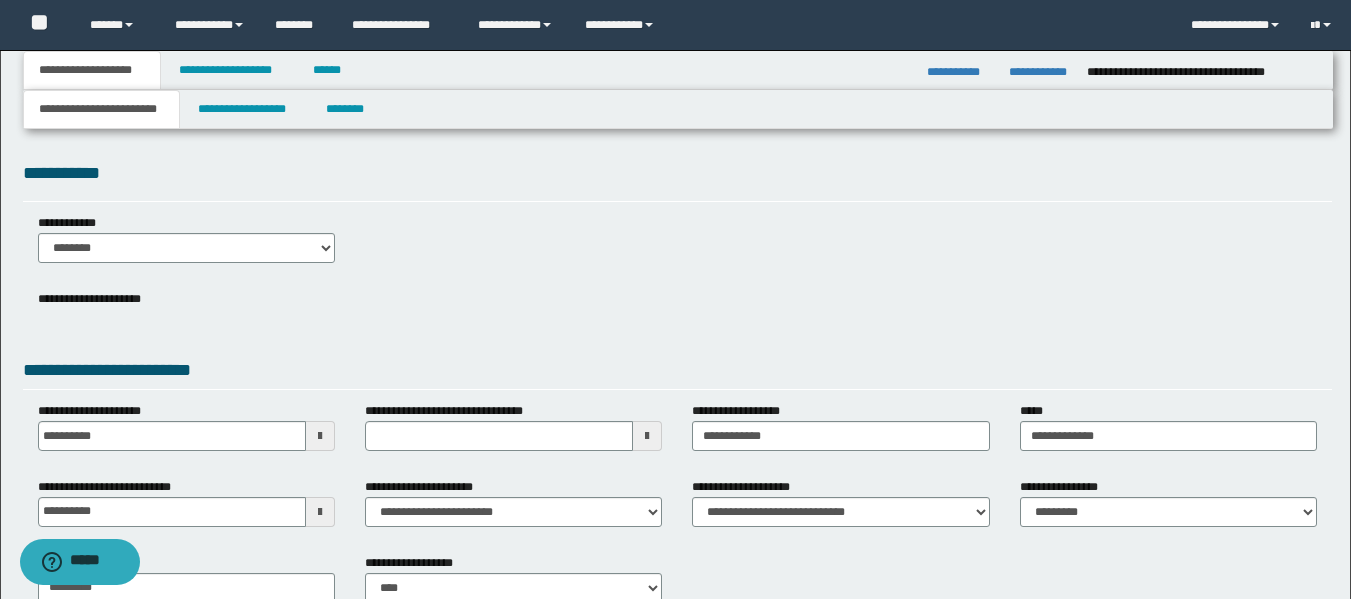 click on "**********" at bounding box center (101, 109) 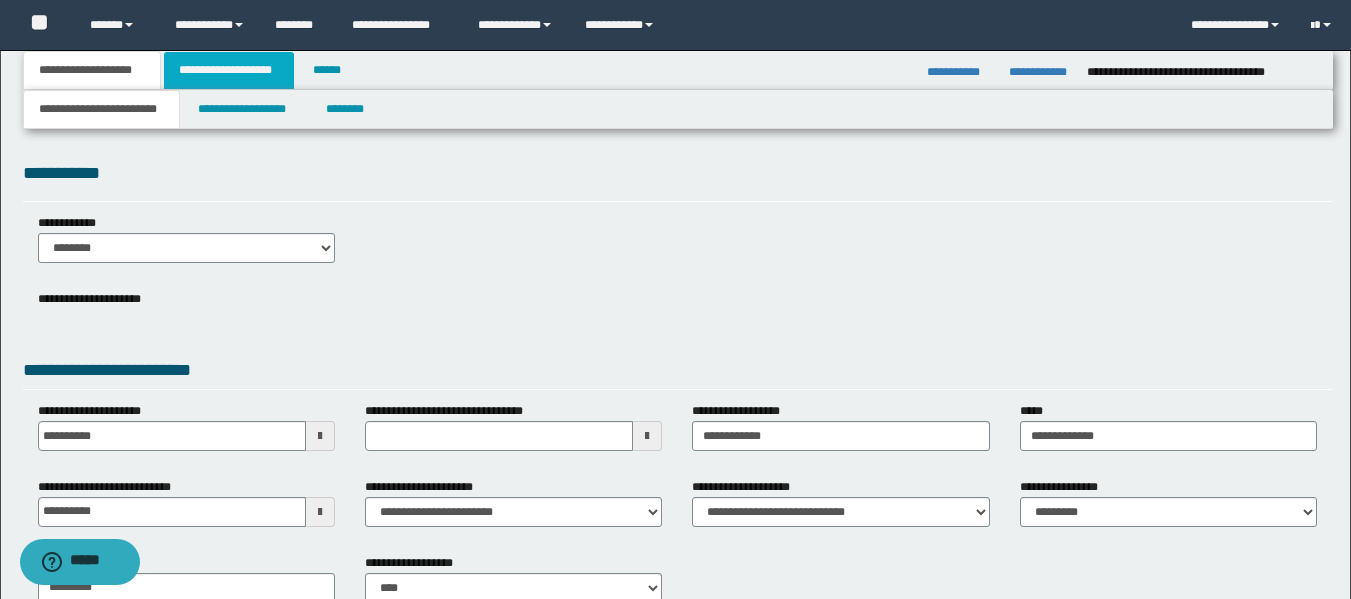 click on "**********" at bounding box center (229, 70) 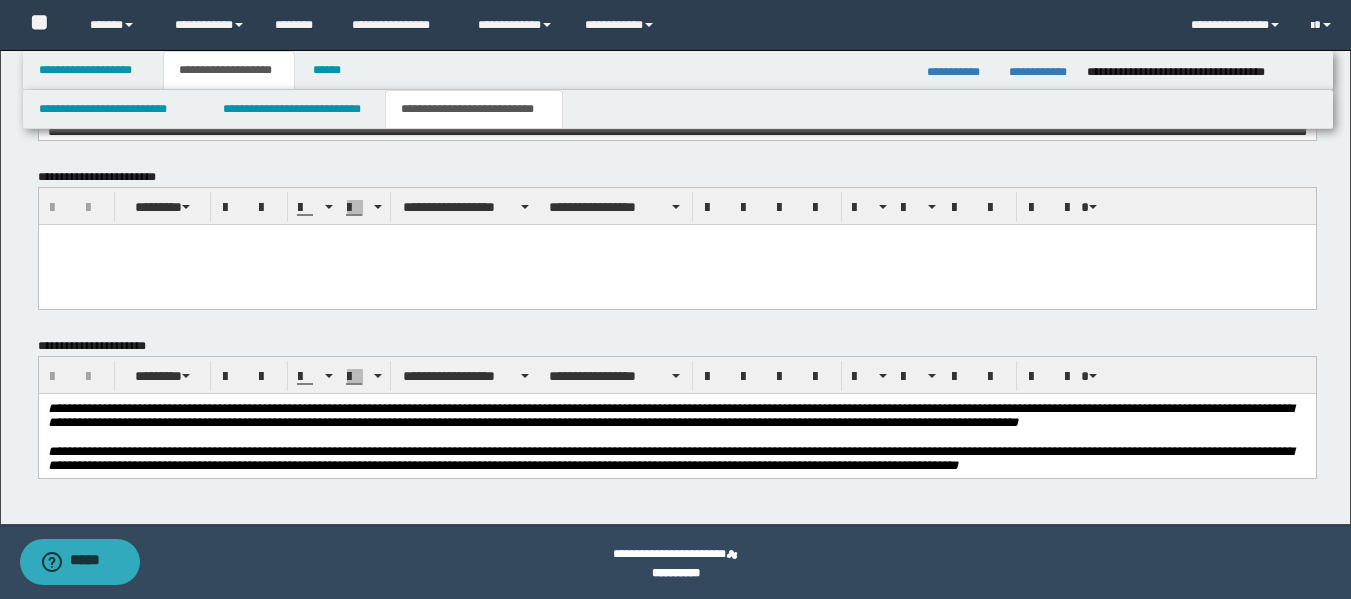 scroll, scrollTop: 709, scrollLeft: 0, axis: vertical 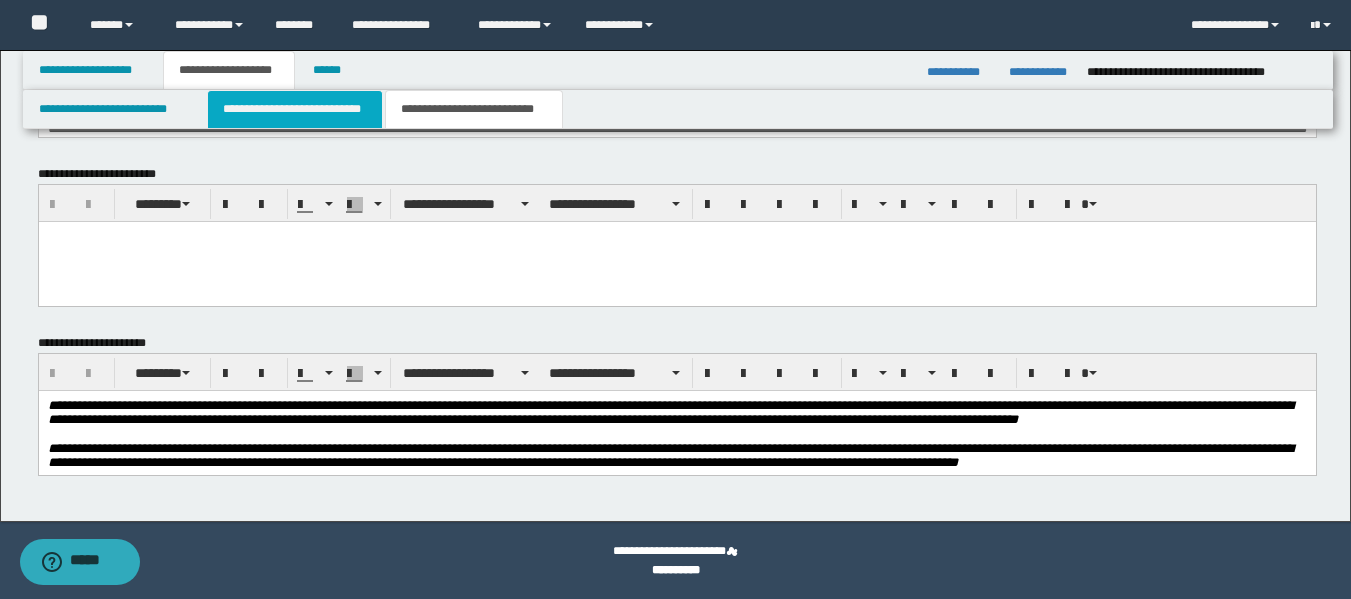 click on "**********" at bounding box center [295, 109] 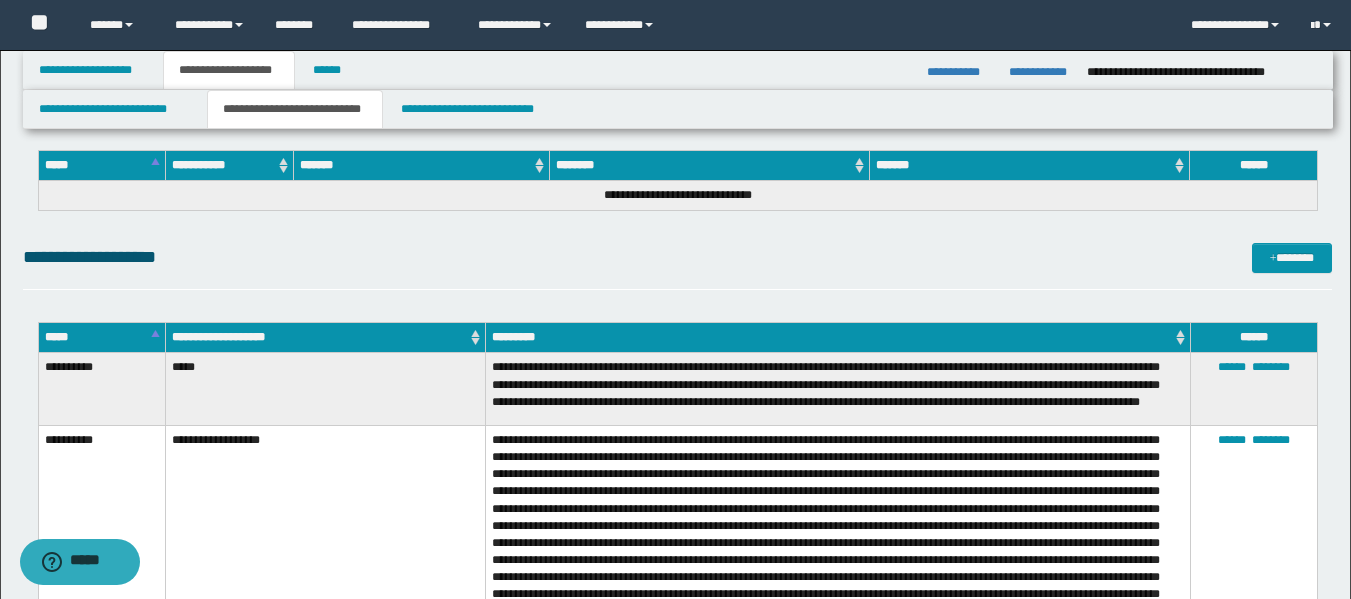 scroll, scrollTop: 0, scrollLeft: 0, axis: both 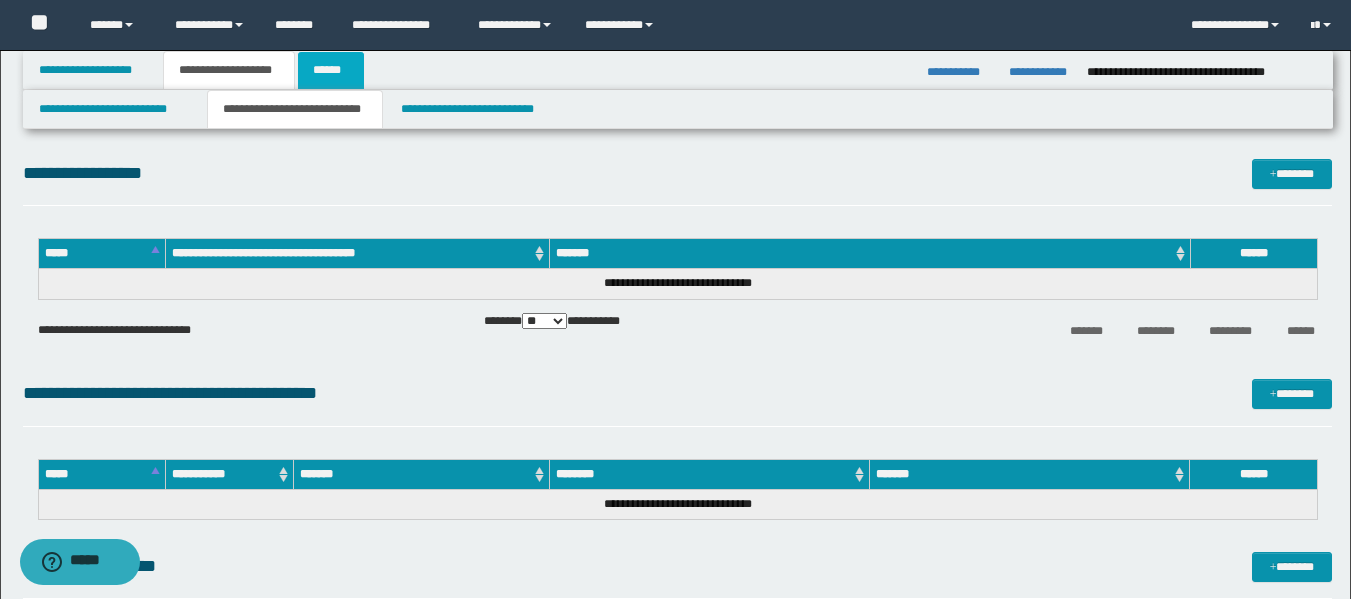 click on "******" at bounding box center [331, 70] 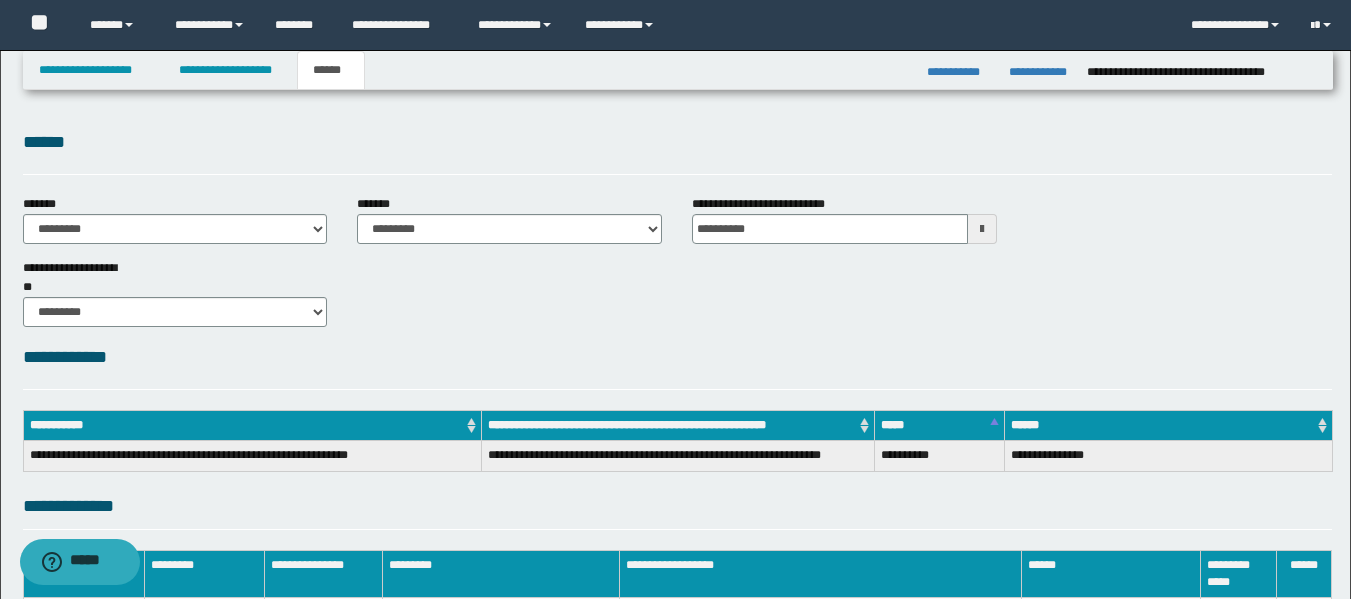 scroll, scrollTop: 300, scrollLeft: 0, axis: vertical 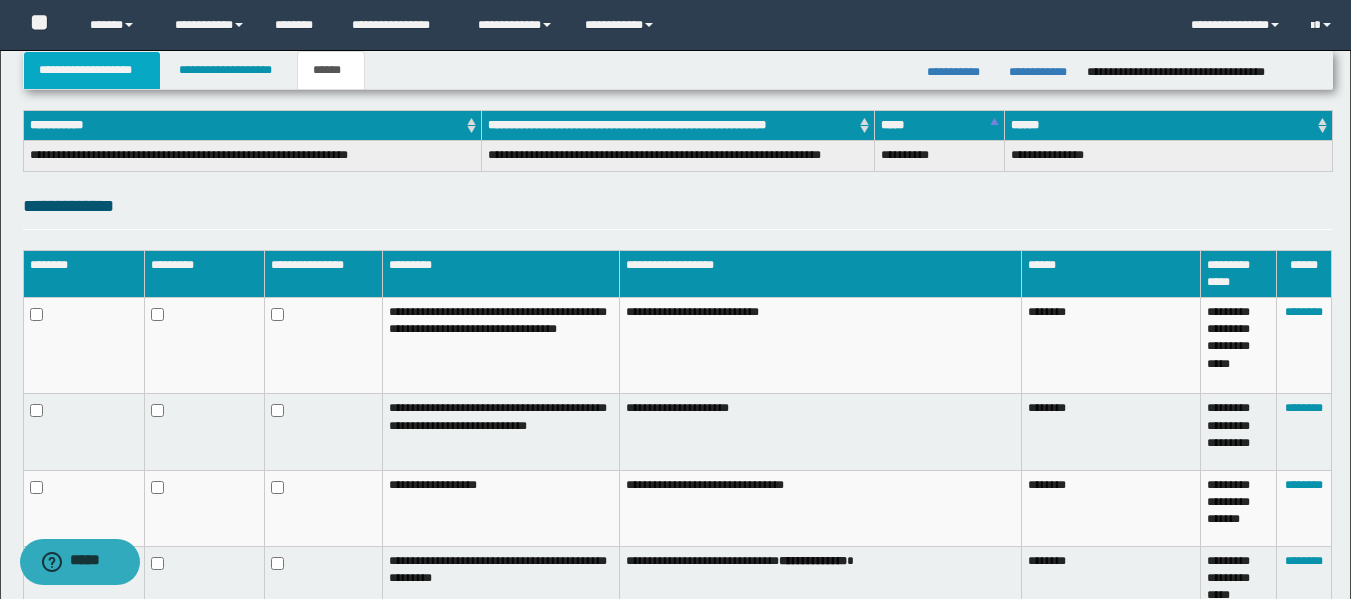 click on "**********" at bounding box center (92, 70) 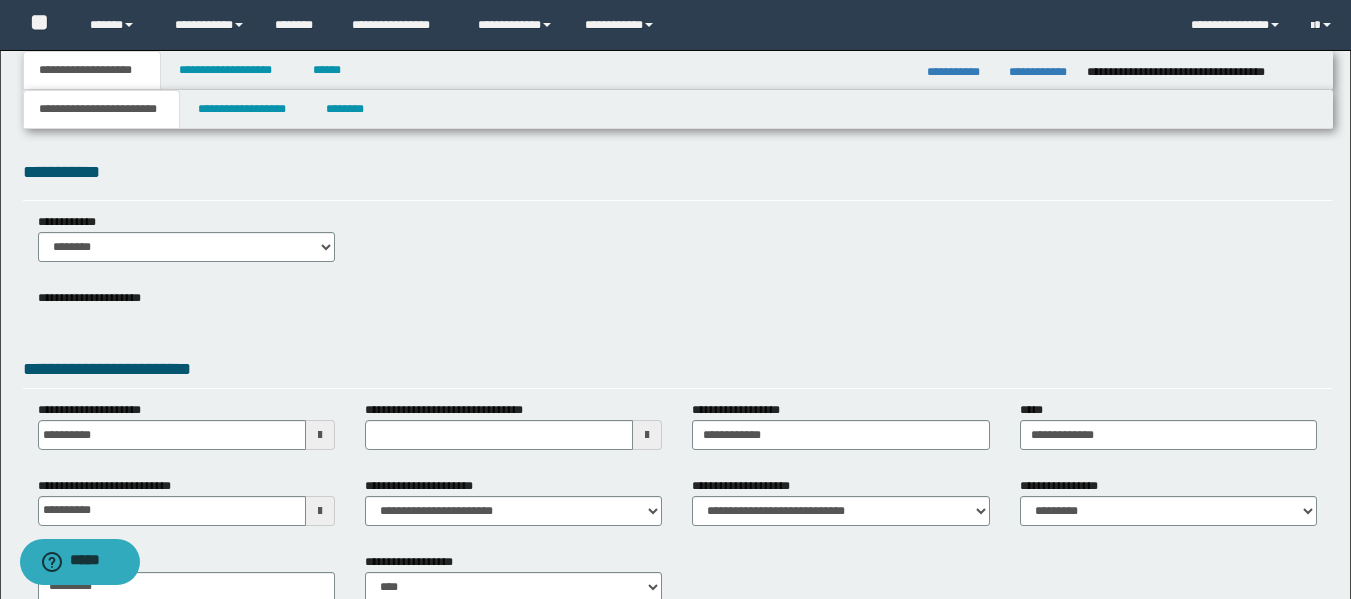 scroll, scrollTop: 0, scrollLeft: 0, axis: both 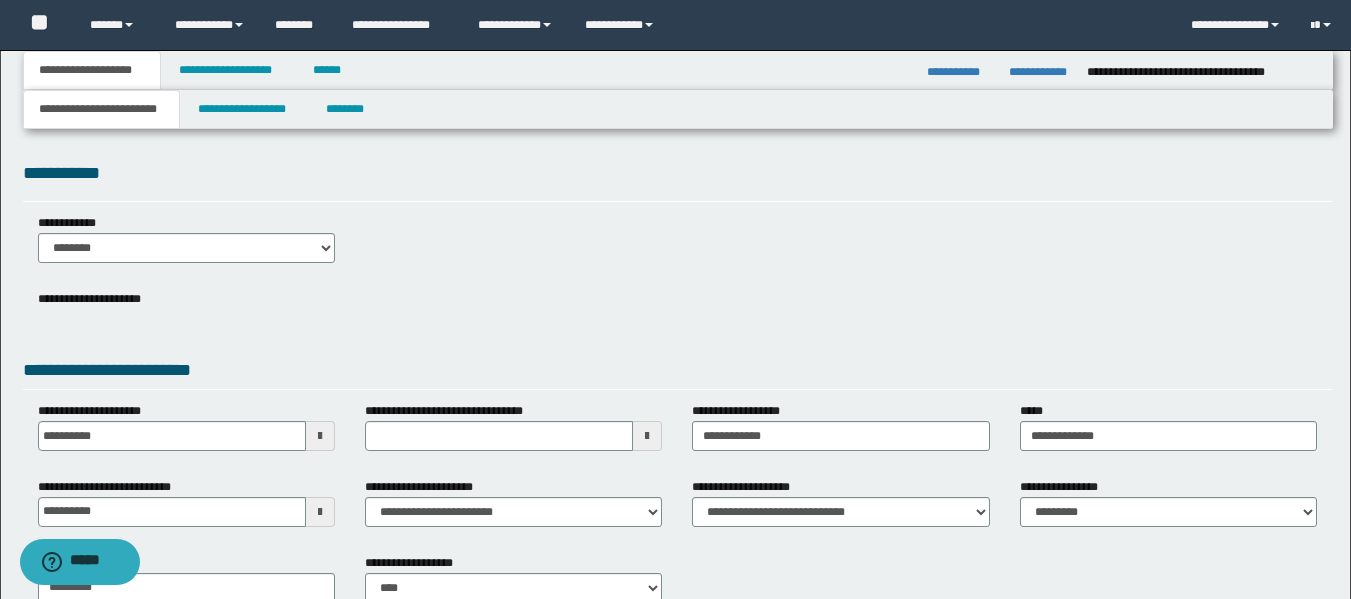 click on "**********" at bounding box center (101, 109) 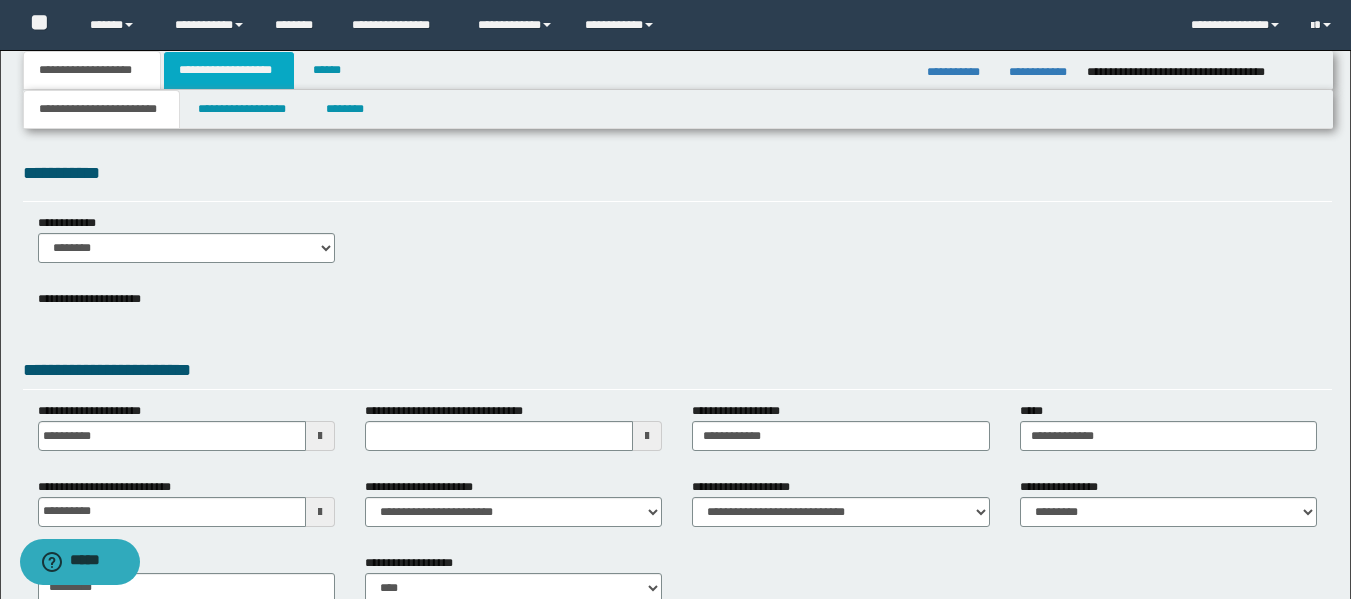 click on "**********" at bounding box center (229, 70) 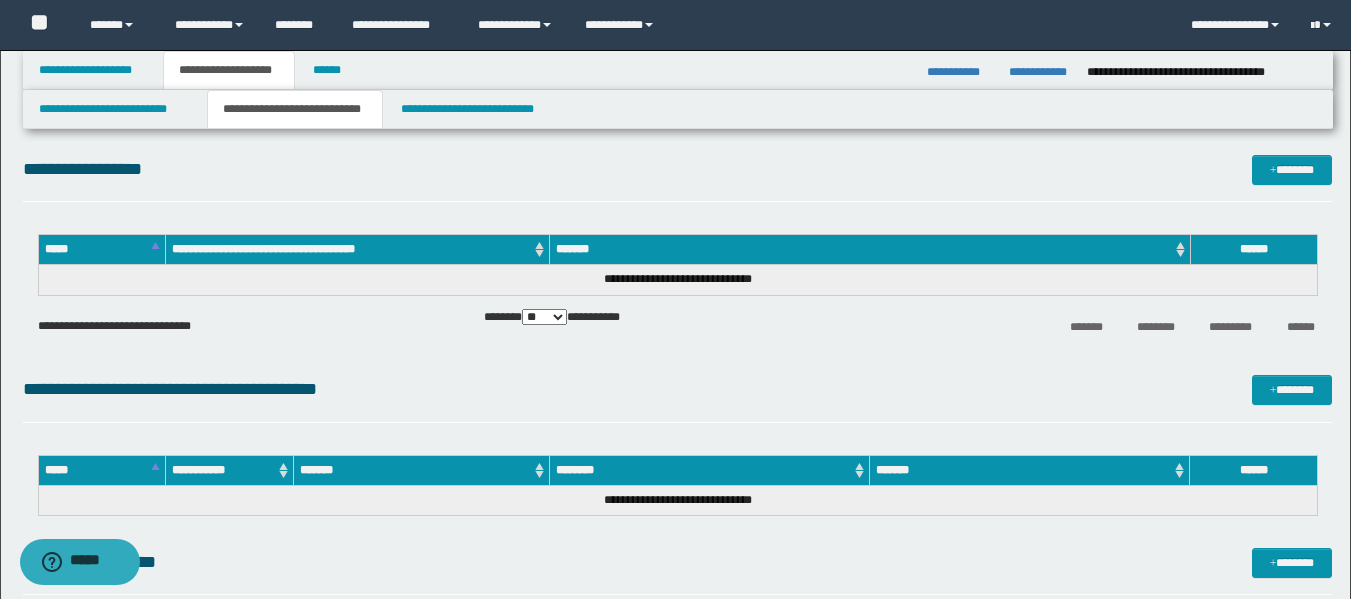scroll, scrollTop: 0, scrollLeft: 0, axis: both 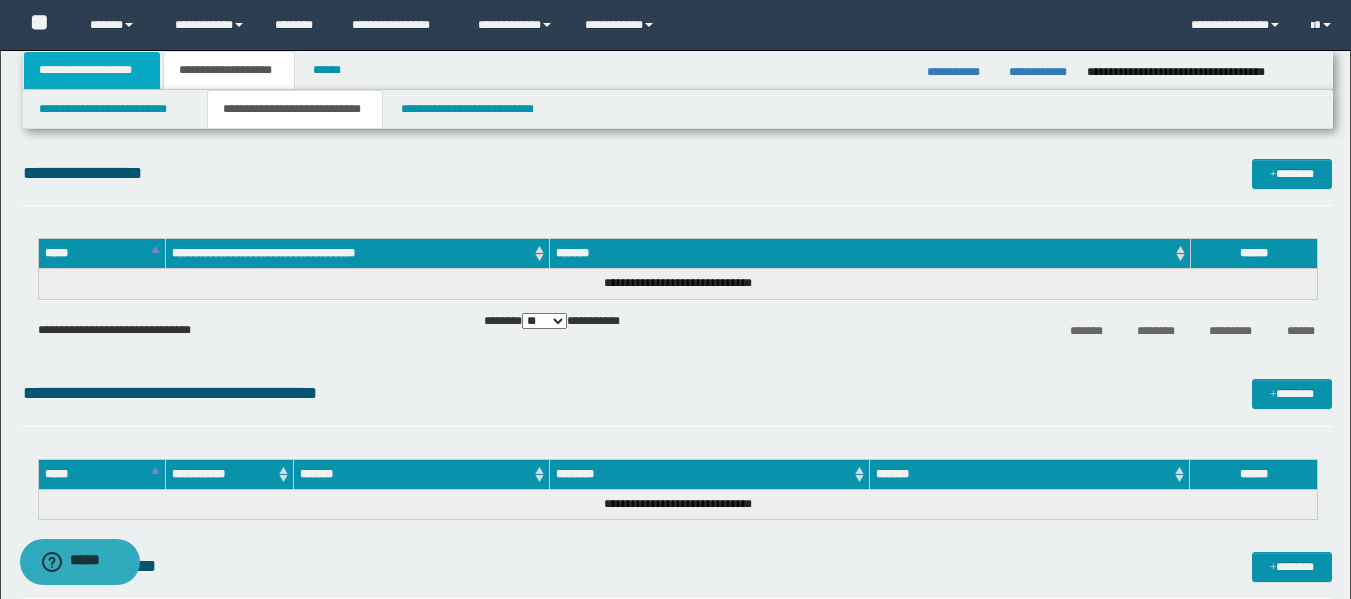 click on "**********" at bounding box center (92, 70) 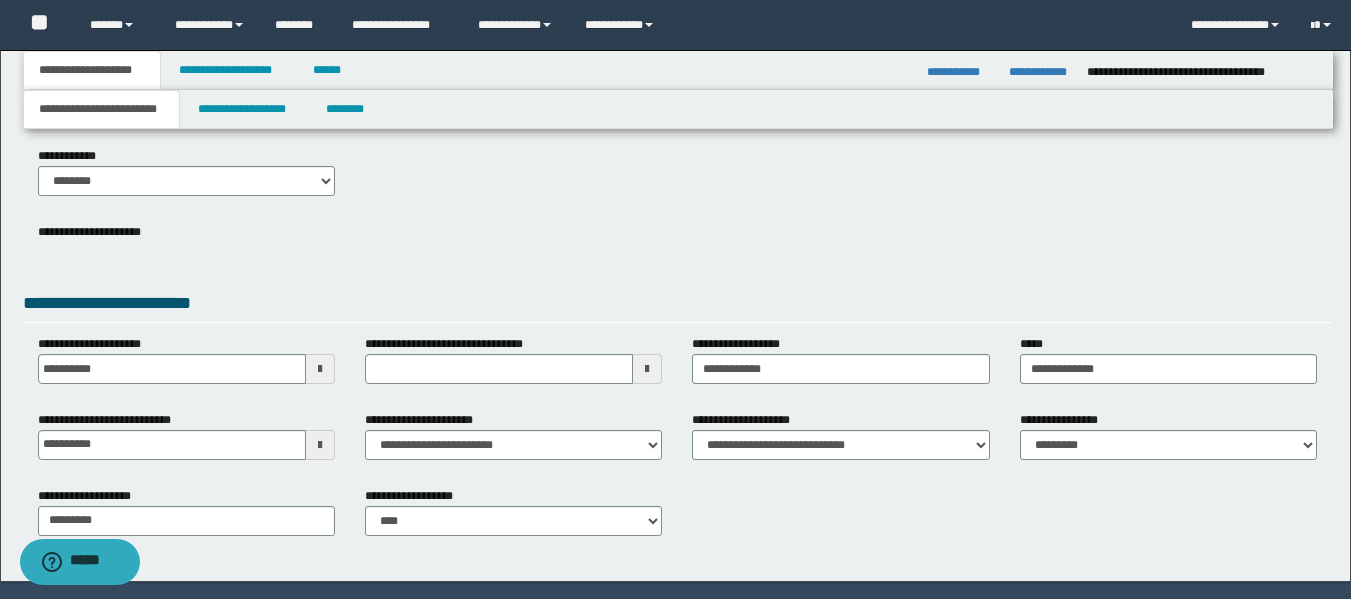 scroll, scrollTop: 0, scrollLeft: 0, axis: both 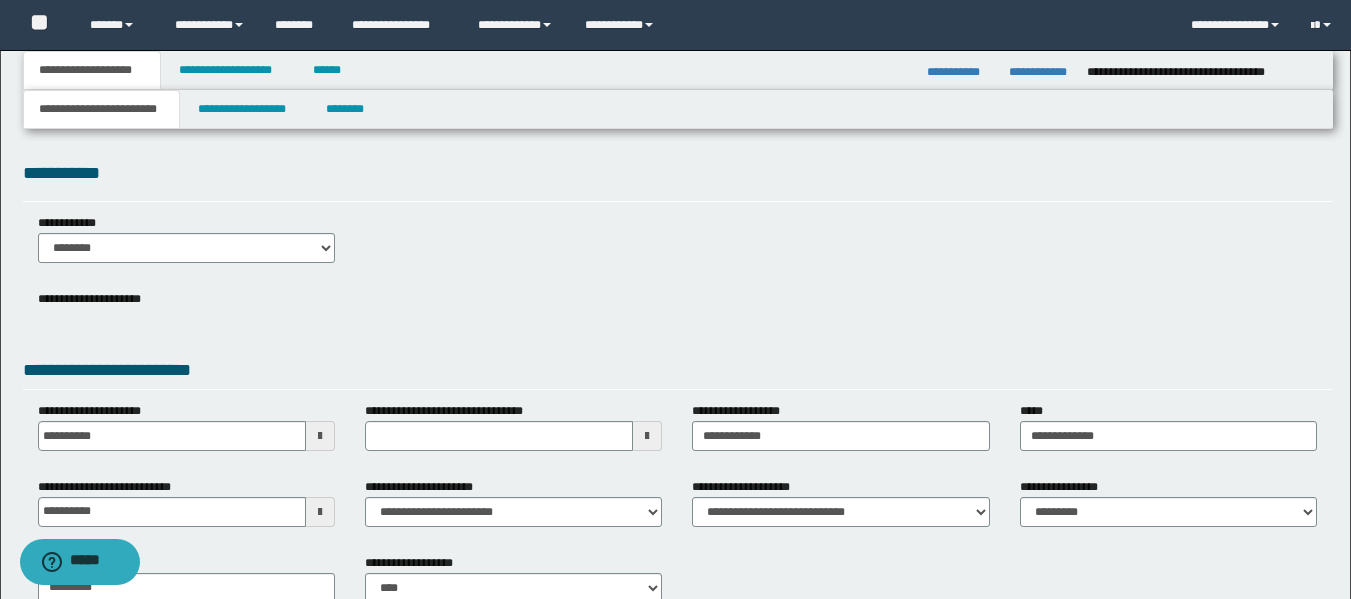 click on "**********" at bounding box center [101, 109] 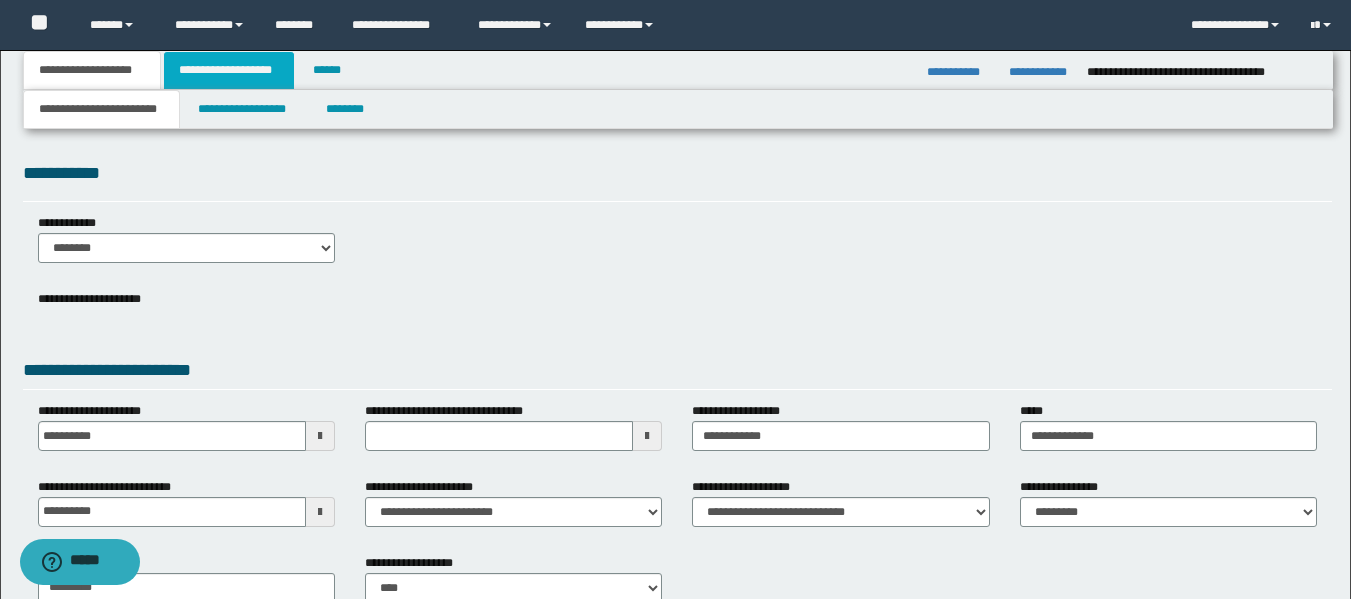 click on "**********" at bounding box center [229, 70] 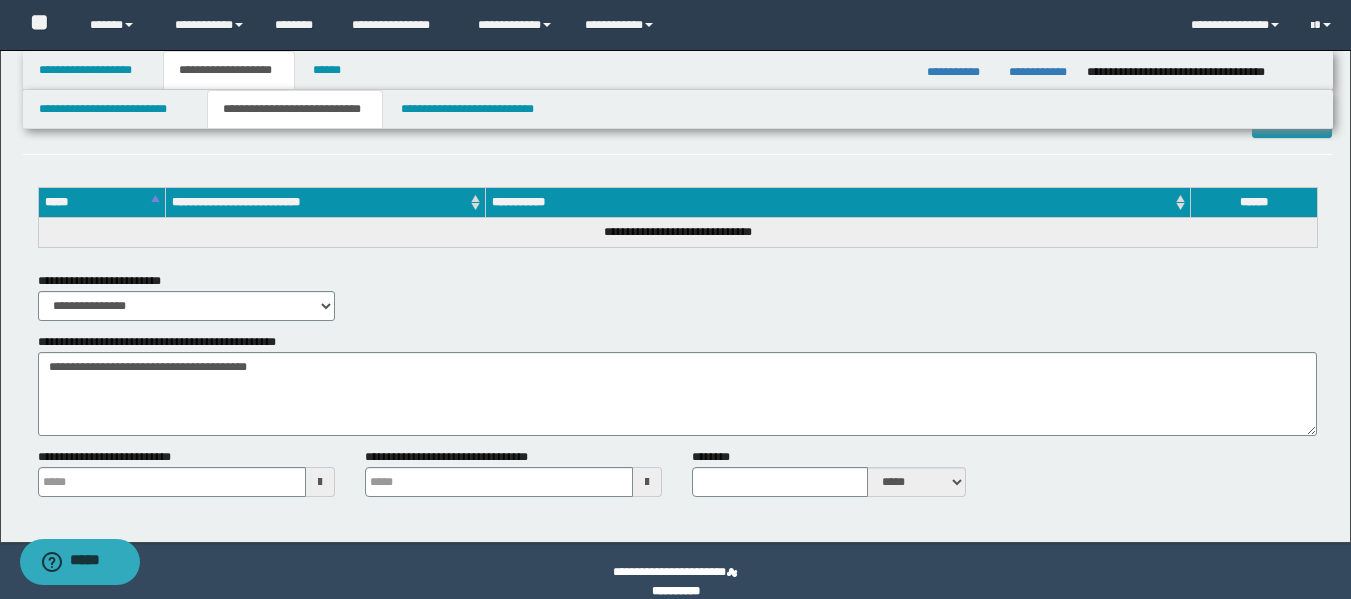 scroll, scrollTop: 1063, scrollLeft: 0, axis: vertical 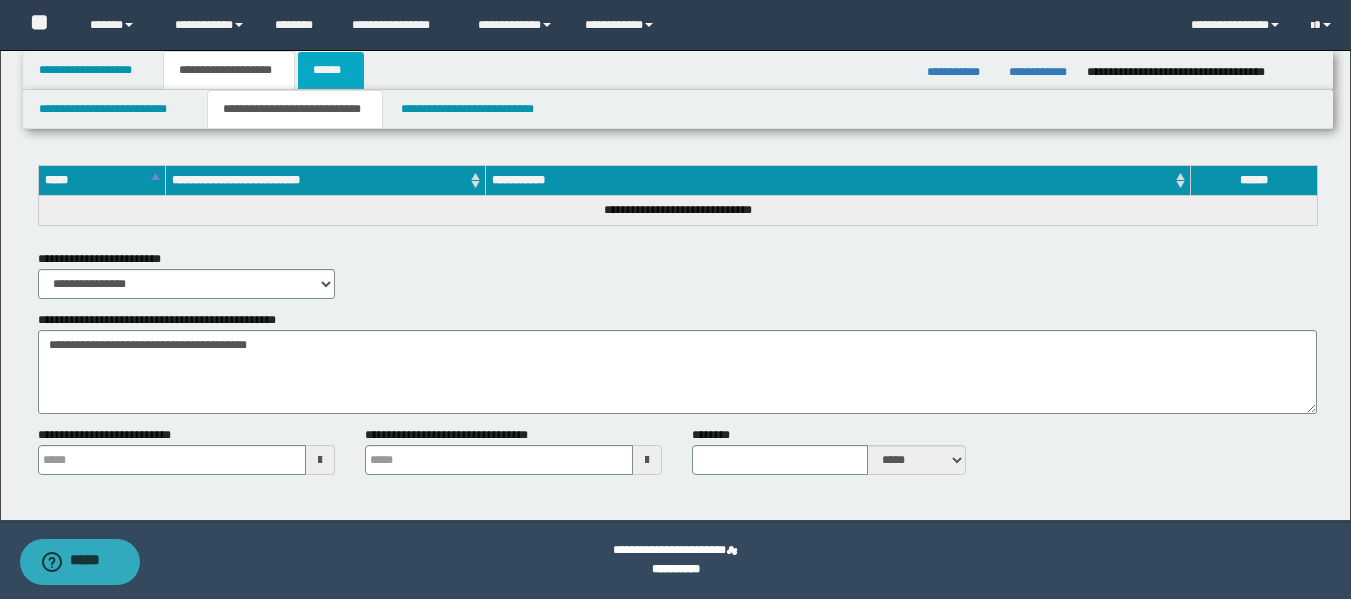 click on "******" at bounding box center (331, 70) 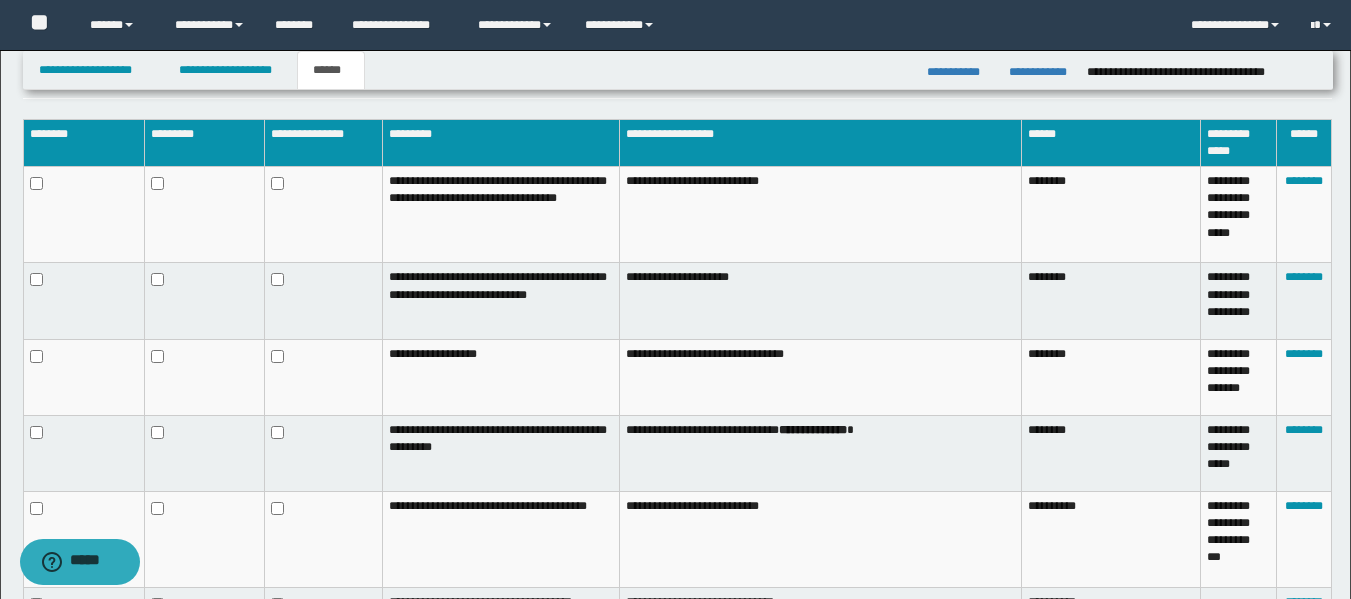 scroll, scrollTop: 131, scrollLeft: 0, axis: vertical 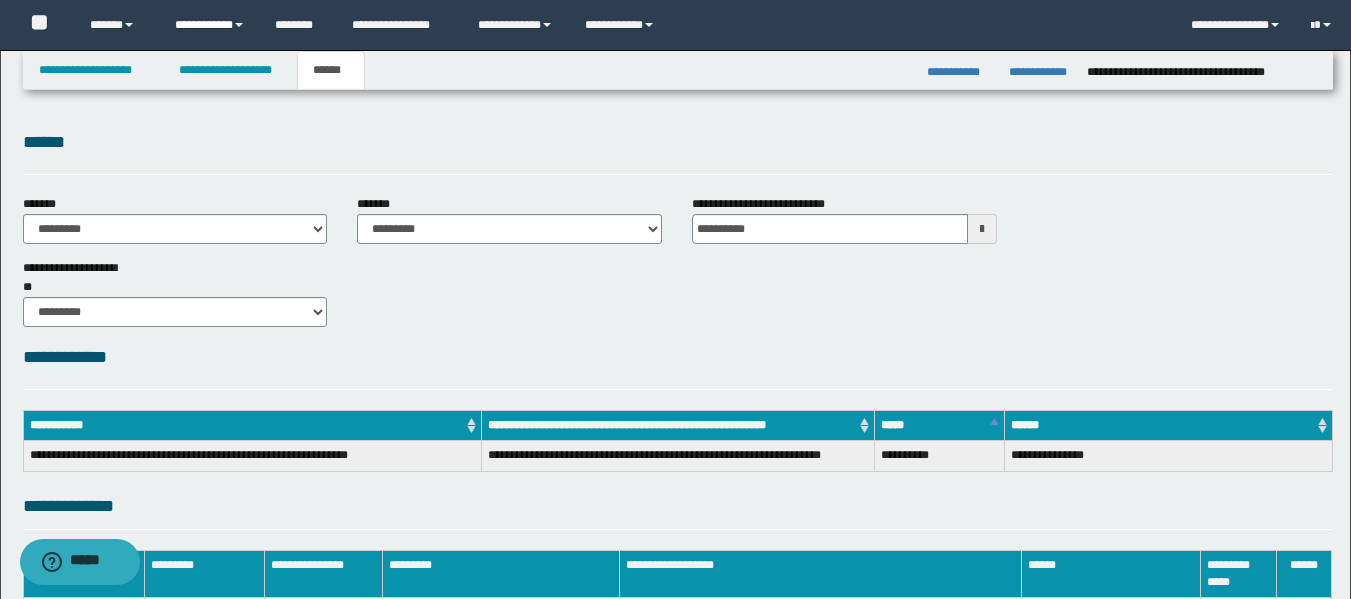click on "**********" at bounding box center [210, 25] 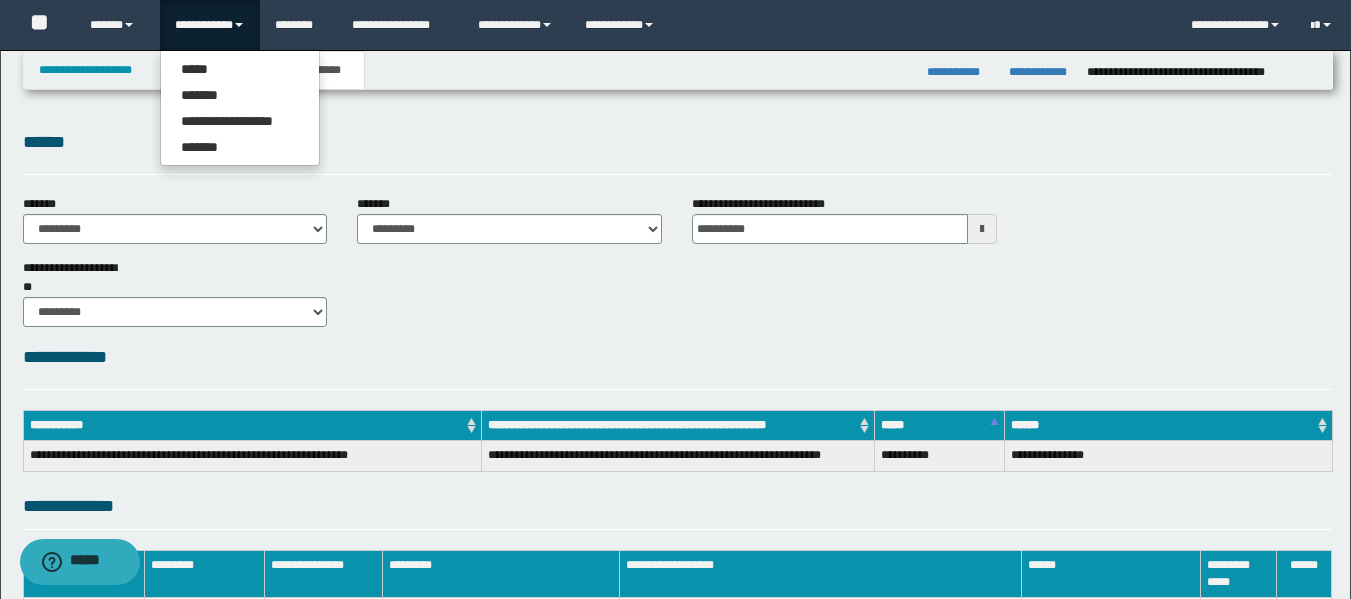 click on "**********" at bounding box center [210, 25] 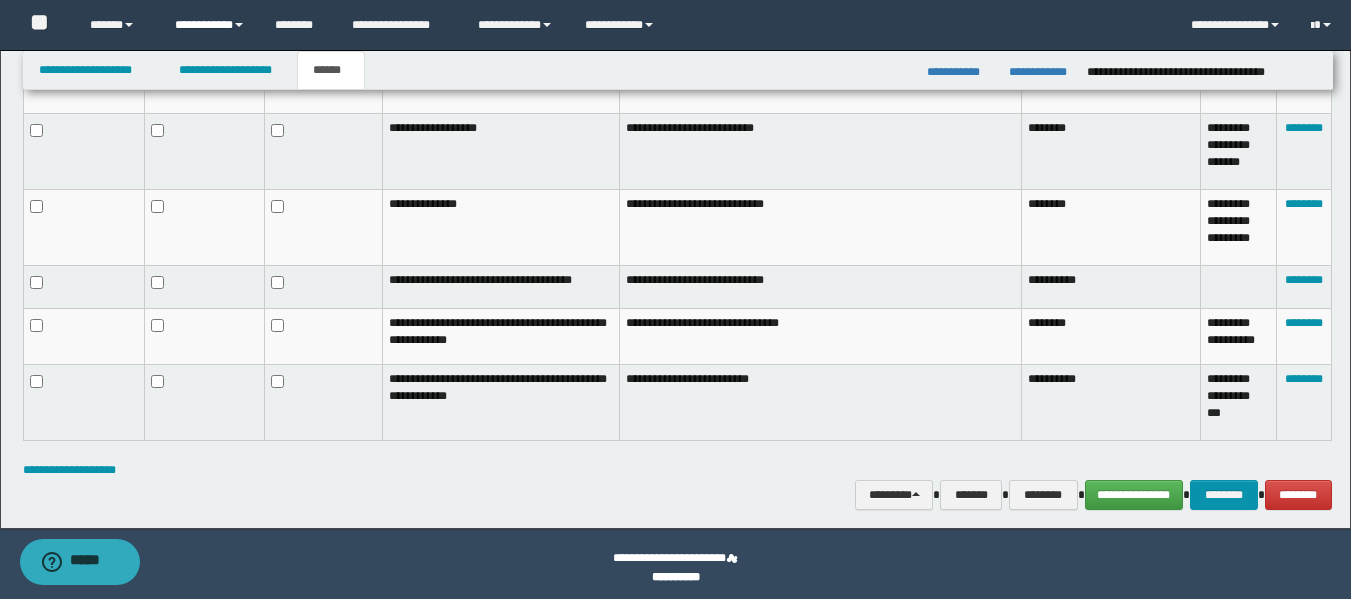 scroll, scrollTop: 1031, scrollLeft: 0, axis: vertical 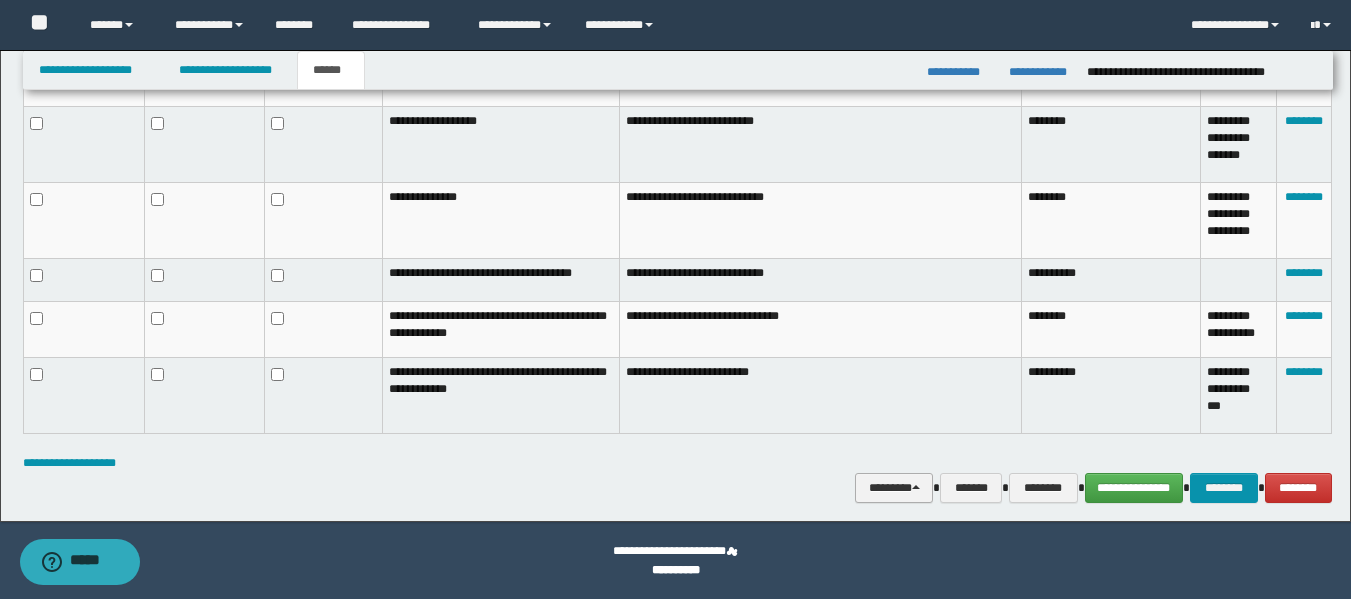 click on "********" at bounding box center (894, 488) 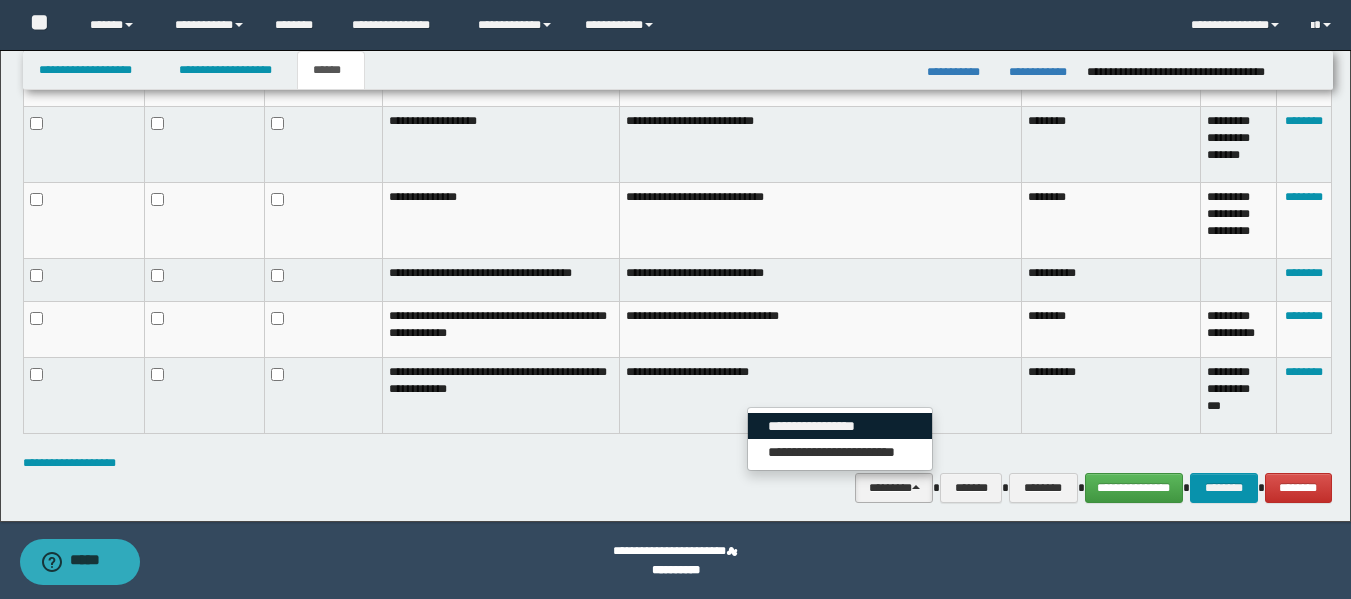 click on "**********" at bounding box center (840, 426) 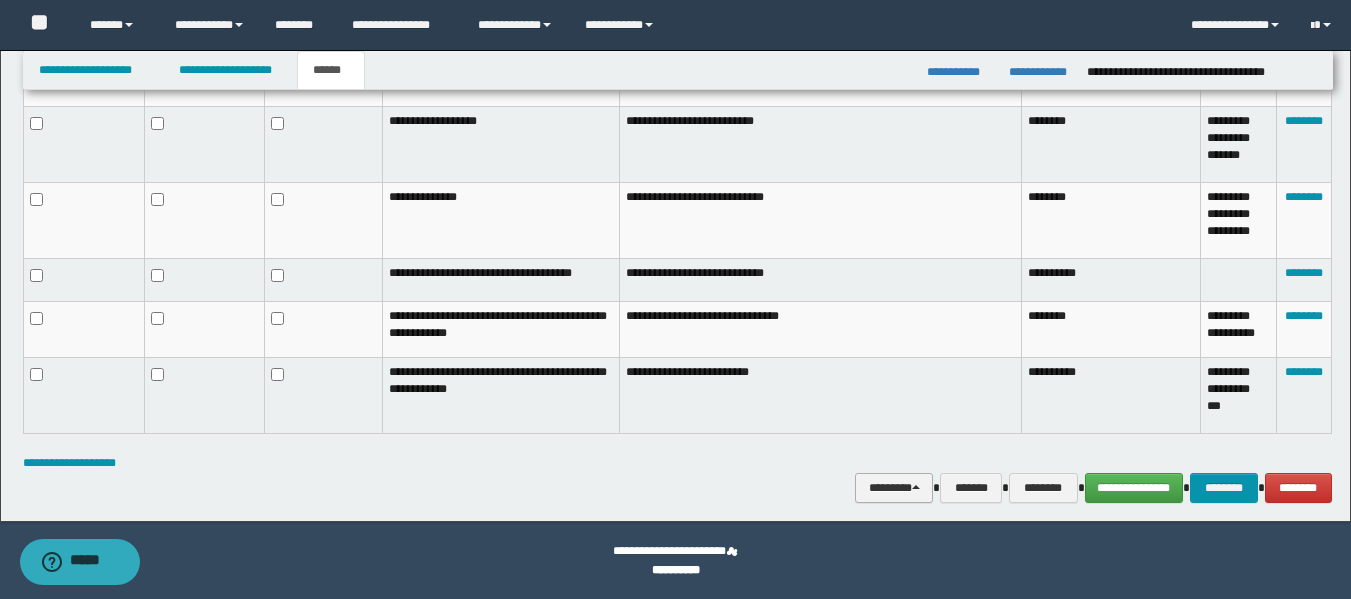 click on "********" at bounding box center [894, 488] 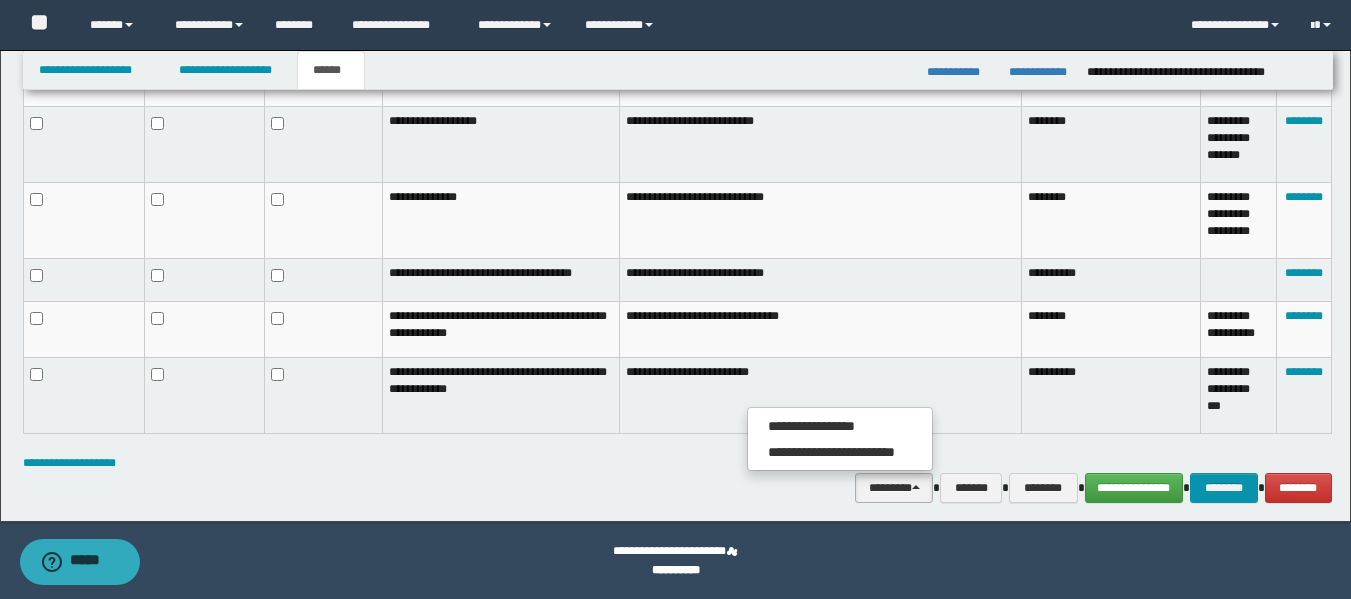click on "********" at bounding box center (894, 488) 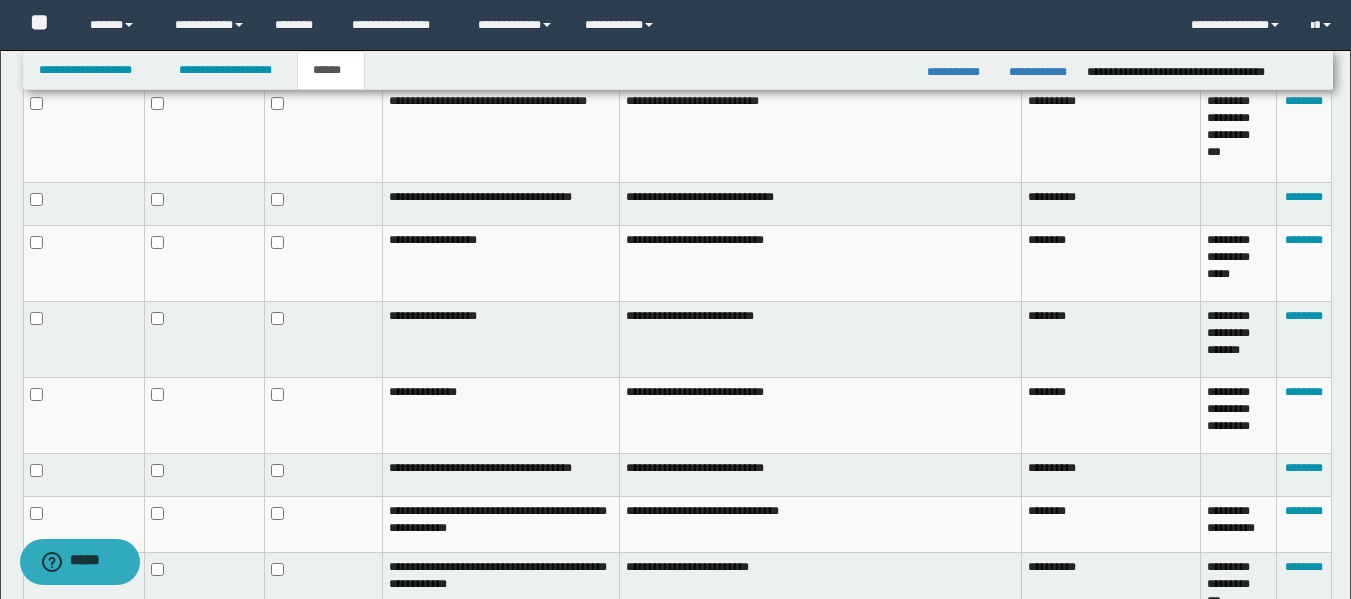 scroll, scrollTop: 1031, scrollLeft: 0, axis: vertical 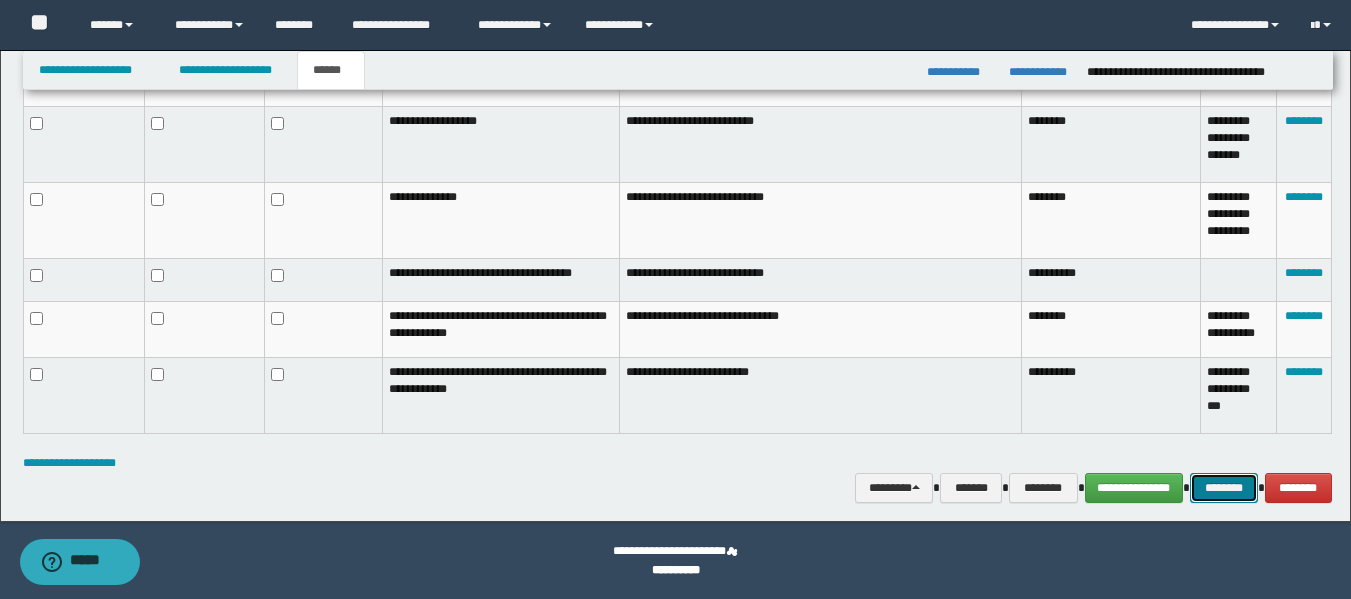 click on "********" at bounding box center [1224, 488] 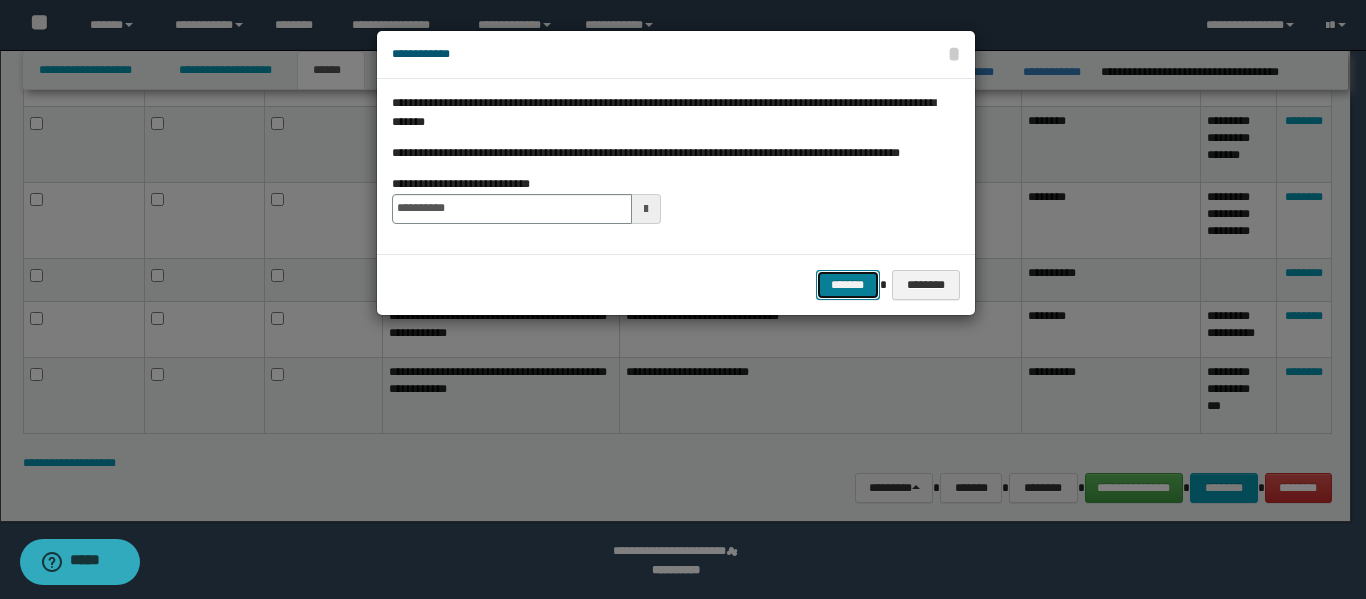 click on "*******" at bounding box center [848, 285] 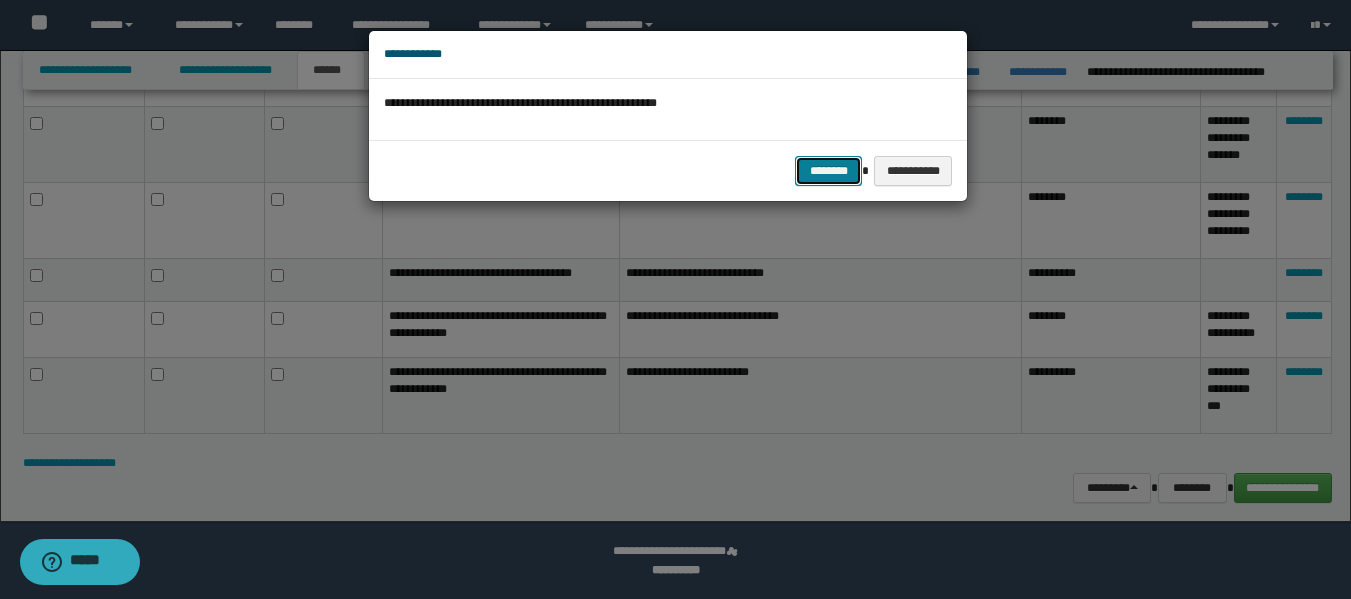 click on "********" at bounding box center [828, 171] 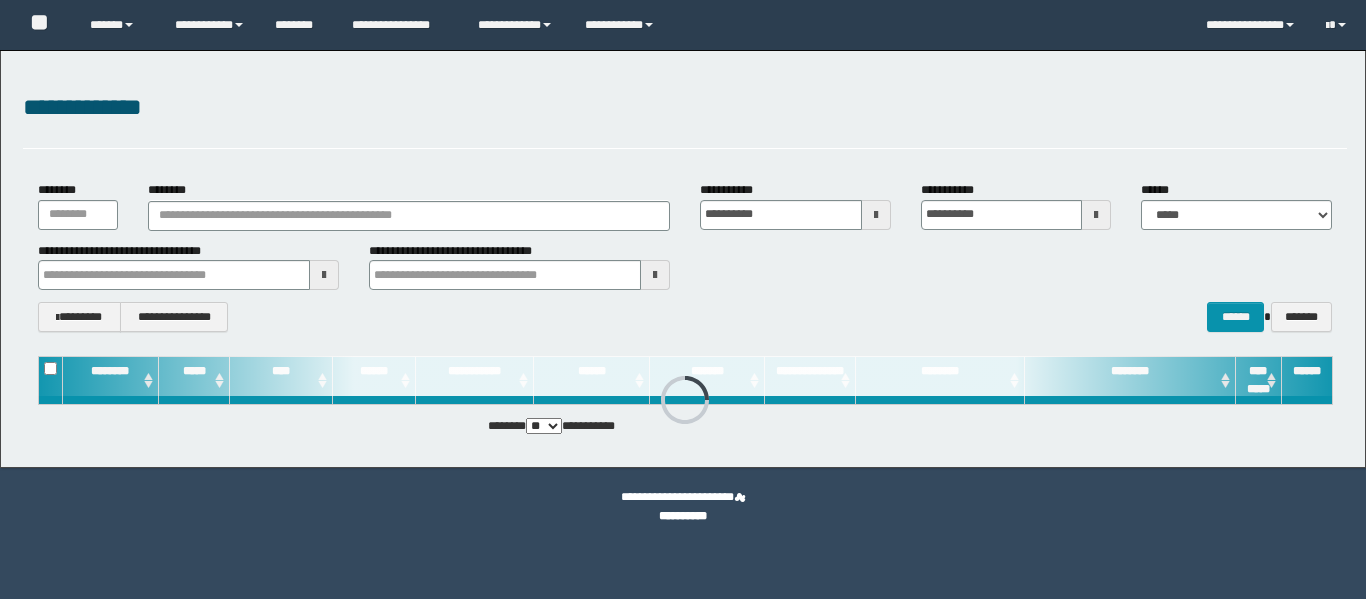 scroll, scrollTop: 0, scrollLeft: 0, axis: both 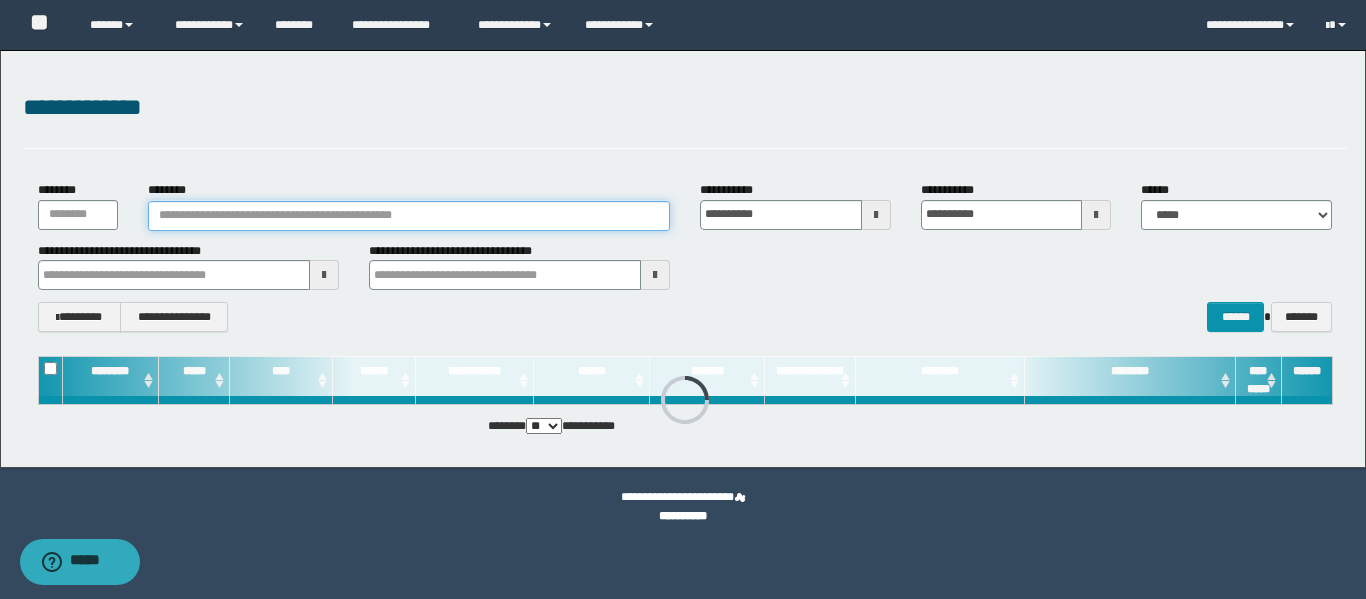 click on "********" at bounding box center [409, 216] 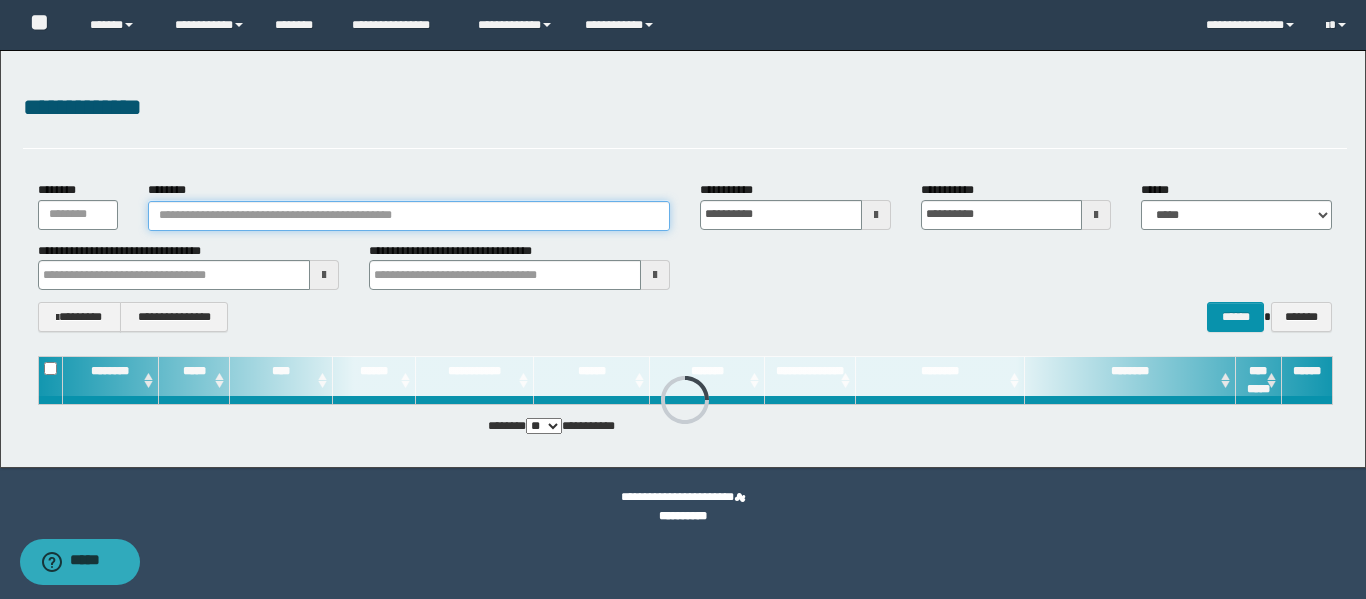 paste on "********" 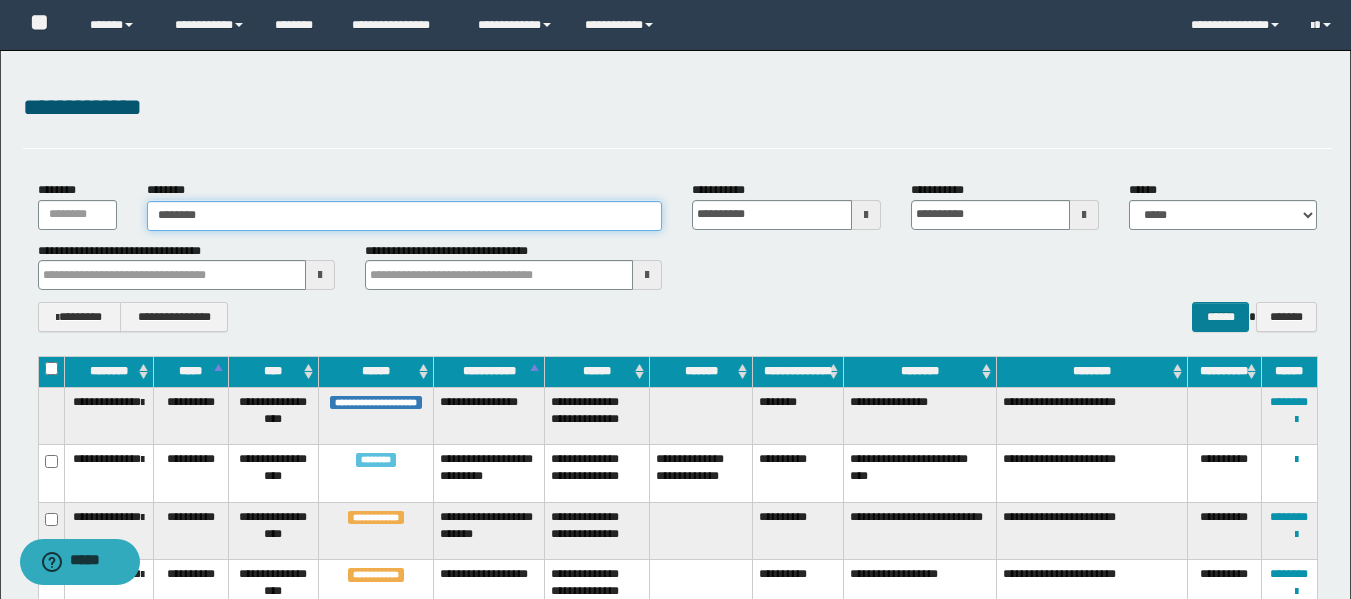 type on "********" 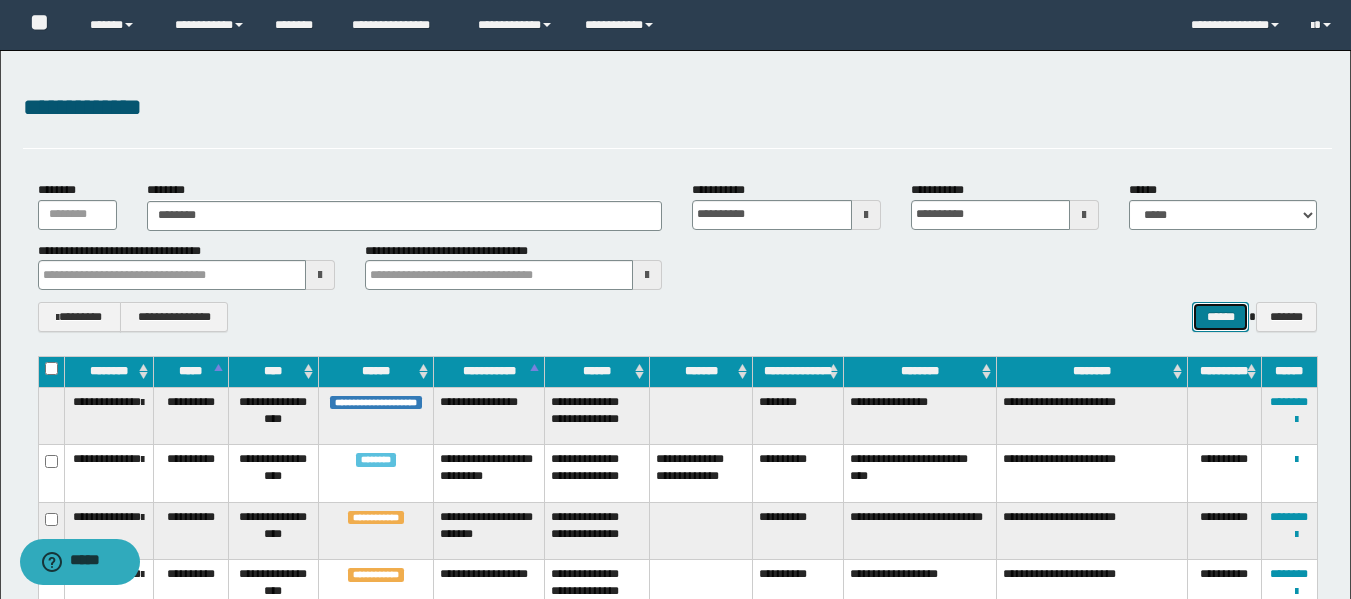 click on "******" at bounding box center [1220, 317] 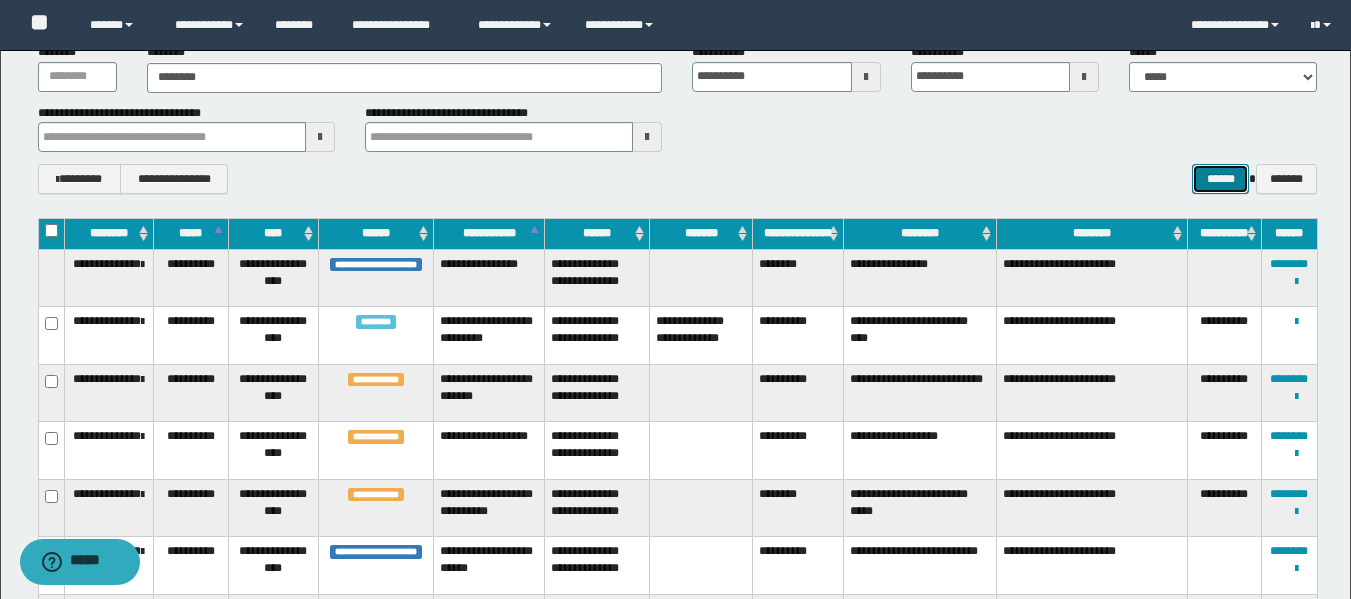 scroll, scrollTop: 0, scrollLeft: 0, axis: both 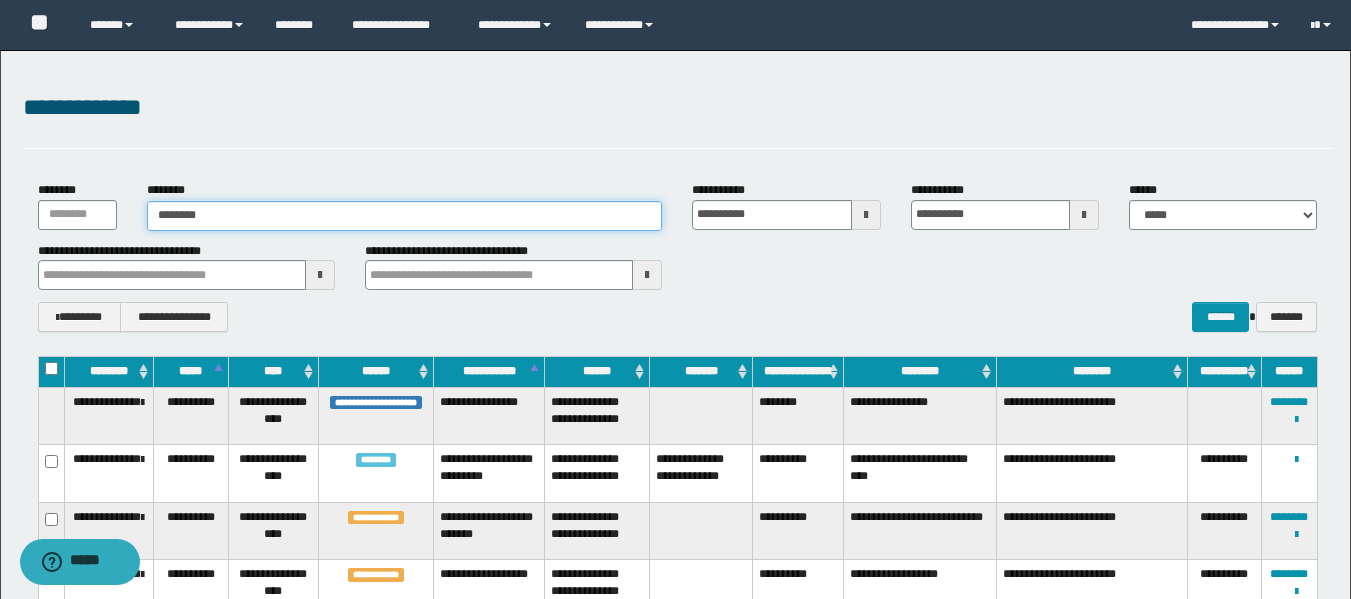 click on "********" at bounding box center [405, 216] 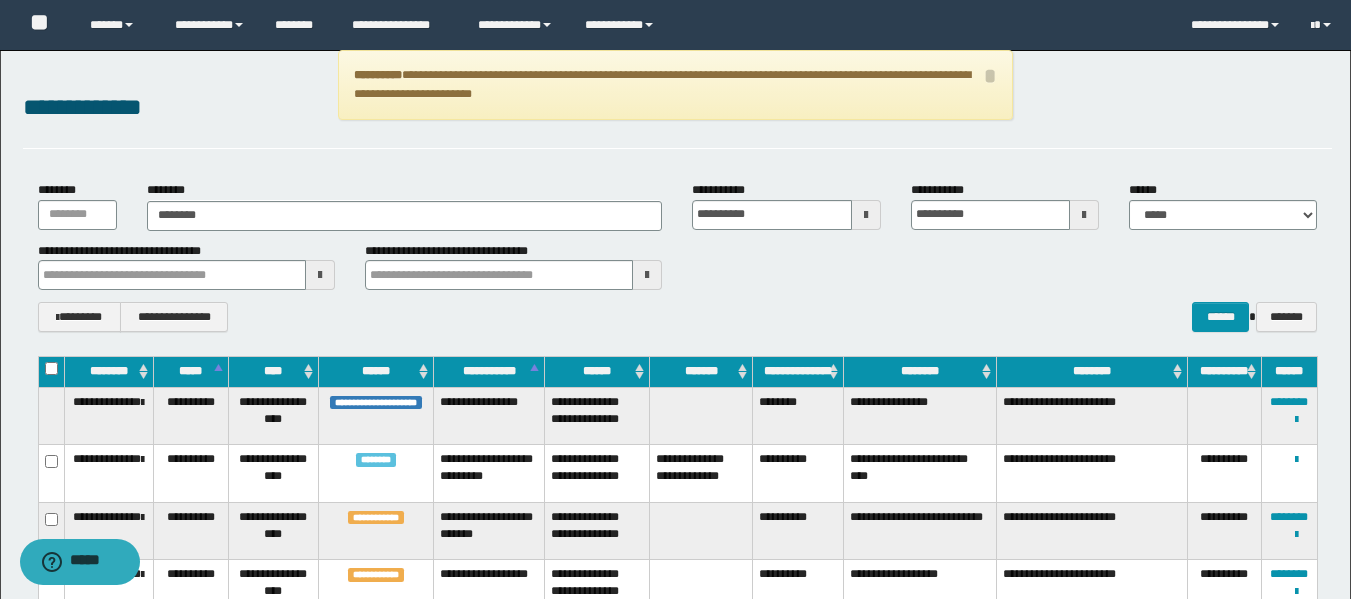 click on "********
******** ********" at bounding box center (405, 205) 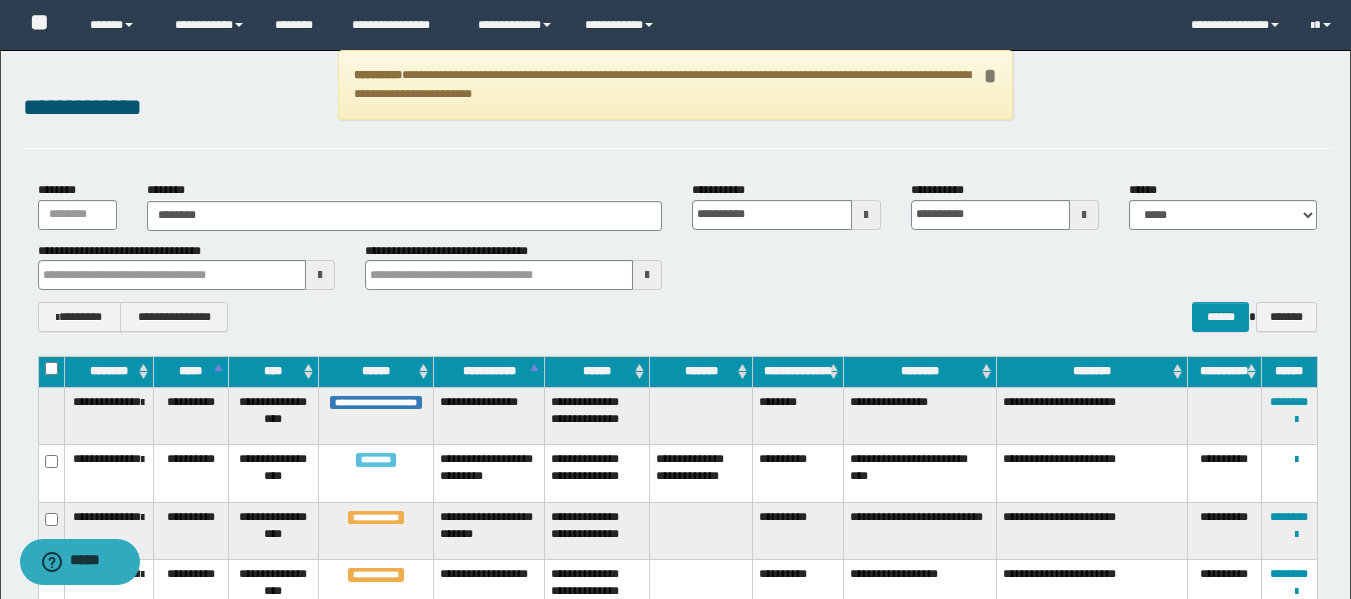 click on "*" at bounding box center (989, 76) 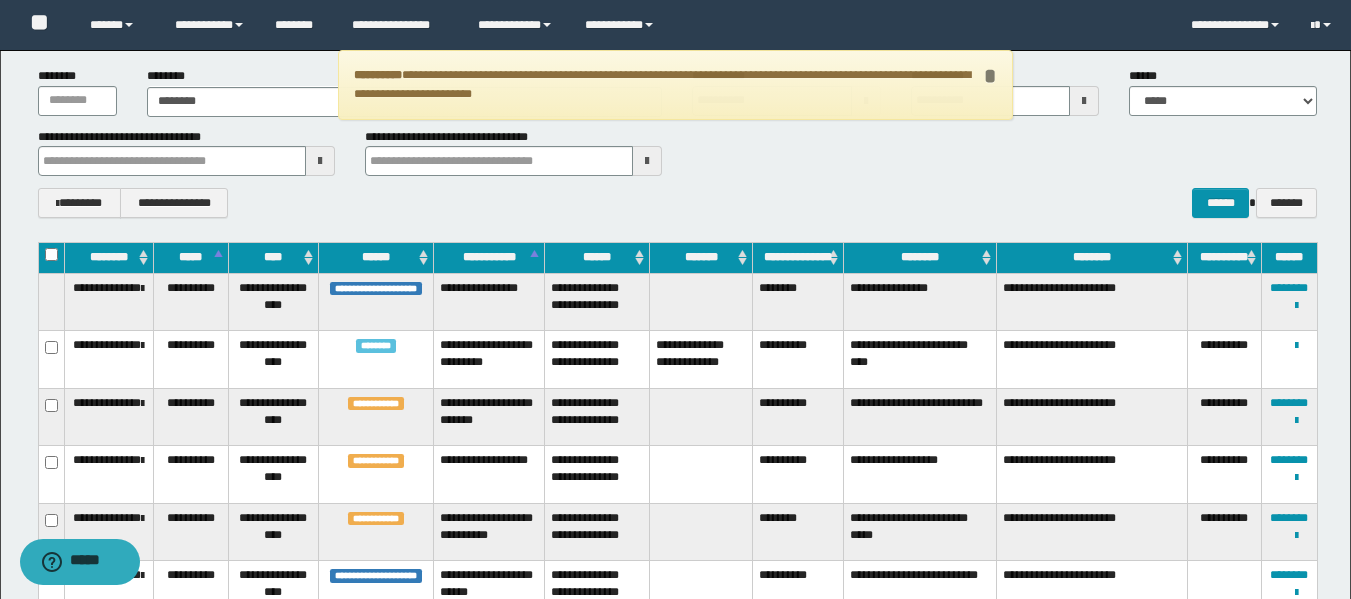 scroll, scrollTop: 0, scrollLeft: 0, axis: both 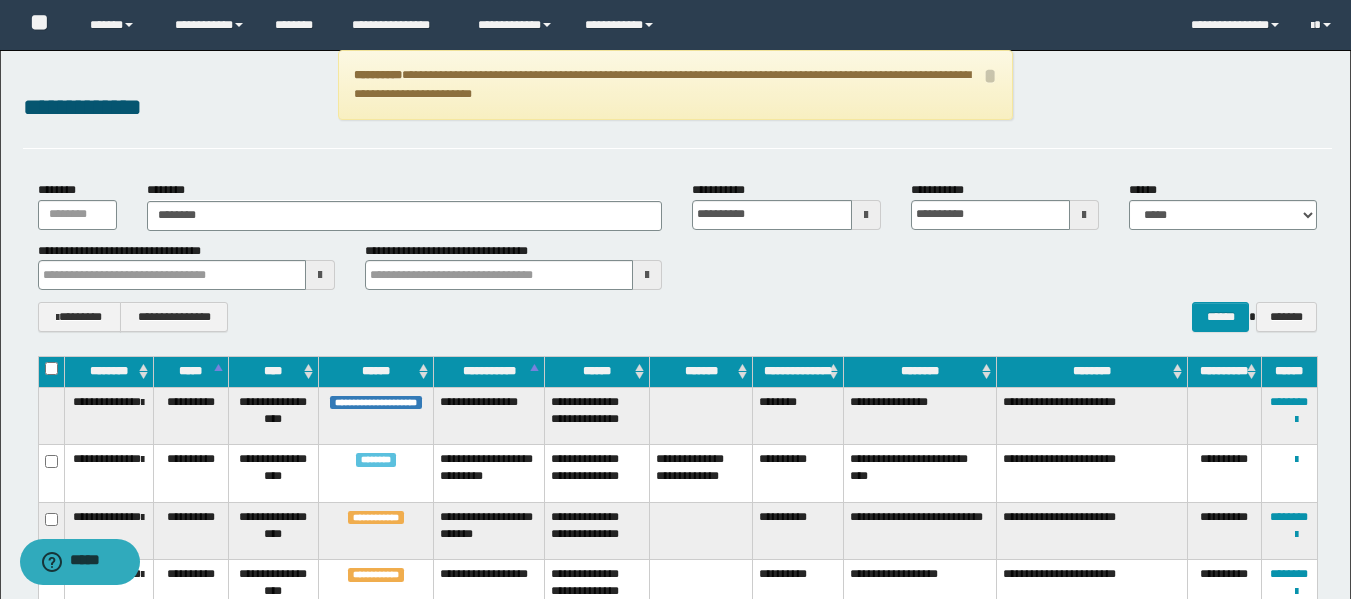 click on "******" at bounding box center [376, 372] 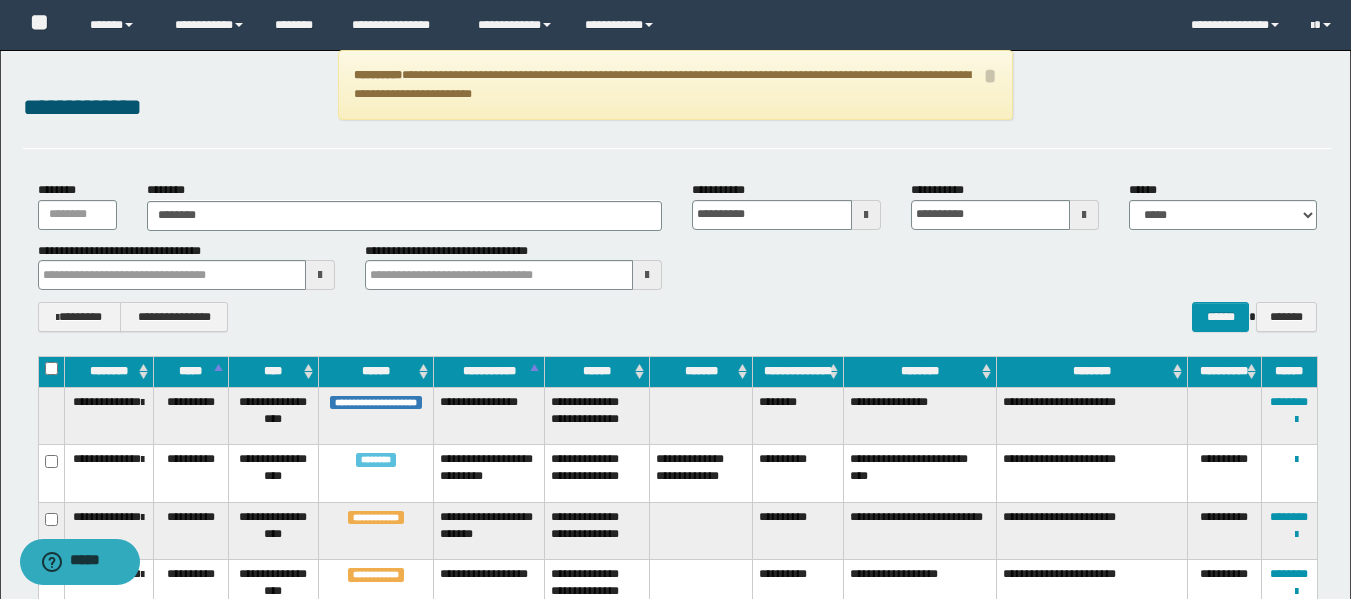 click on "******" at bounding box center [376, 372] 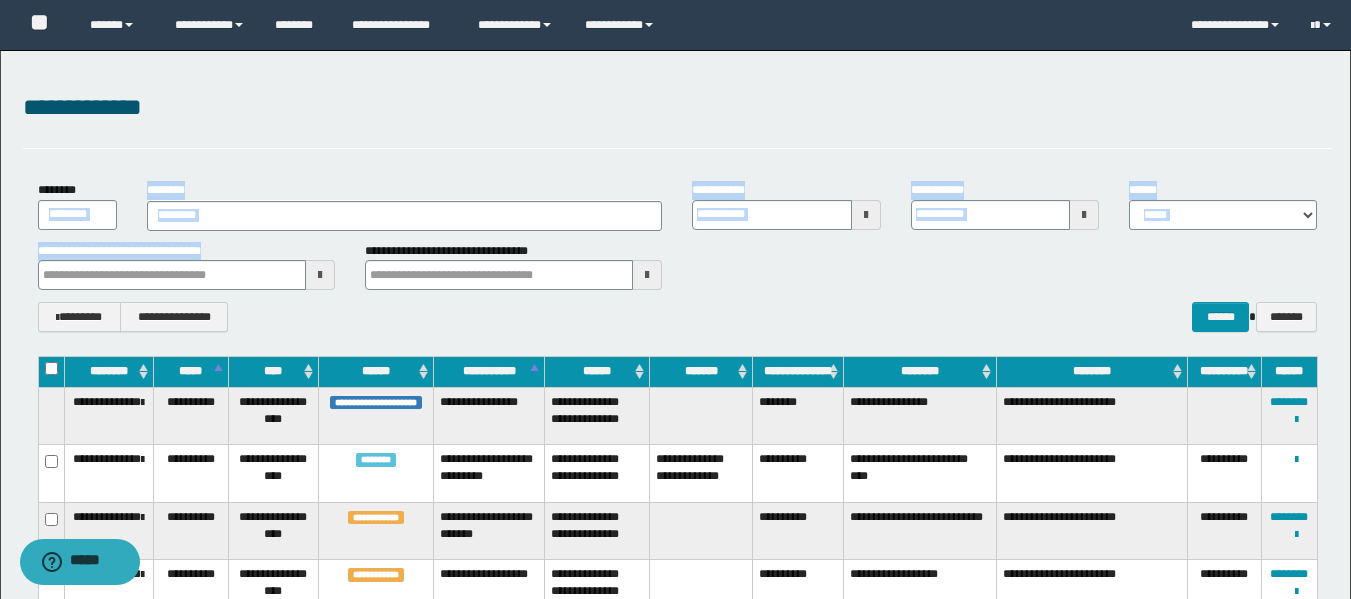 drag, startPoint x: 113, startPoint y: 216, endPoint x: 0, endPoint y: 207, distance: 113.35784 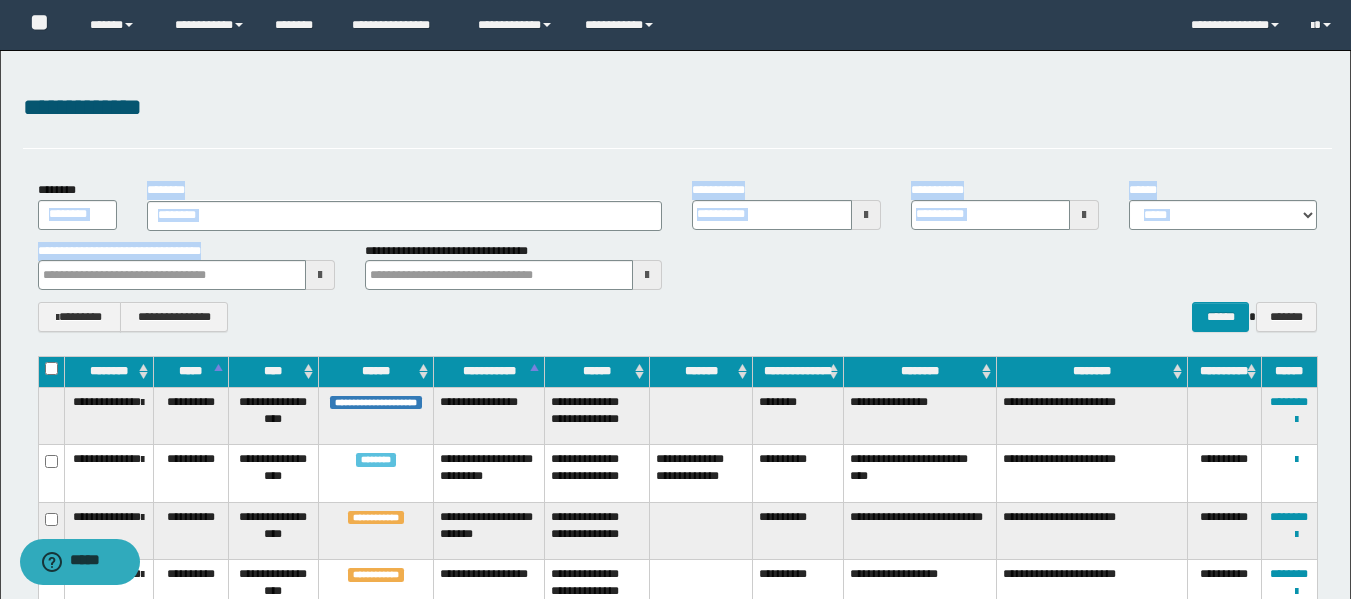 click on "**********" at bounding box center [675, 1074] 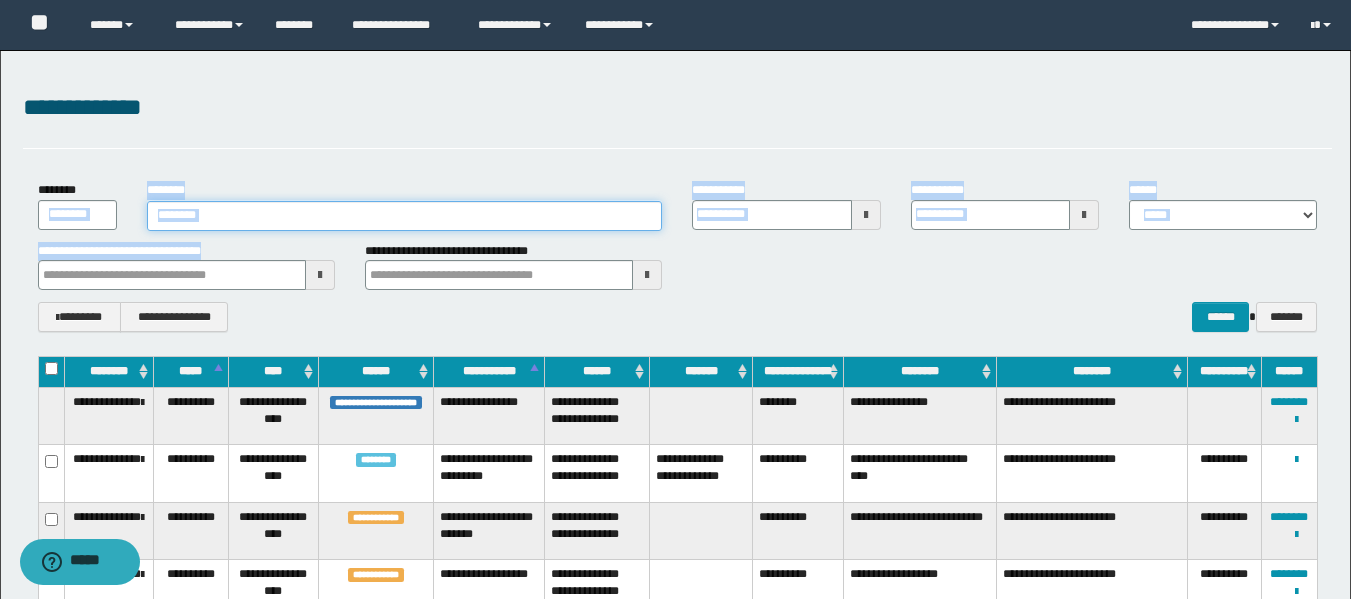 click on "********" at bounding box center (405, 216) 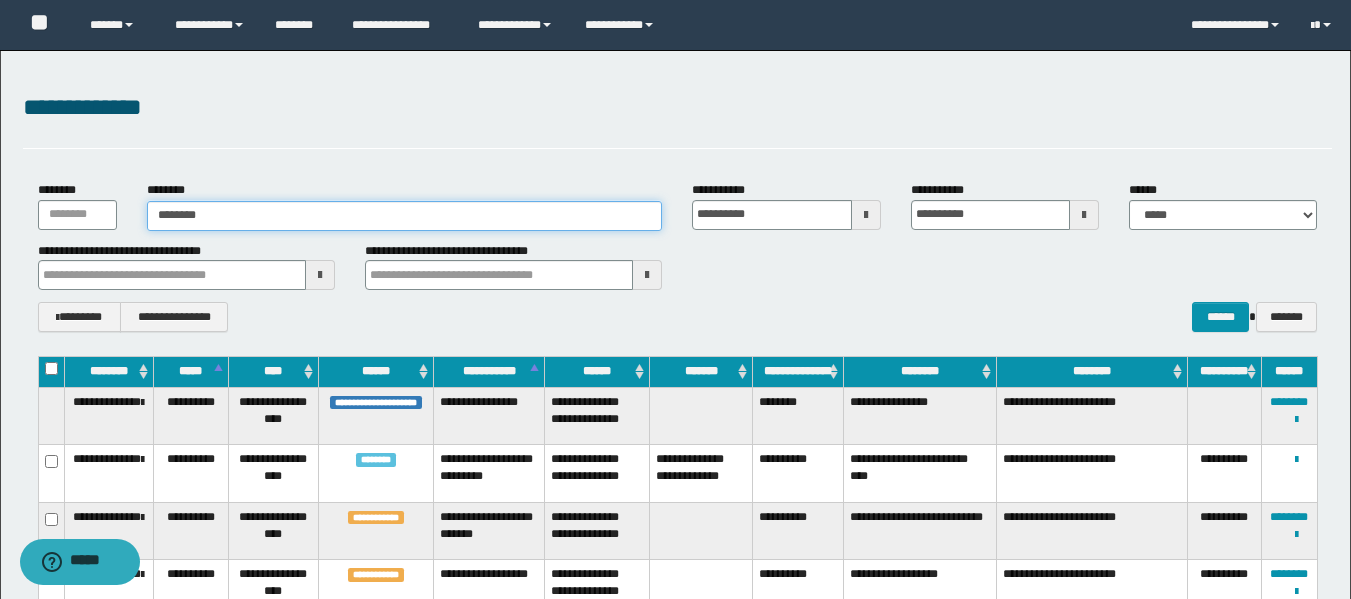 drag, startPoint x: 126, startPoint y: 199, endPoint x: 0, endPoint y: 190, distance: 126.32102 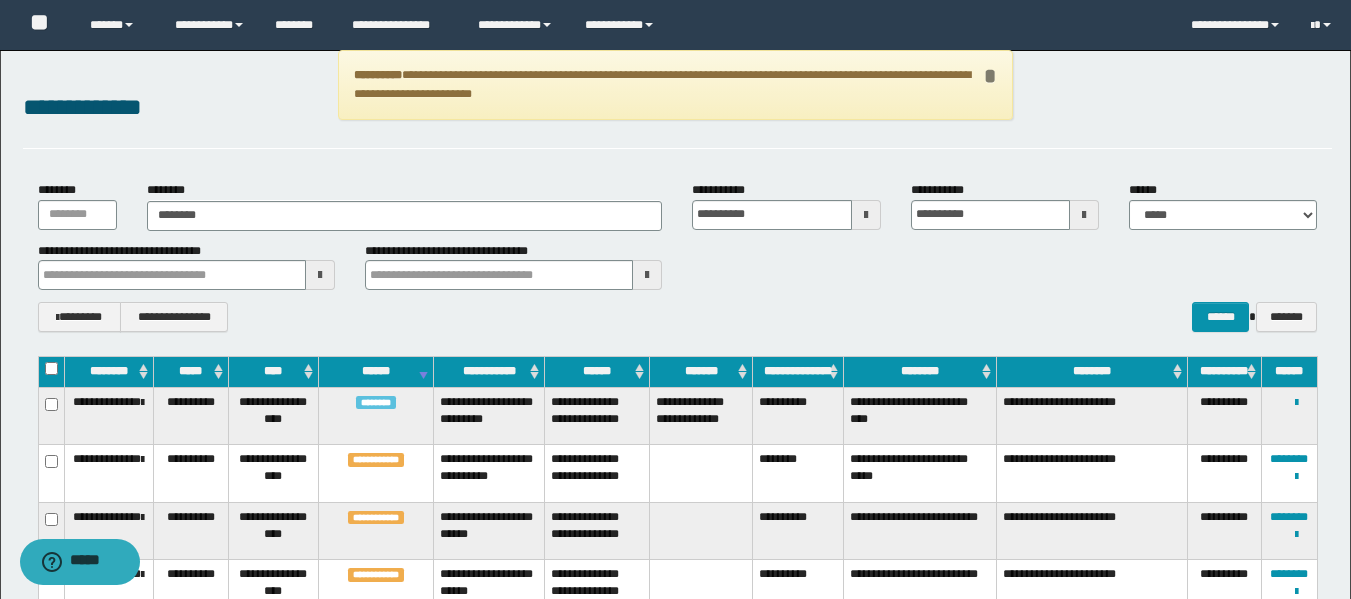 click on "*" at bounding box center (989, 76) 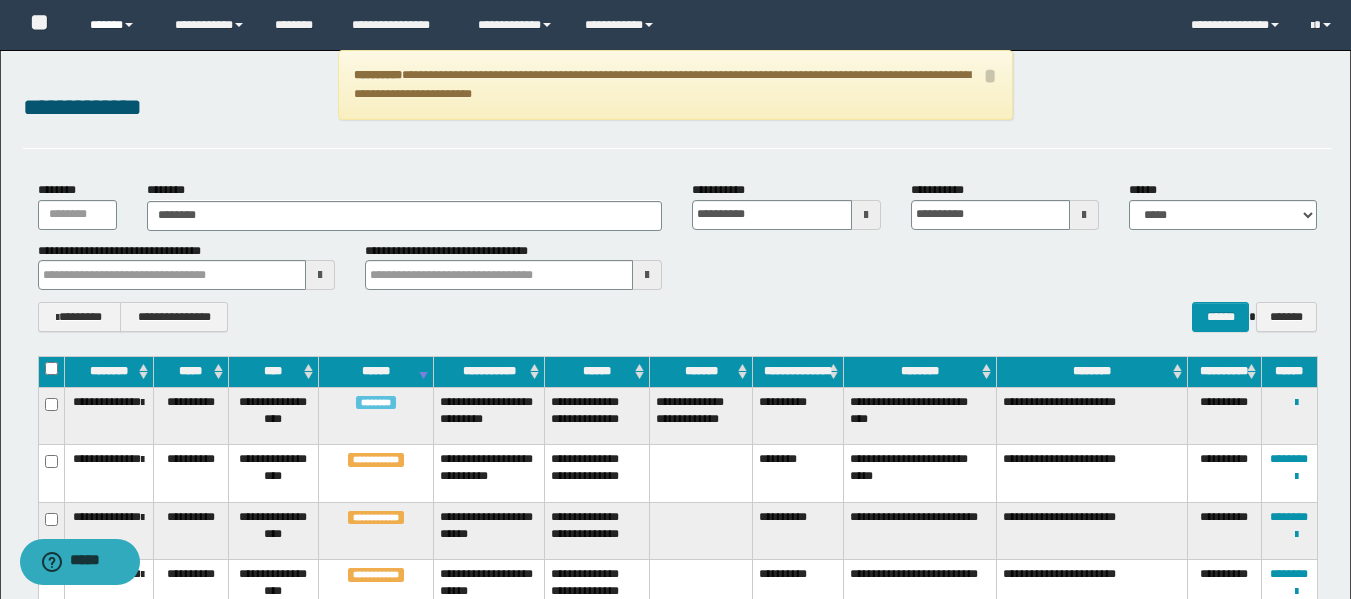 click on "******" at bounding box center [117, 25] 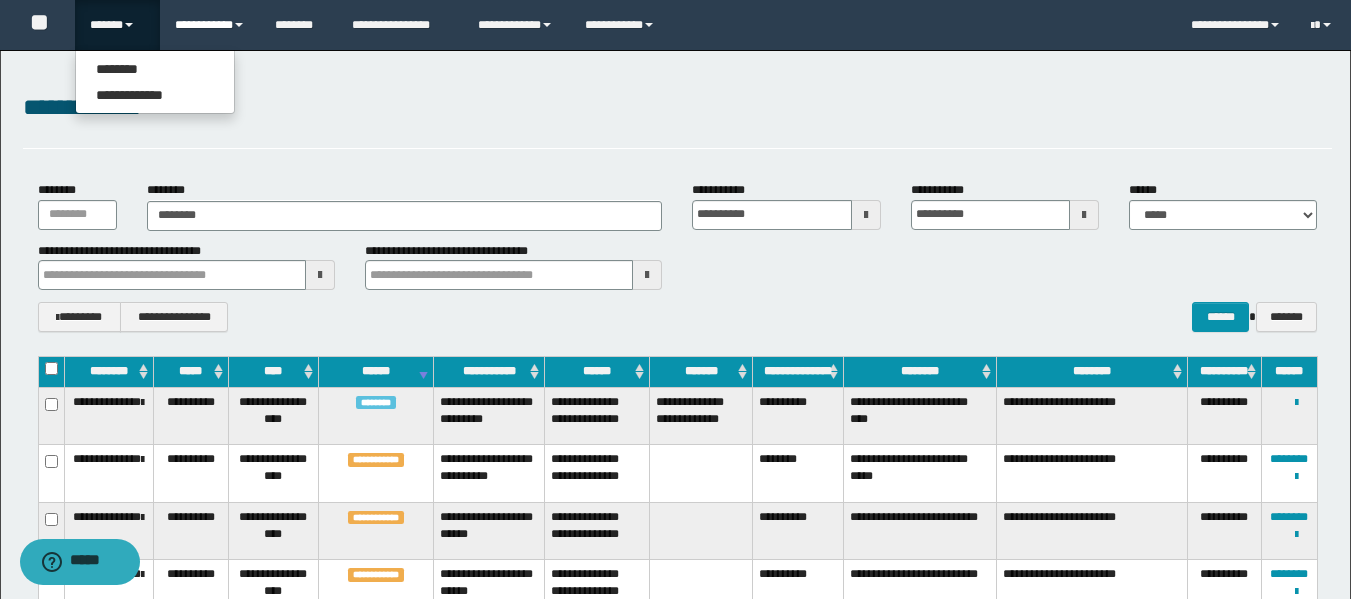 click on "**********" at bounding box center (210, 25) 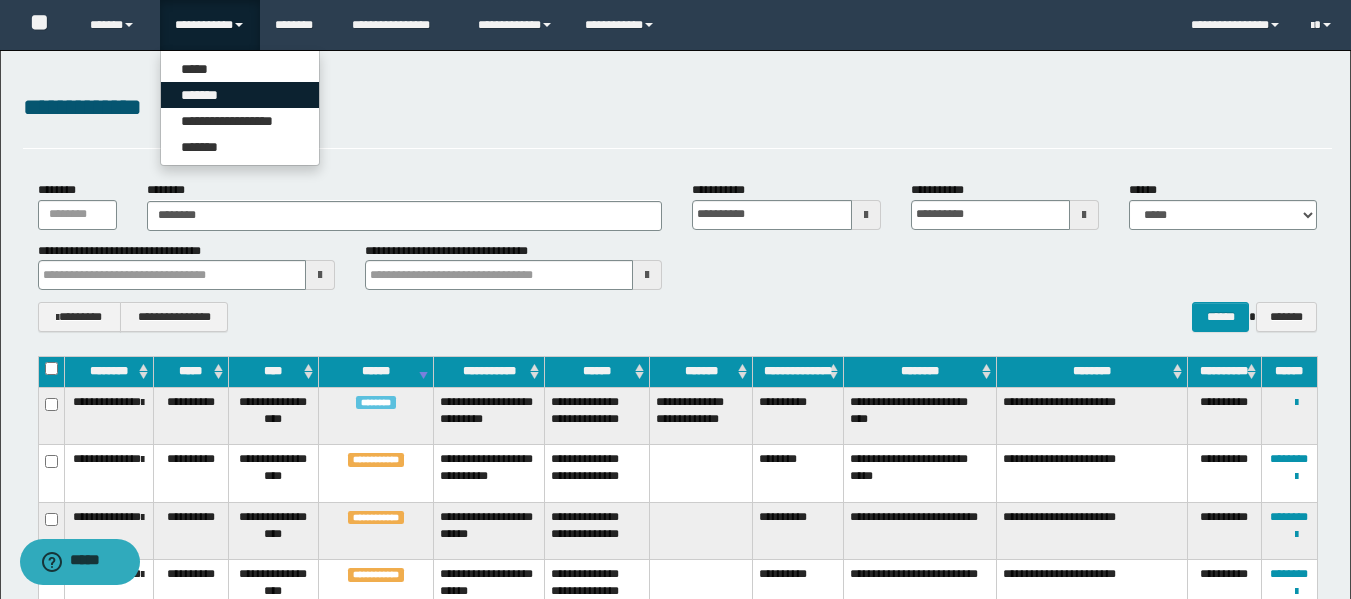 click on "*******" at bounding box center [240, 95] 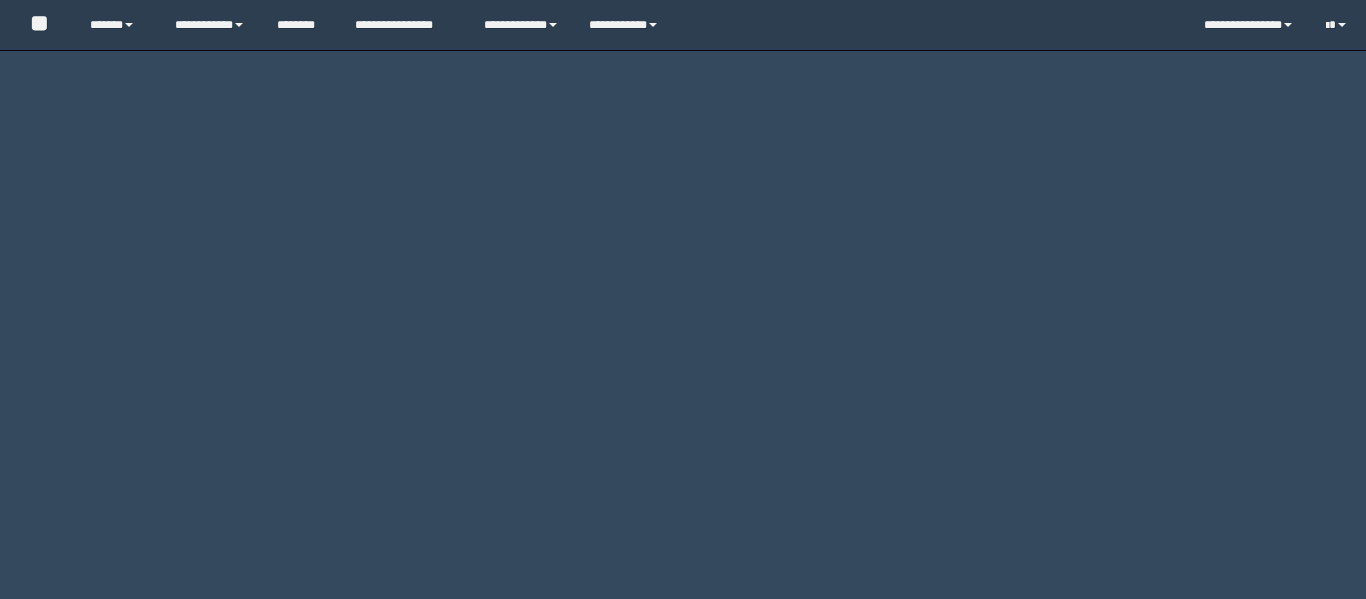 scroll, scrollTop: 0, scrollLeft: 0, axis: both 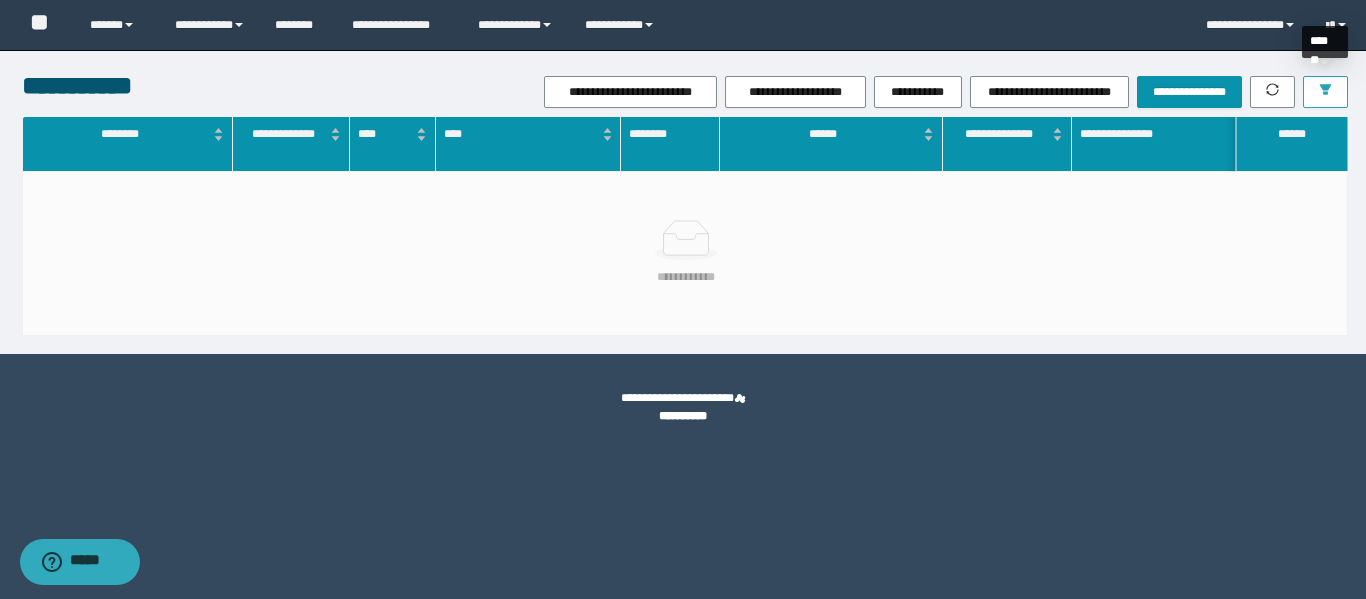 click 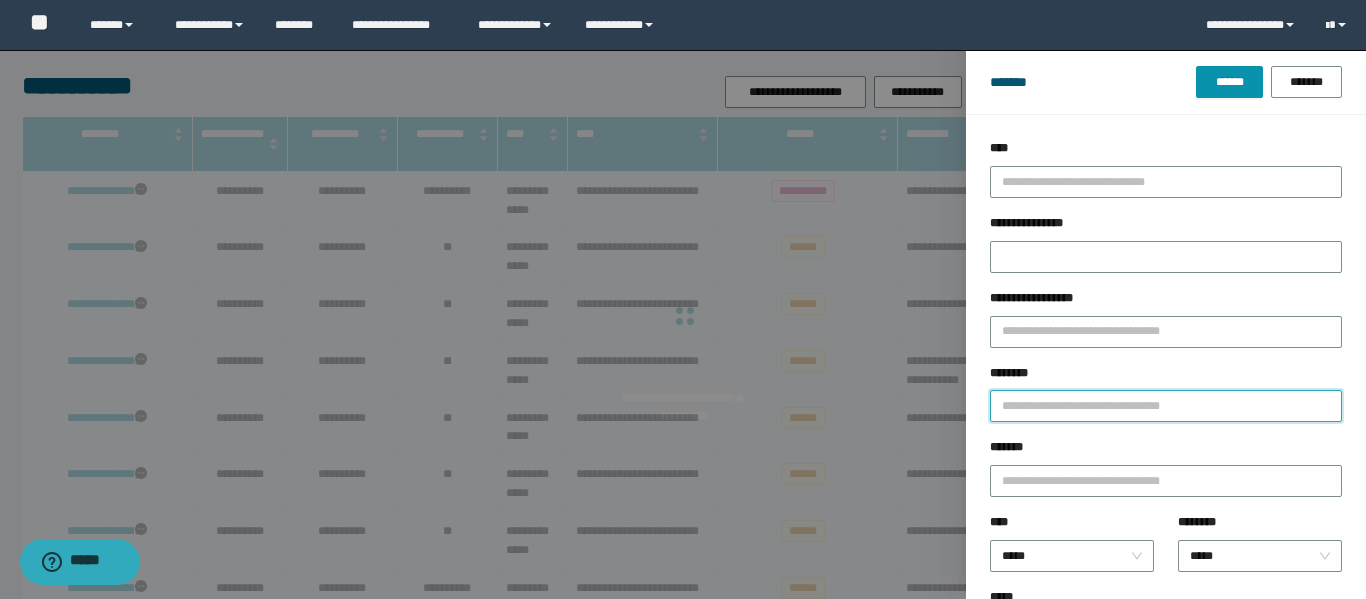click on "********" at bounding box center (1166, 406) 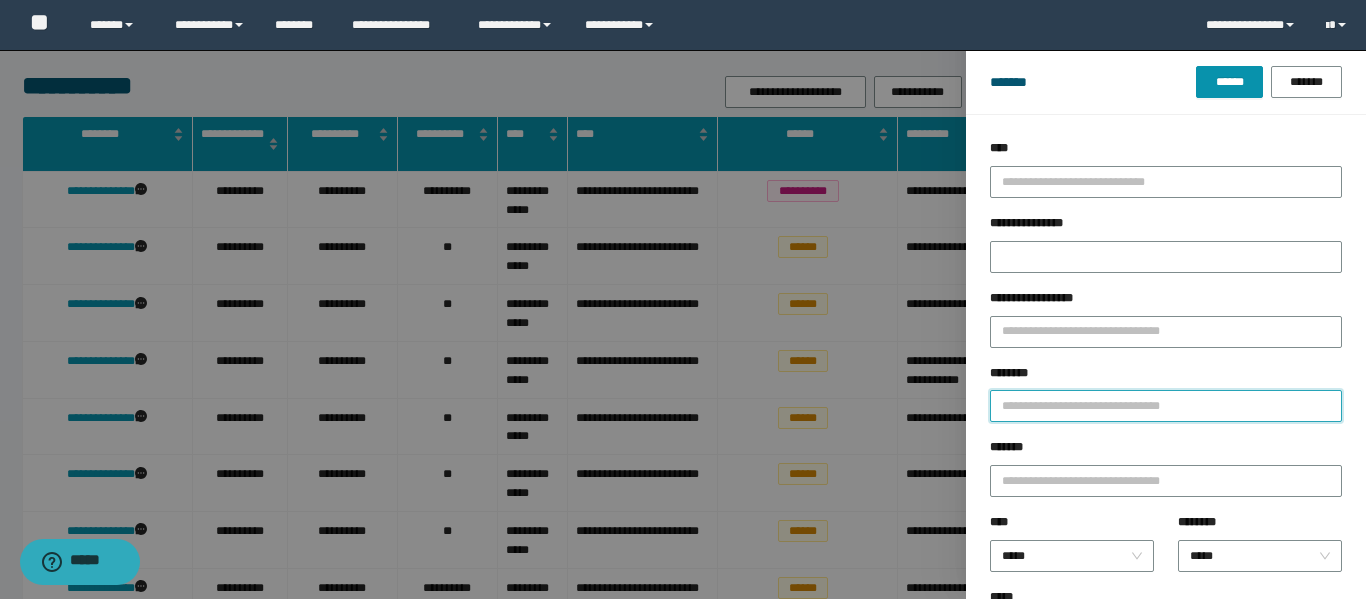 paste on "********" 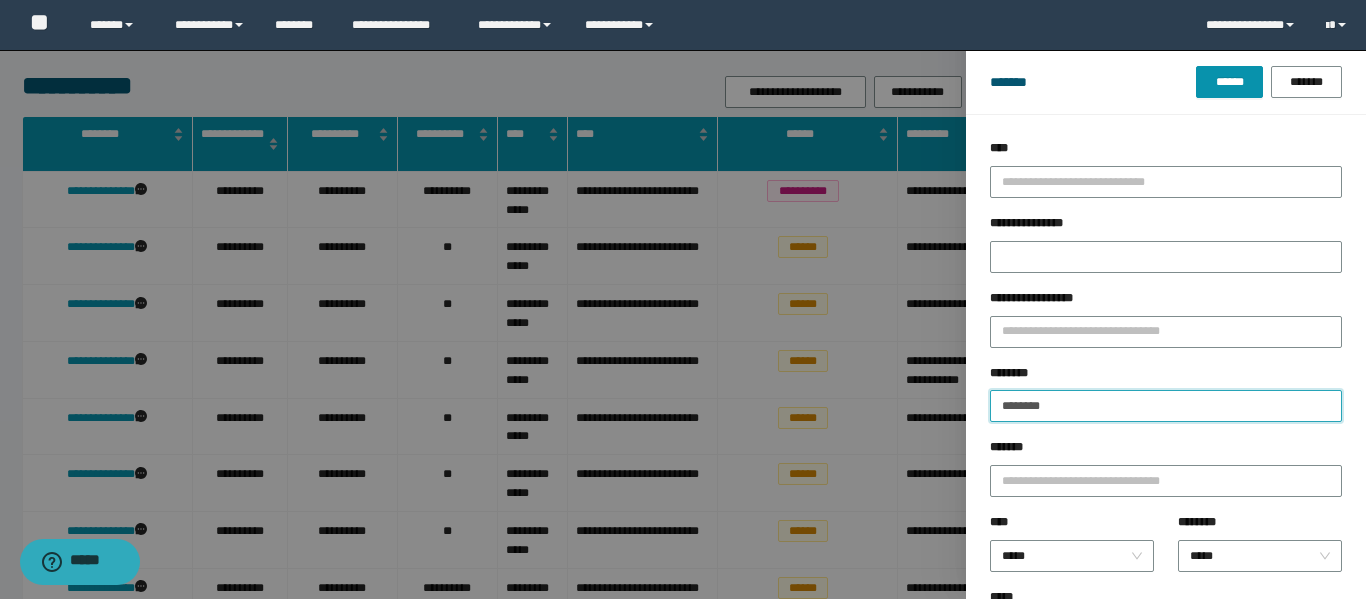 type on "********" 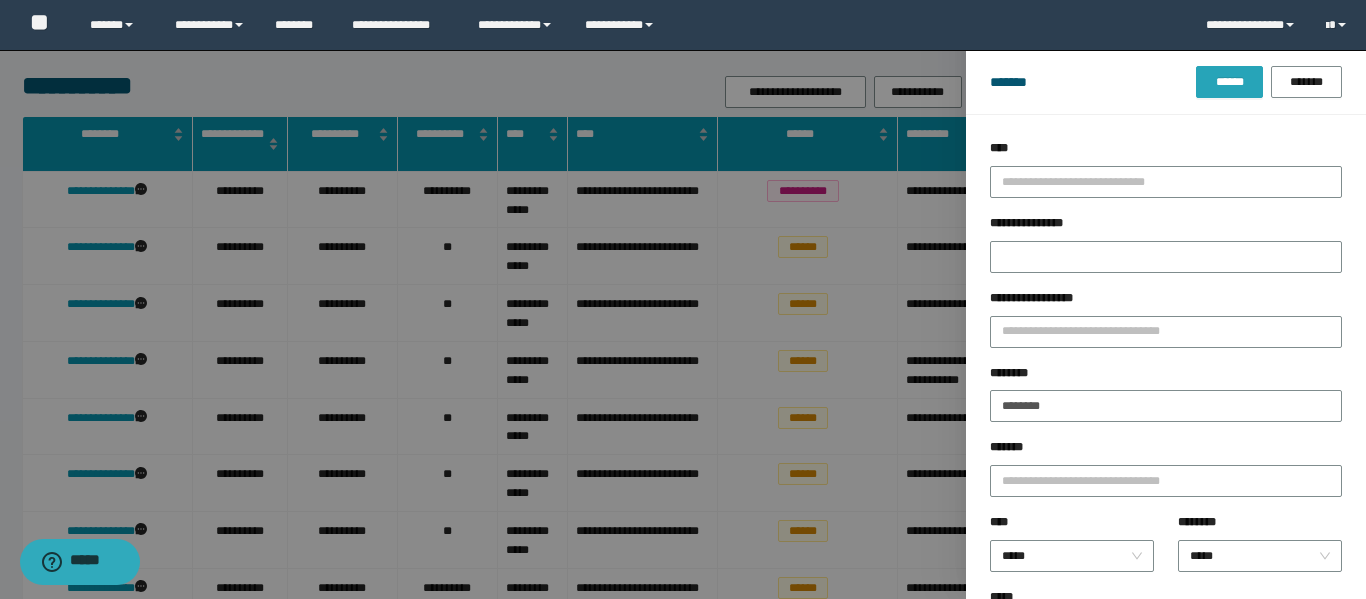 click on "******" at bounding box center [1229, 82] 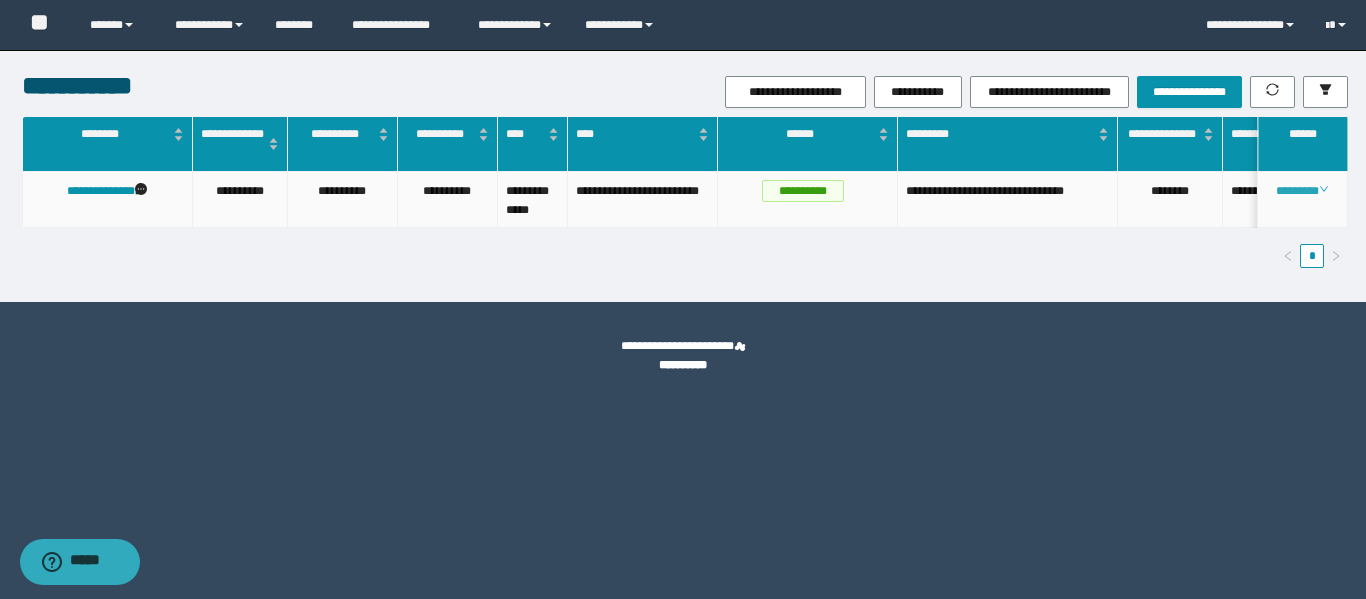 click 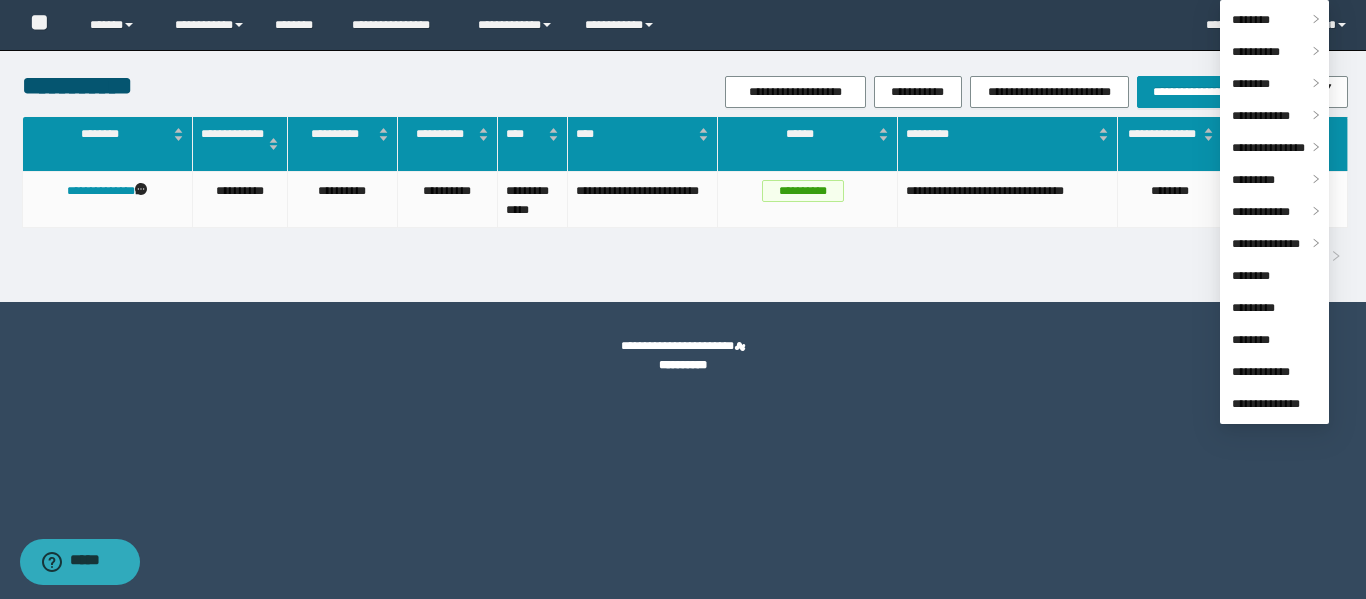 click on "**********" at bounding box center [683, 356] 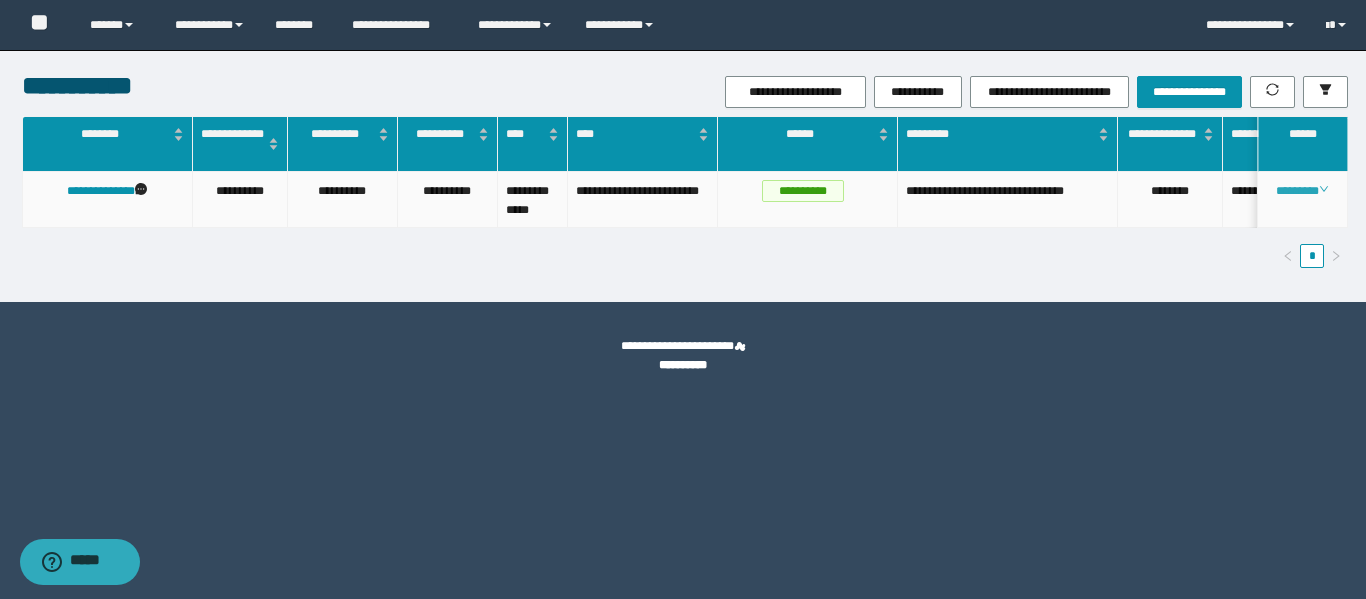 click 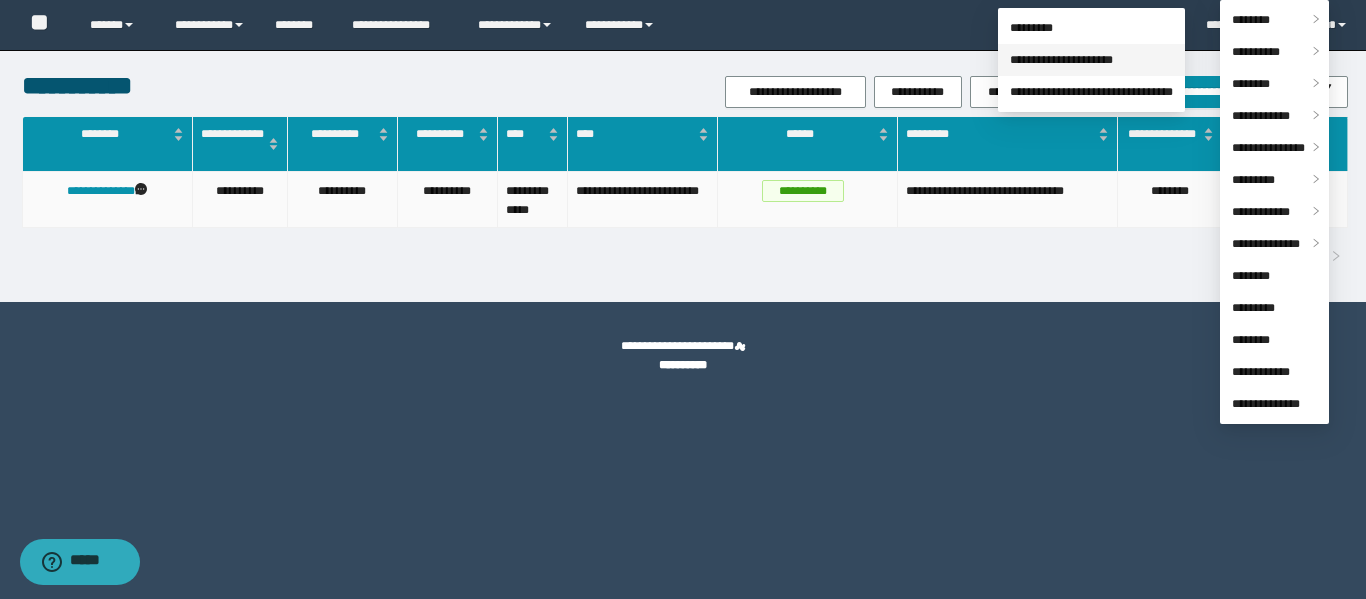 click on "**********" at bounding box center (1061, 60) 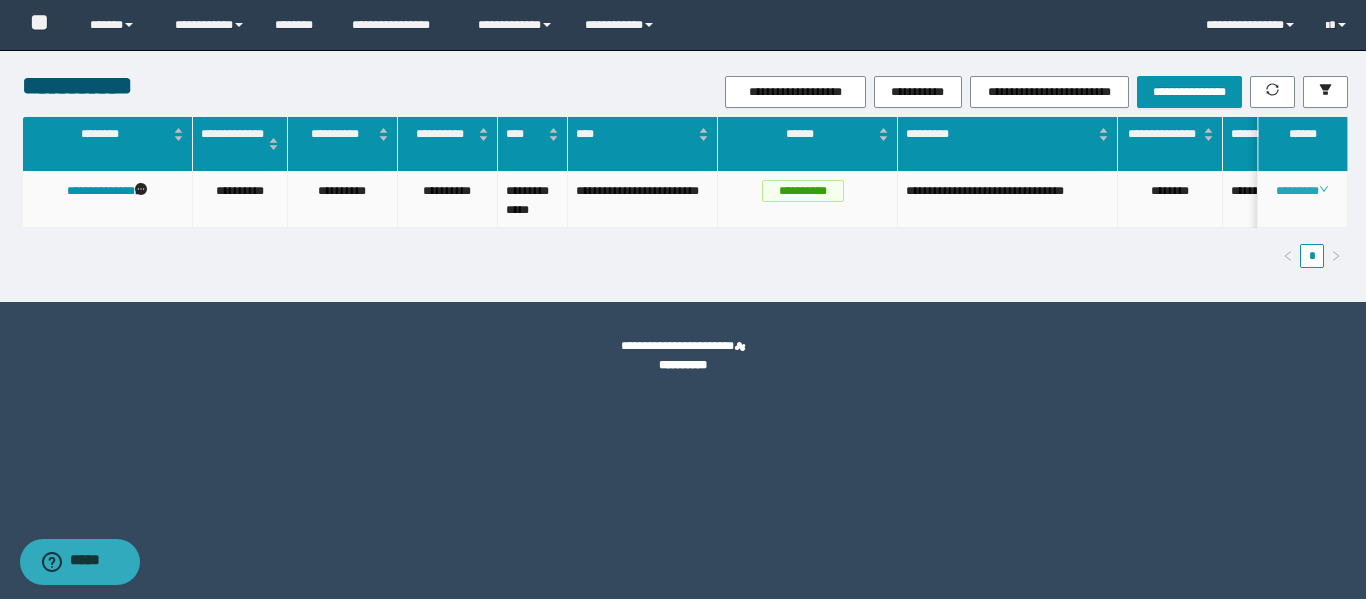 click on "********" at bounding box center (1302, 191) 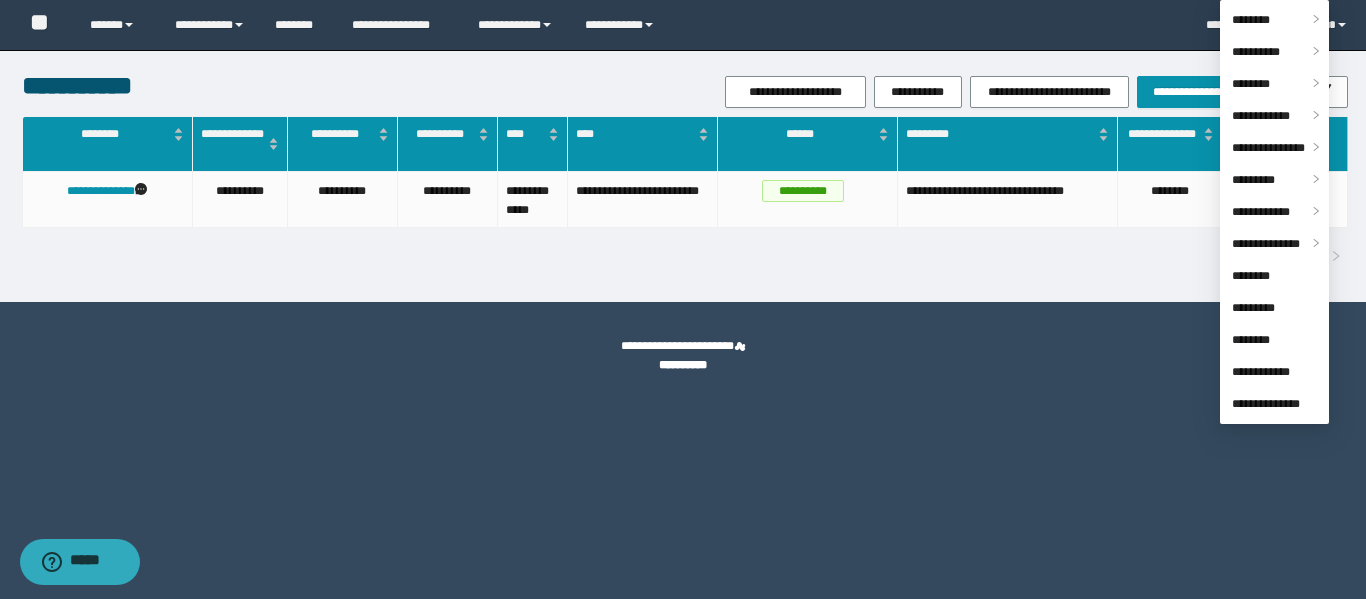 click on "**********" at bounding box center [683, 299] 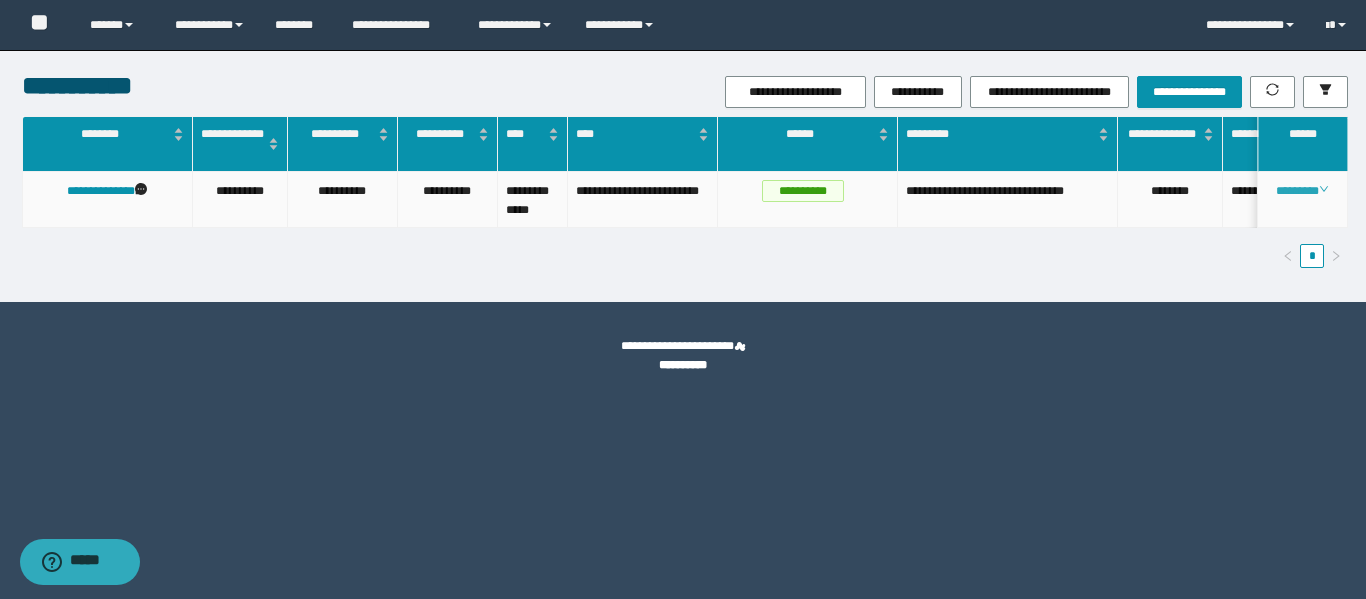 click on "********" at bounding box center [1302, 191] 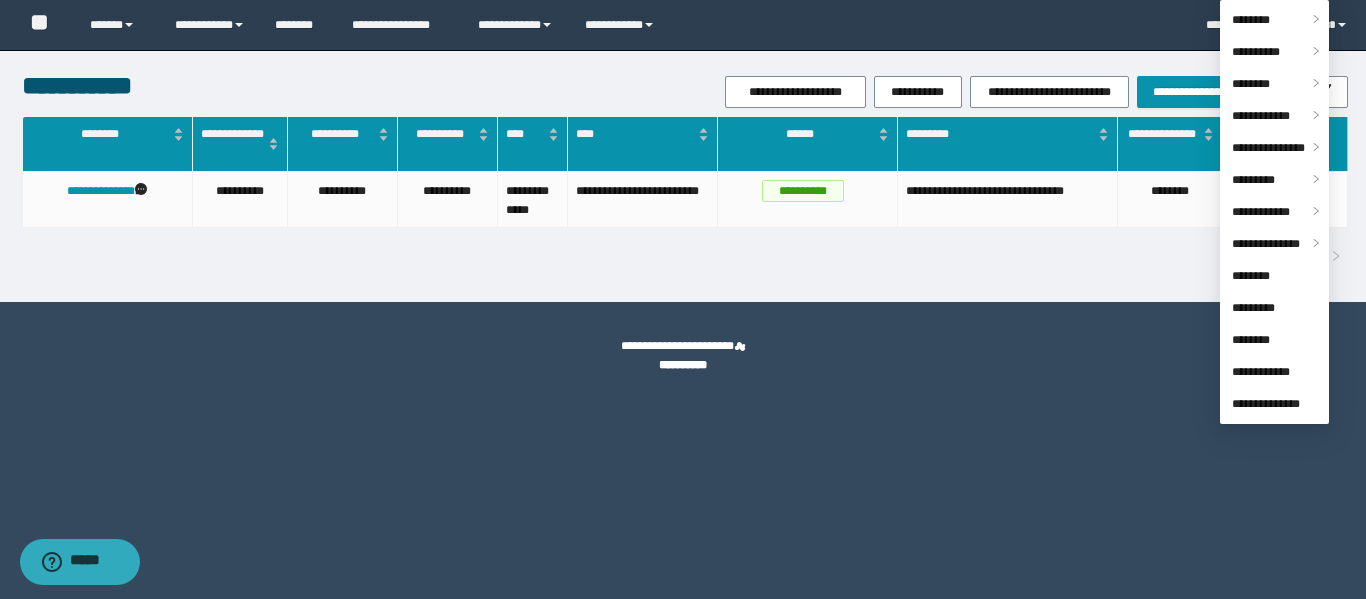click on "**********" at bounding box center (683, 356) 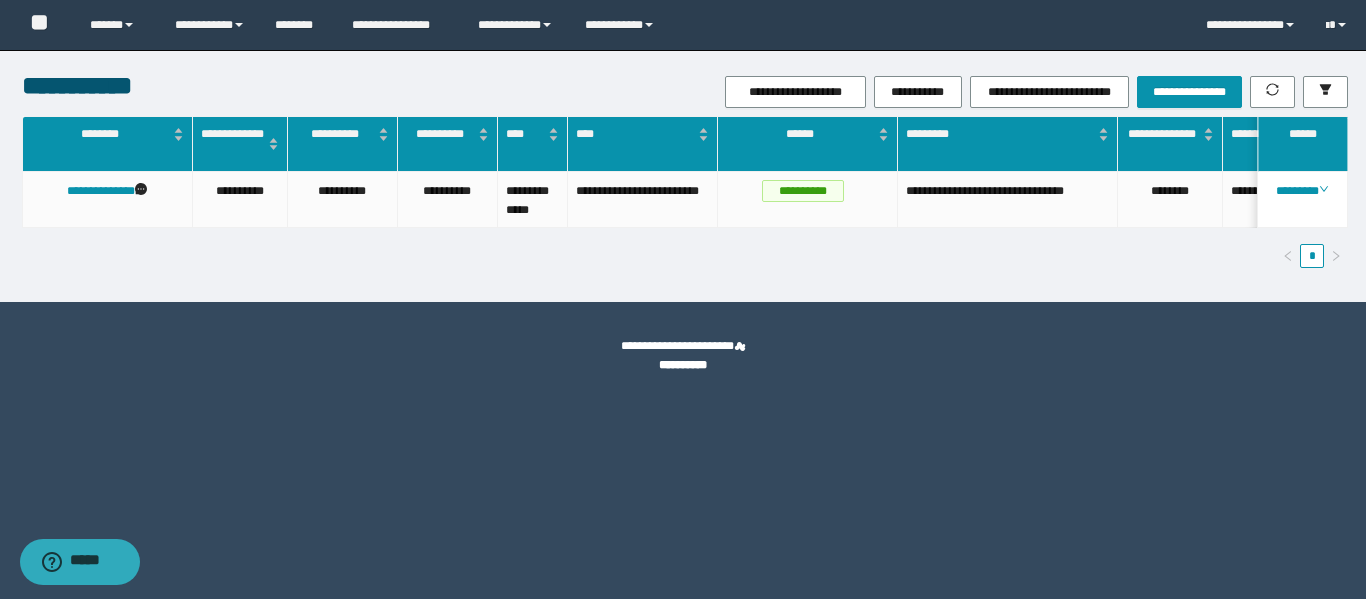 click on "*" at bounding box center (685, 256) 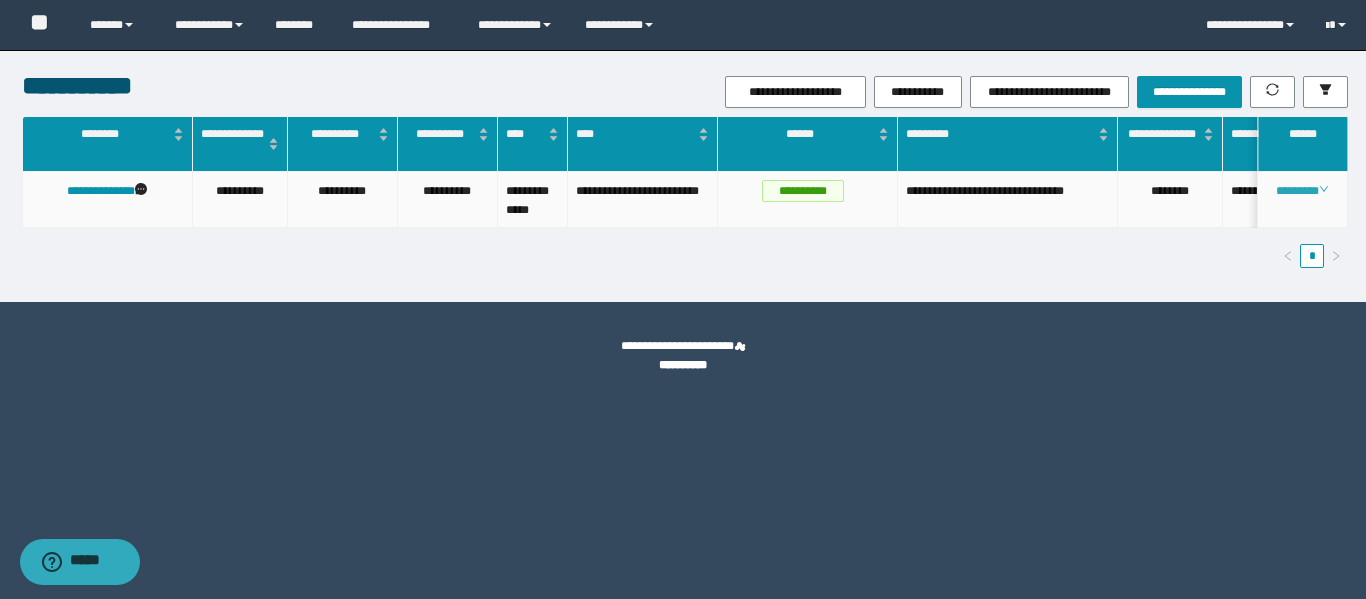 click on "********" at bounding box center [1302, 191] 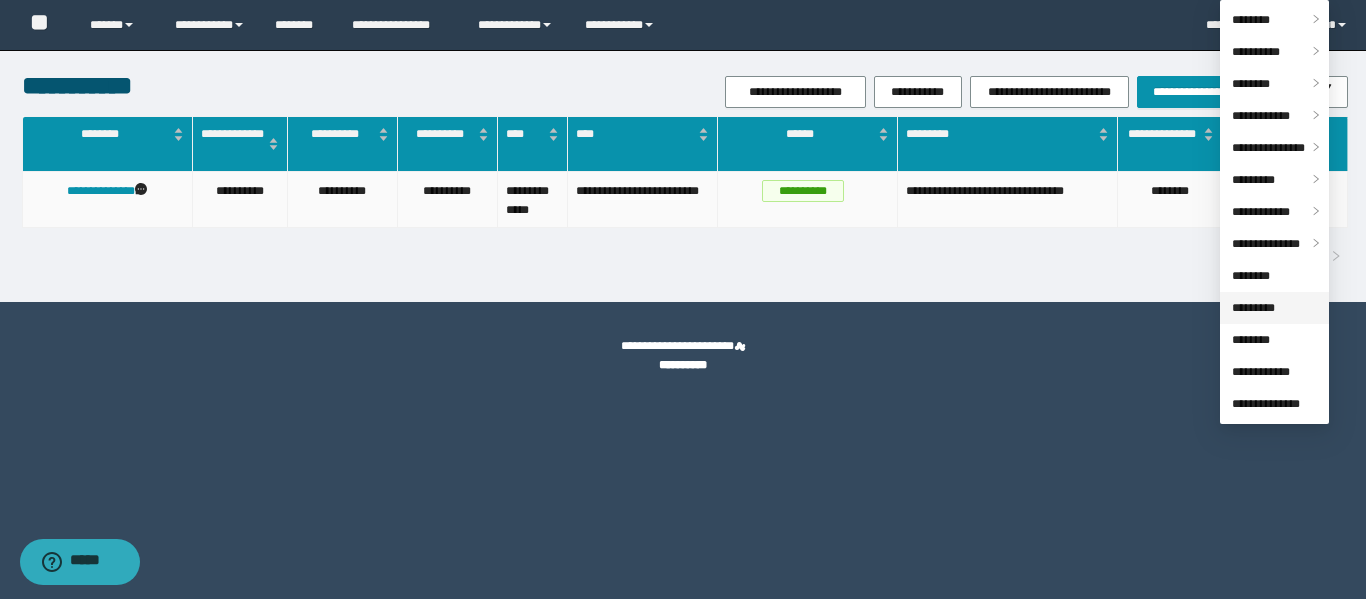 click on "*********" at bounding box center [1253, 308] 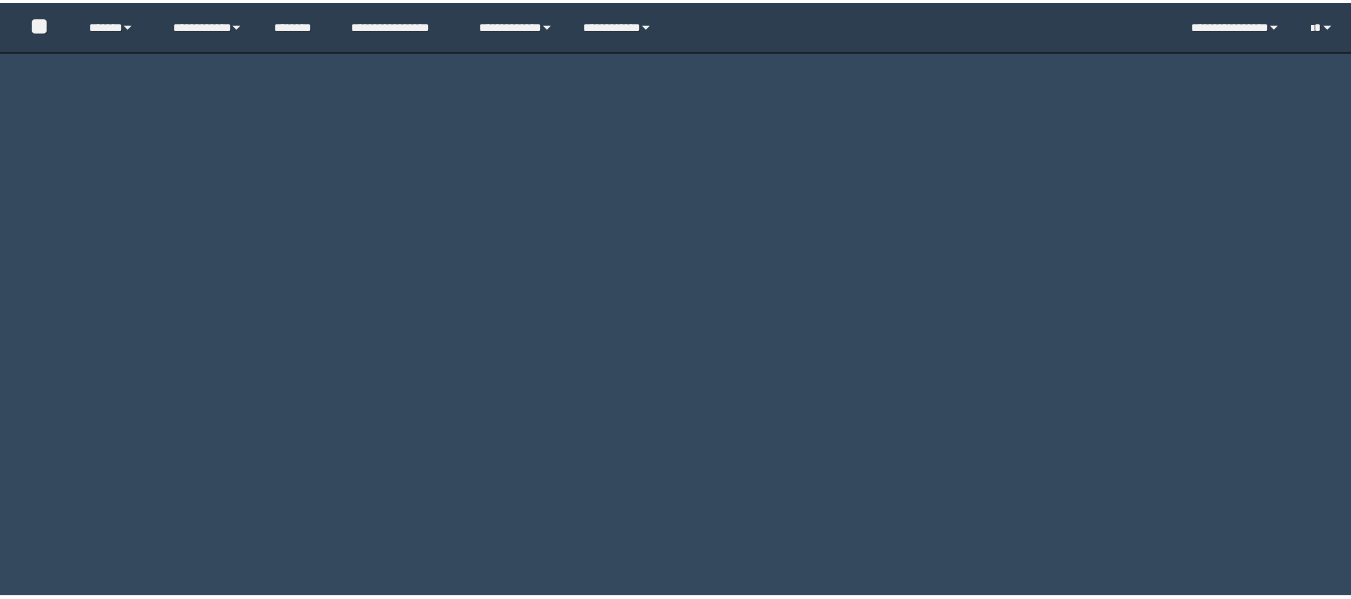 scroll, scrollTop: 0, scrollLeft: 0, axis: both 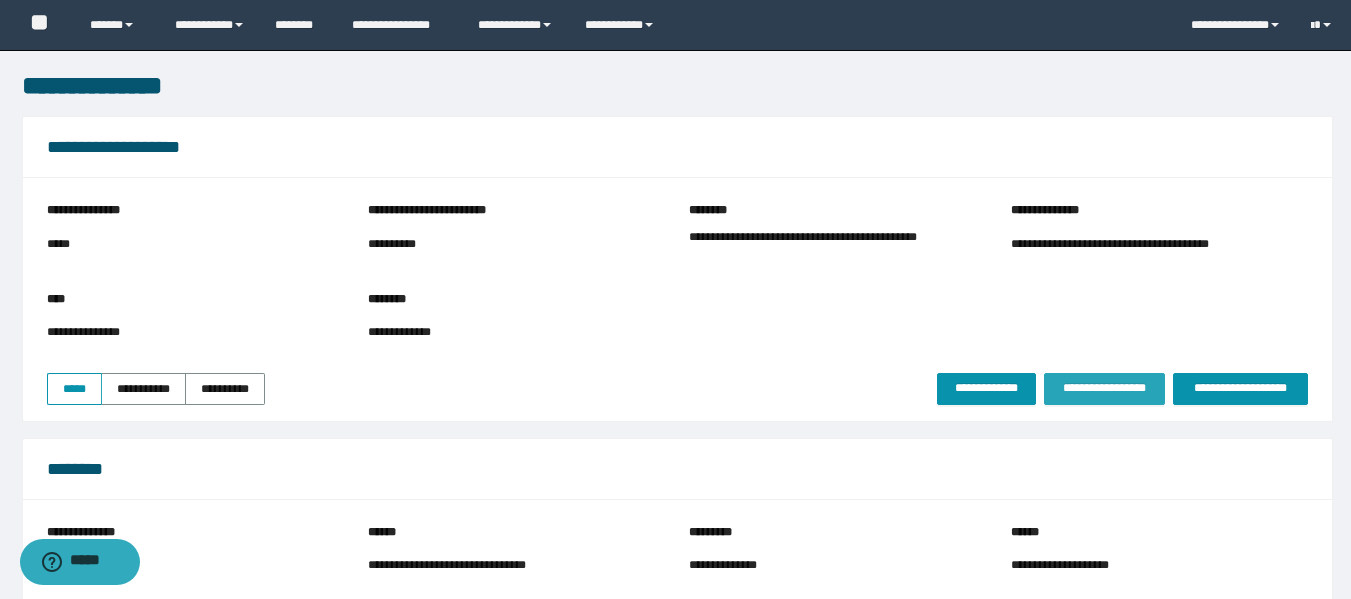 click on "**********" at bounding box center [1104, 388] 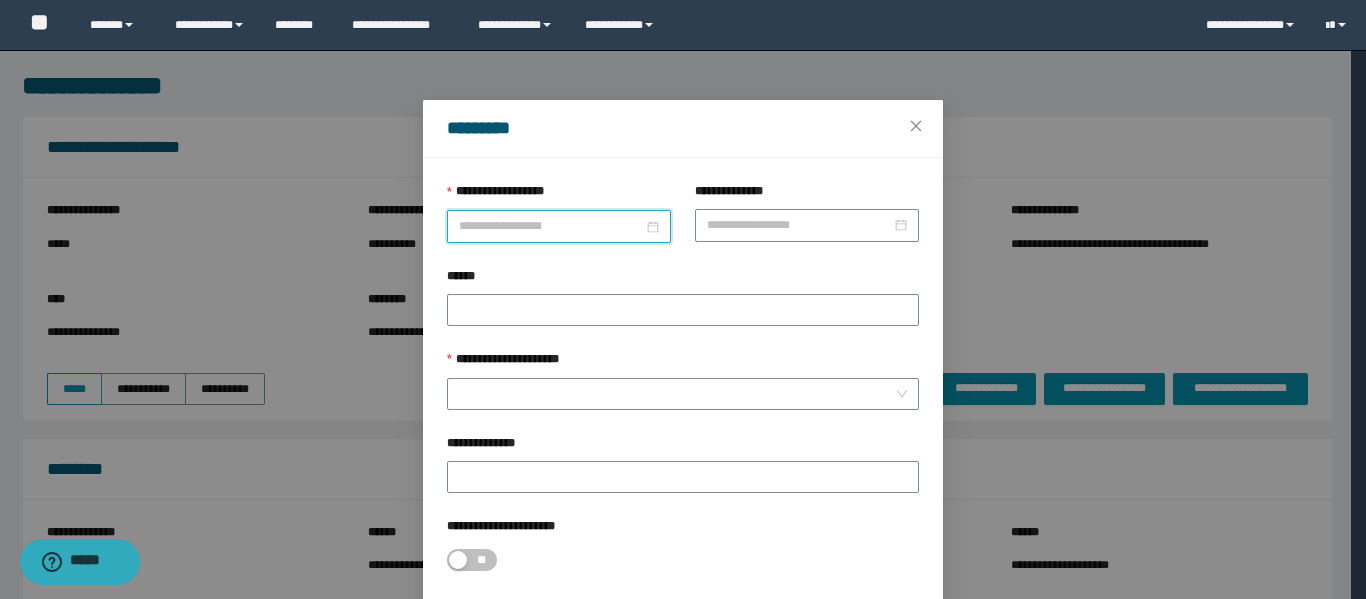 click on "**********" at bounding box center (551, 226) 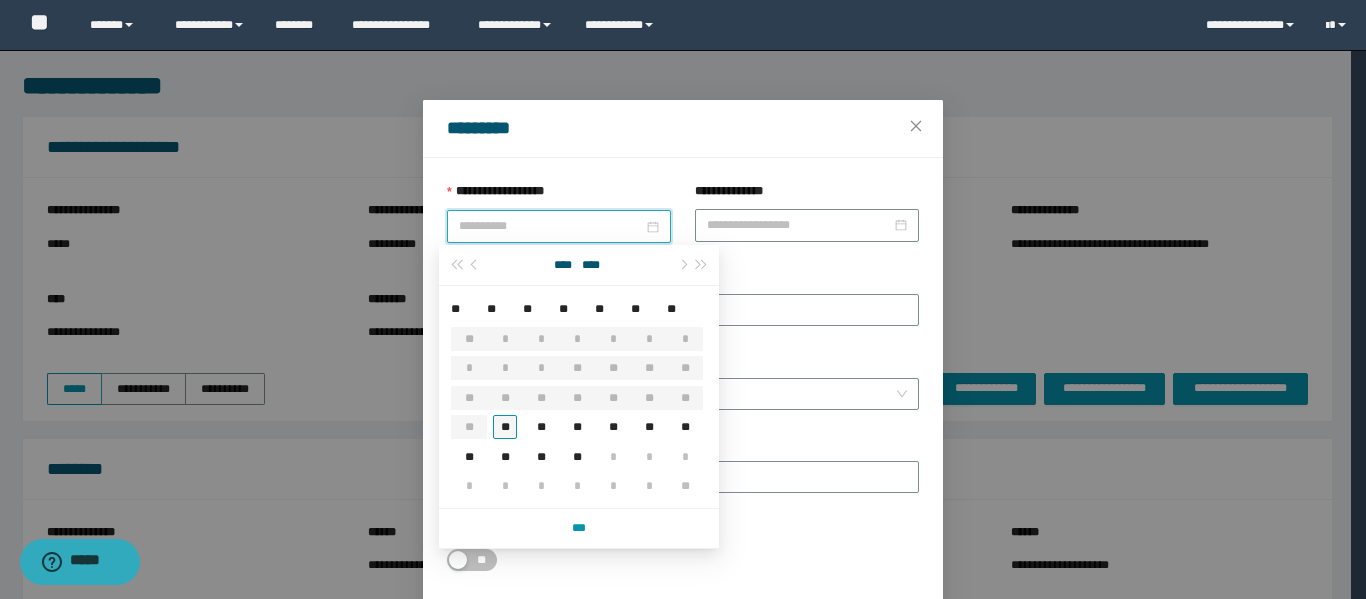 type on "**********" 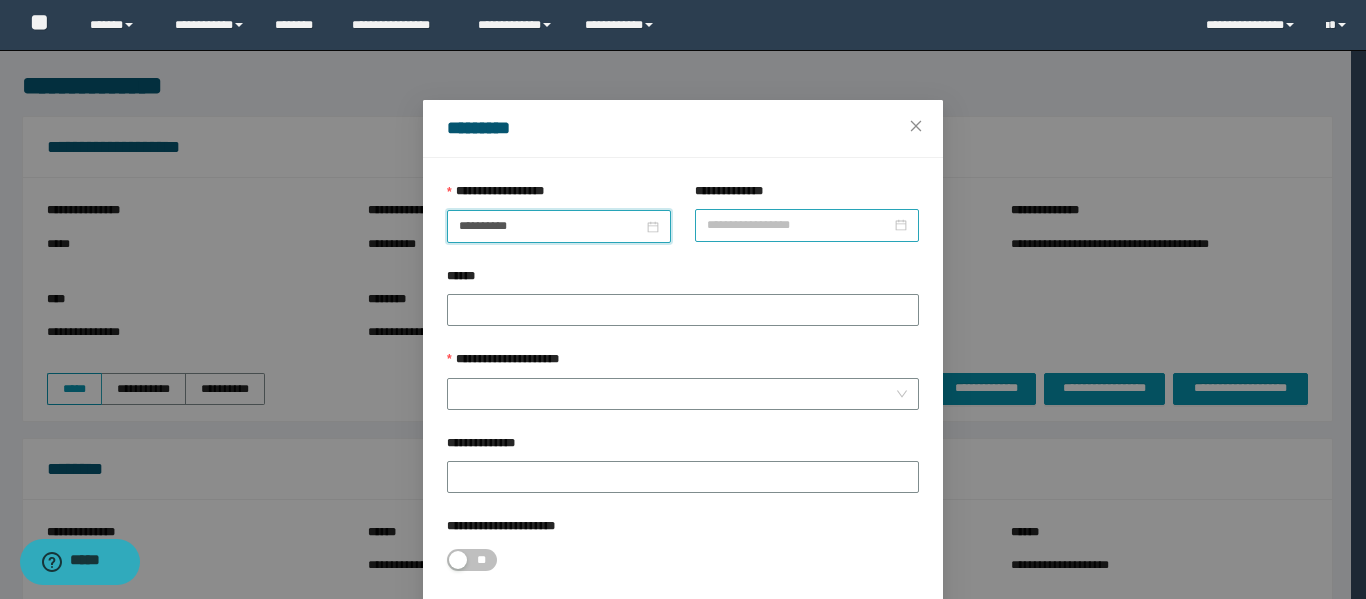 click on "**********" at bounding box center (799, 225) 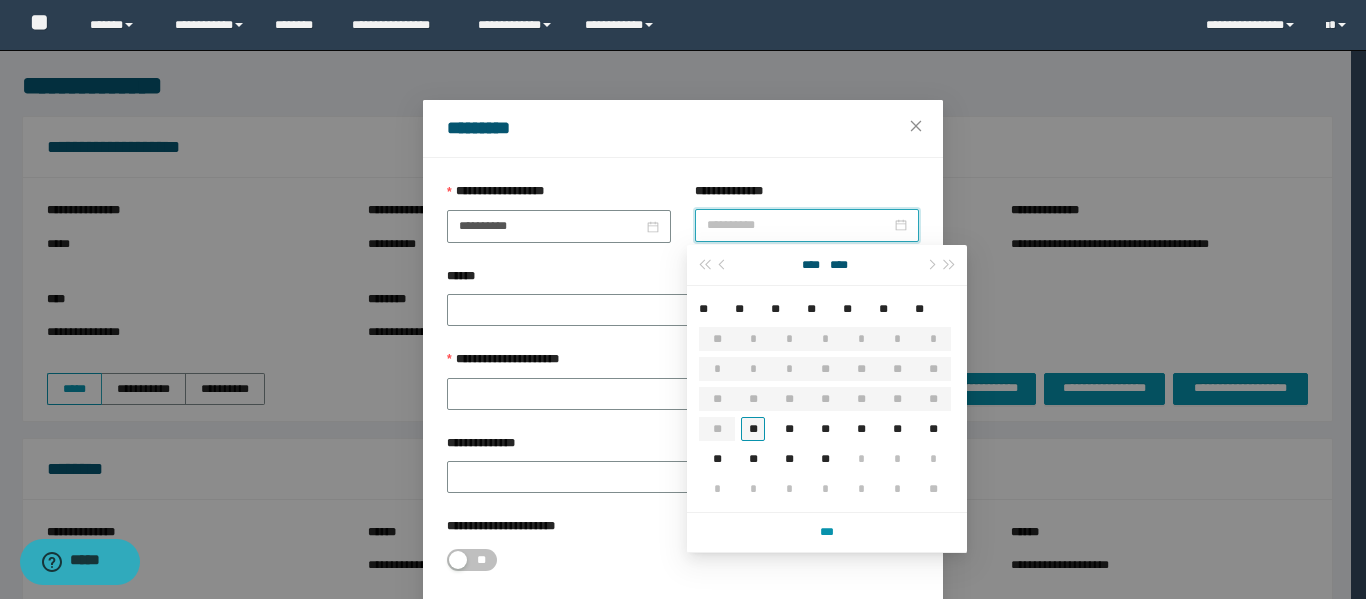 type on "**********" 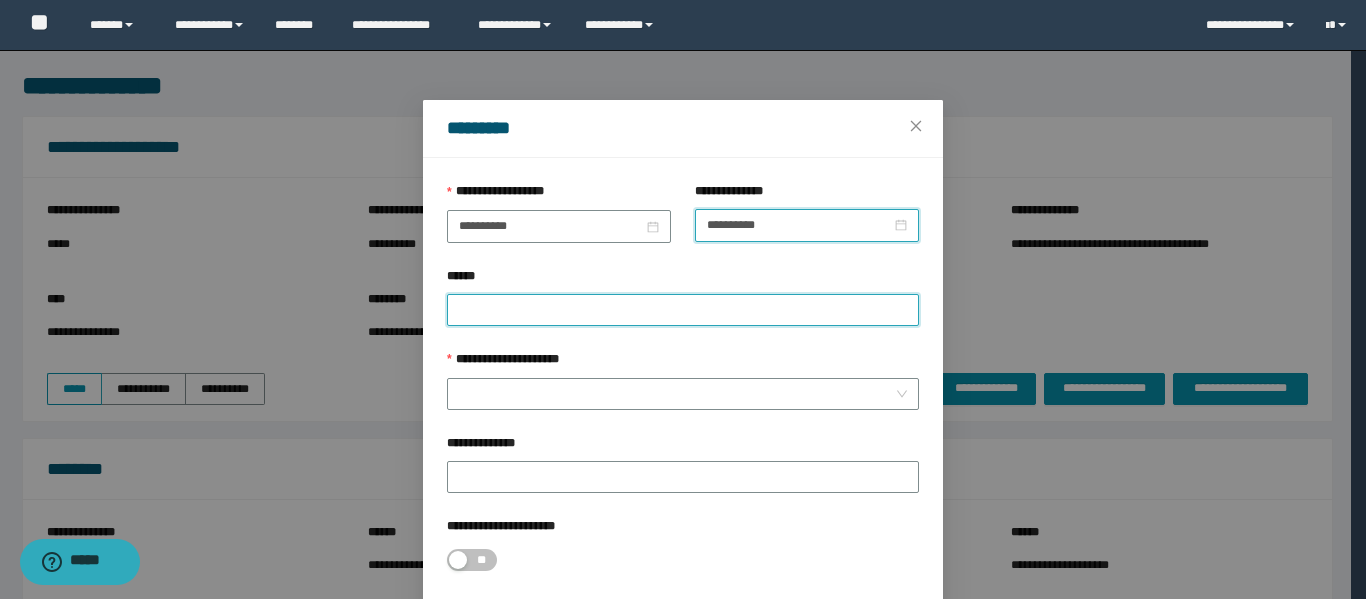 click on "******" at bounding box center [683, 310] 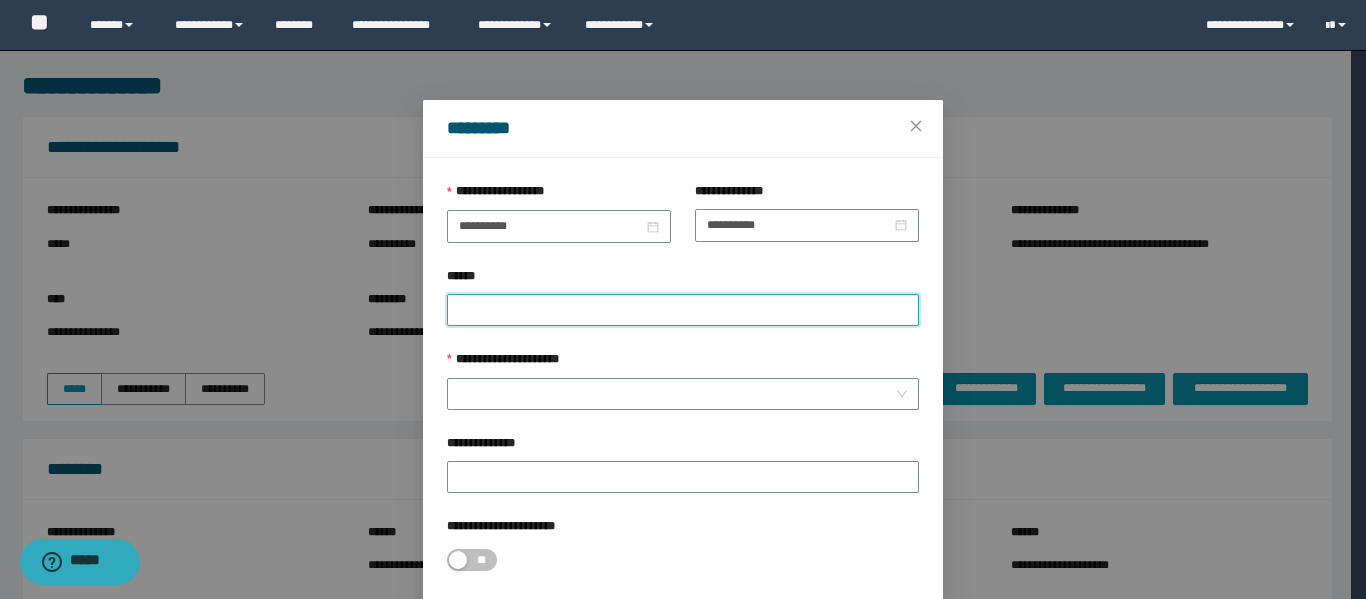 paste on "********" 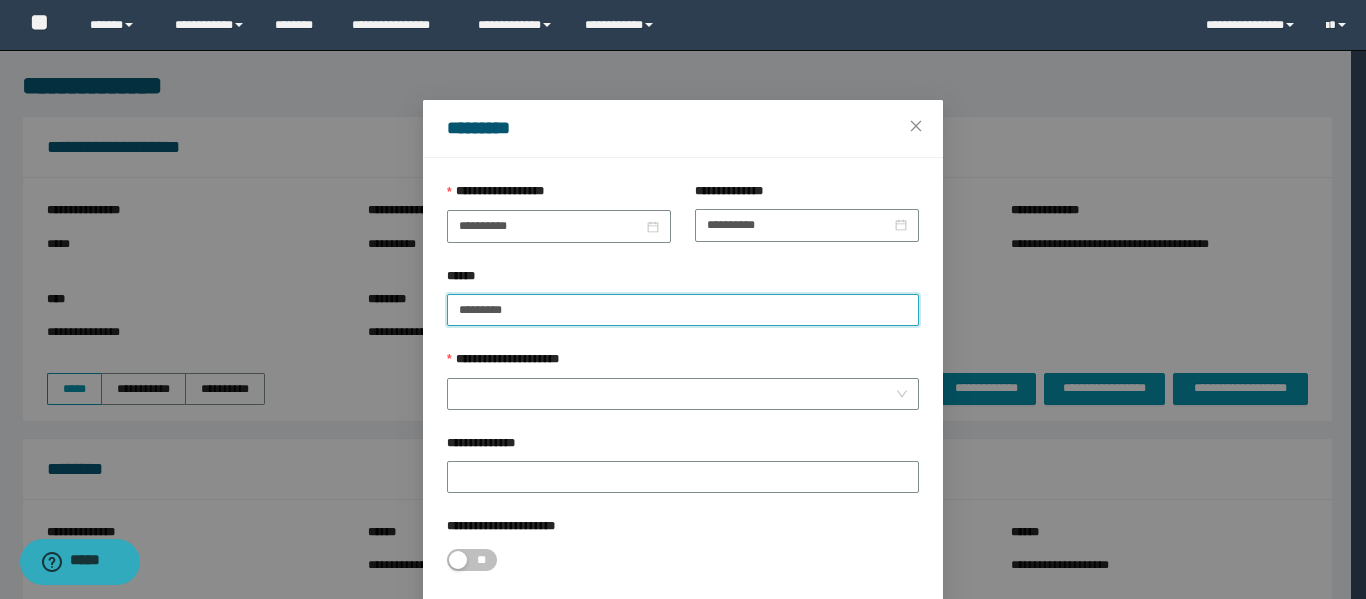 paste on "********" 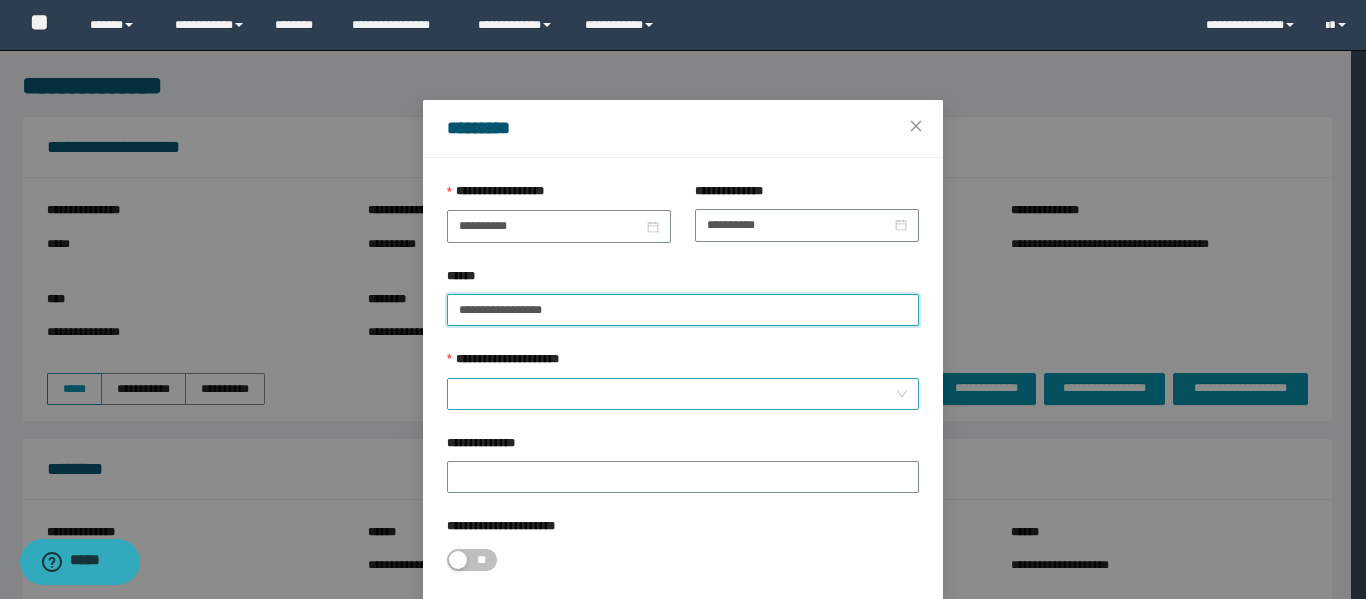 type on "**********" 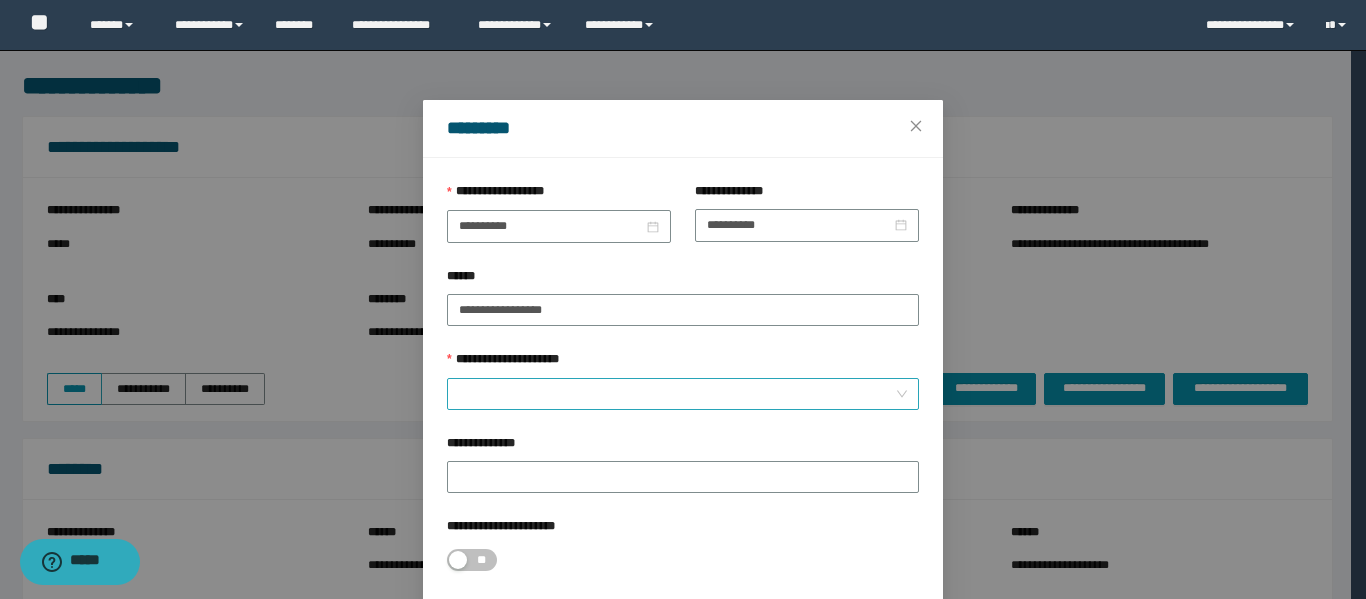 click on "**********" at bounding box center [677, 394] 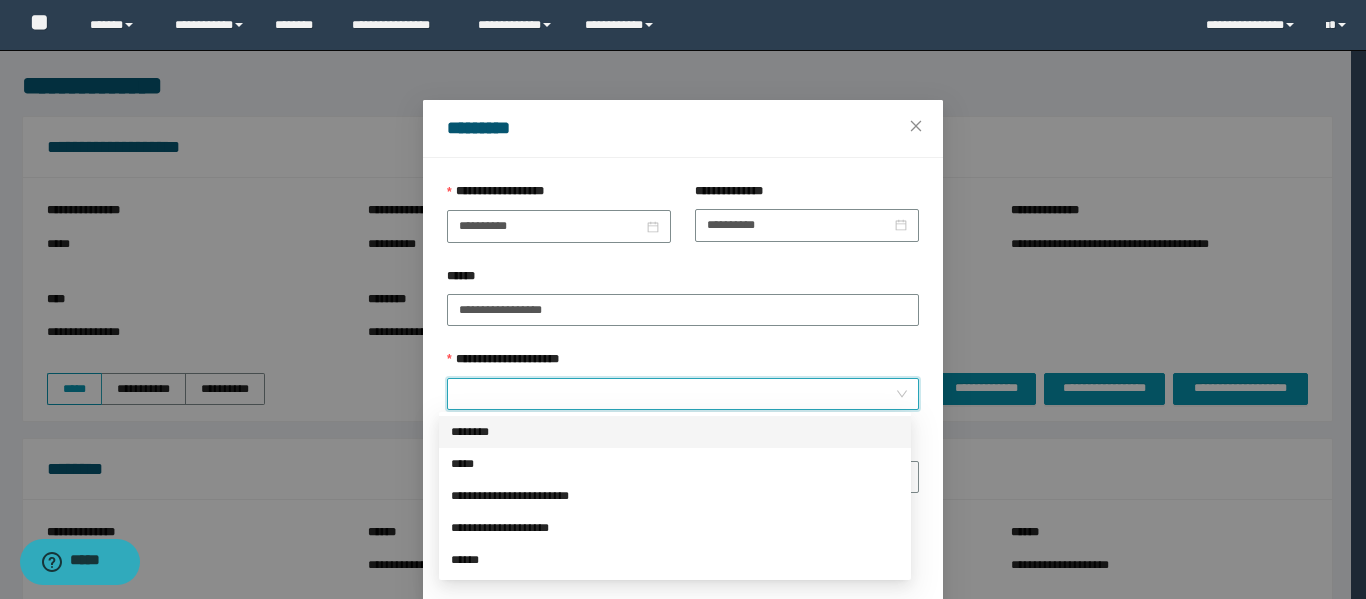 click on "********" at bounding box center [675, 432] 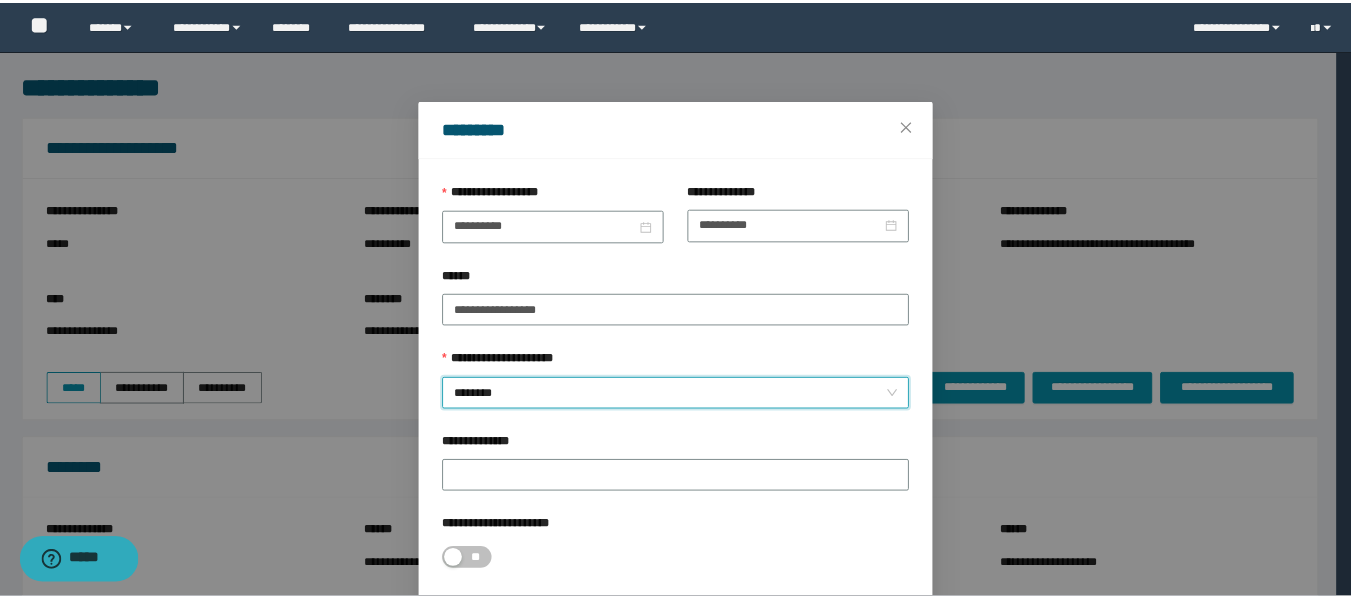 scroll, scrollTop: 100, scrollLeft: 0, axis: vertical 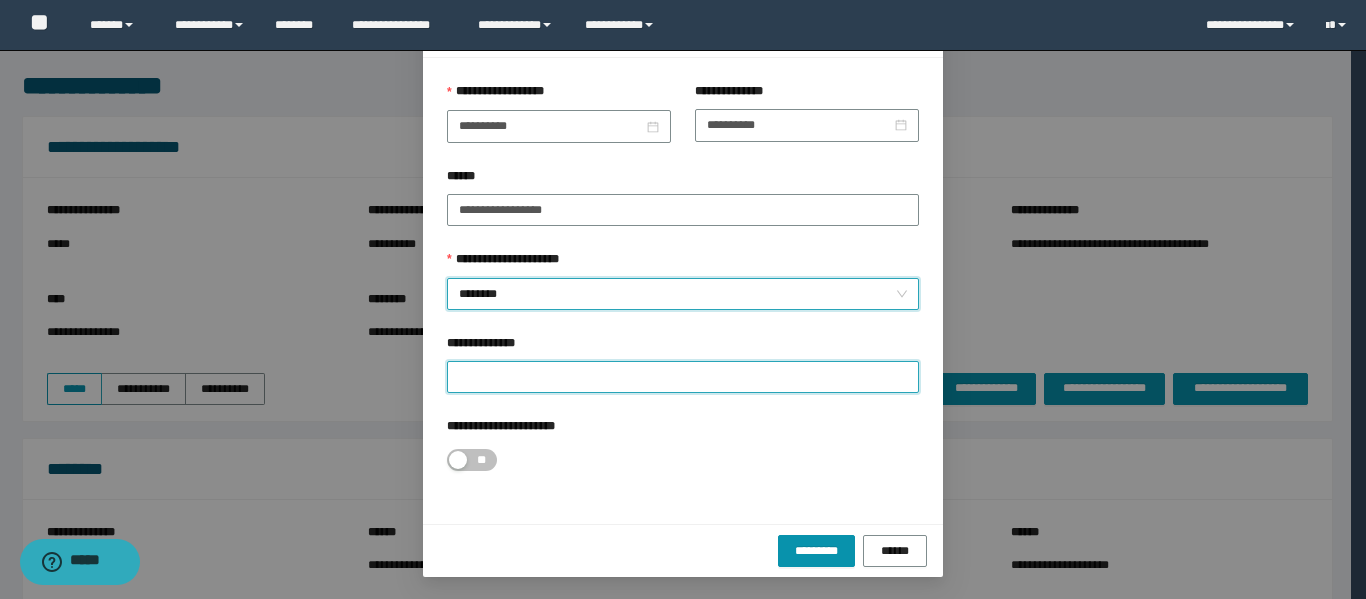 click on "**********" at bounding box center [683, 377] 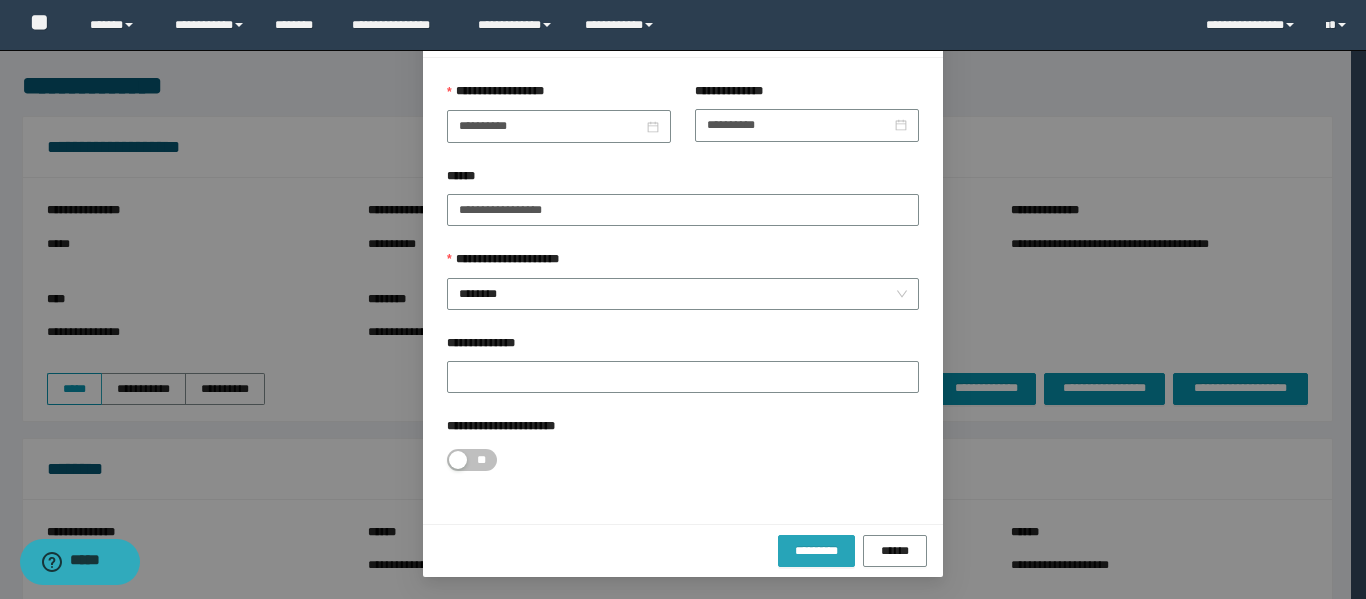 click on "*********" at bounding box center (816, 551) 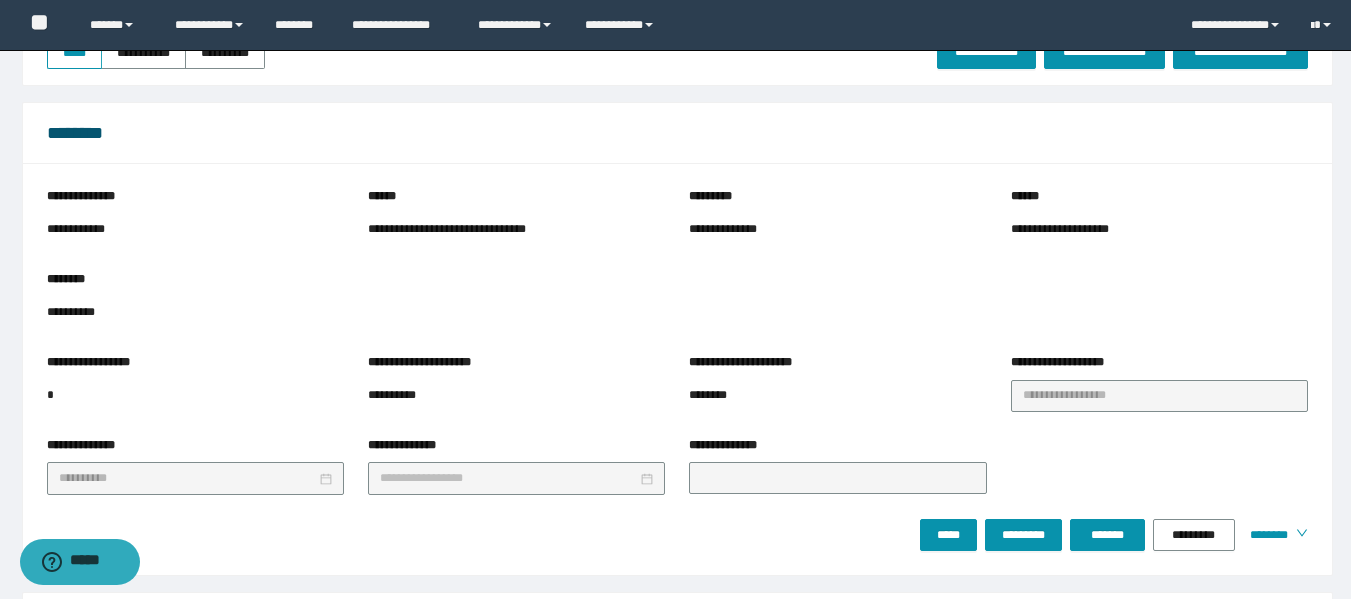 scroll, scrollTop: 300, scrollLeft: 0, axis: vertical 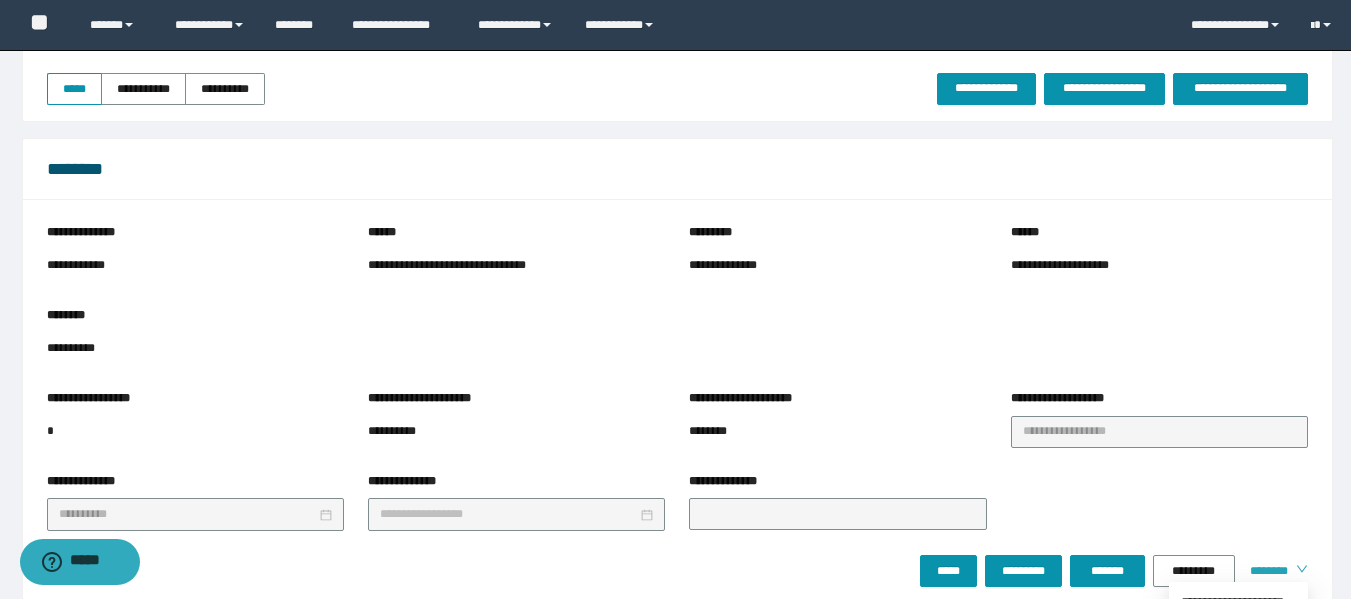 click on "********" at bounding box center (1265, 571) 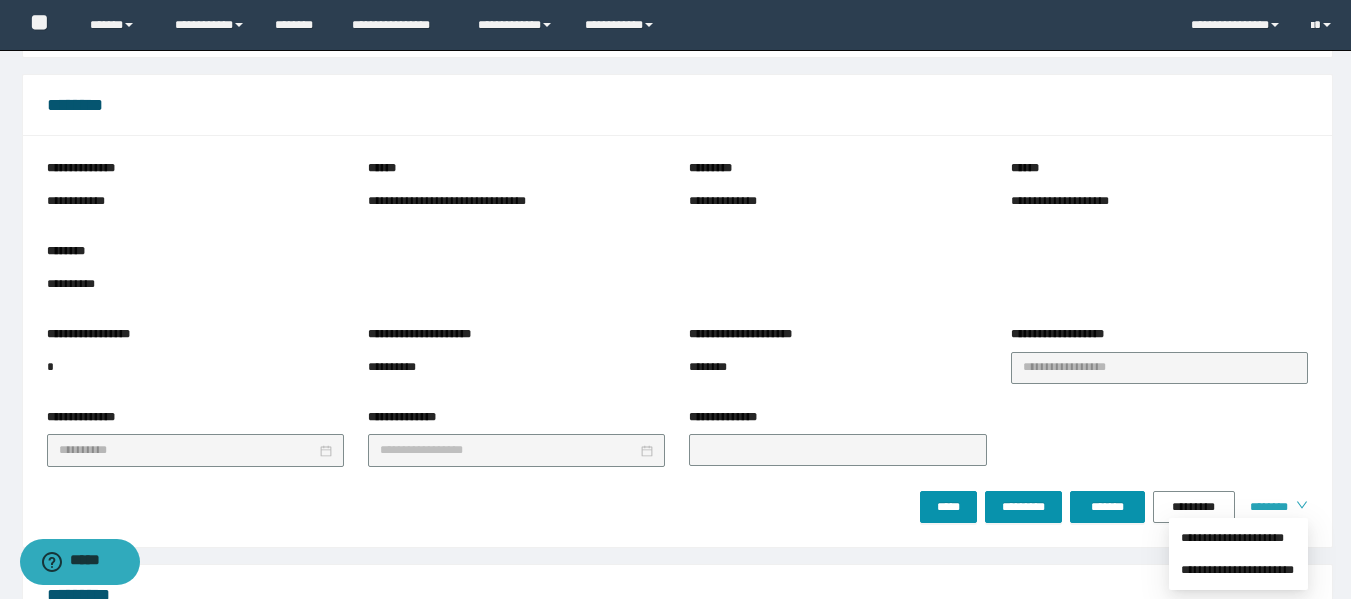 scroll, scrollTop: 400, scrollLeft: 0, axis: vertical 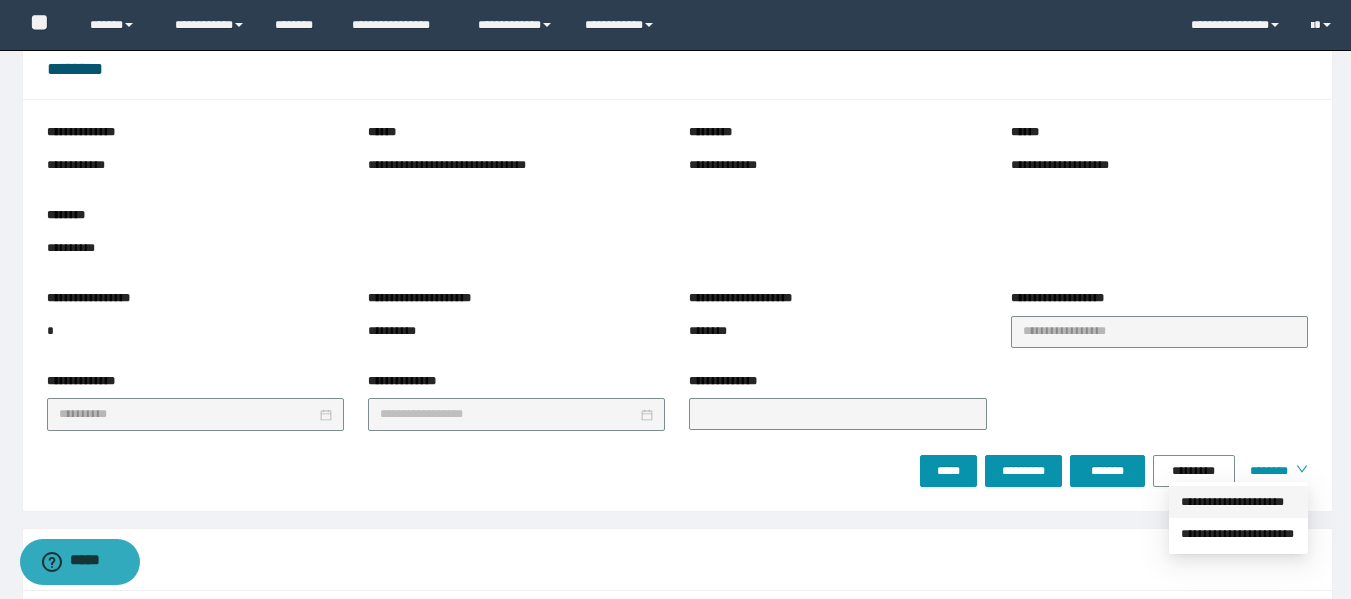 click on "**********" at bounding box center [1238, 502] 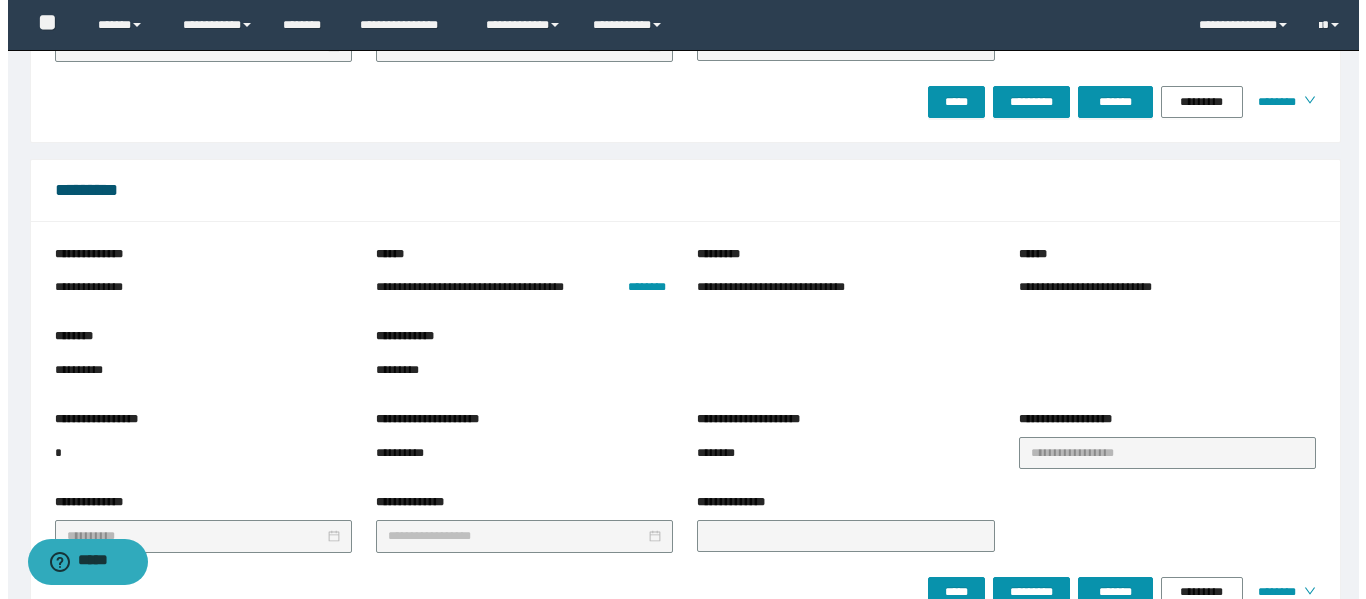 scroll, scrollTop: 1000, scrollLeft: 0, axis: vertical 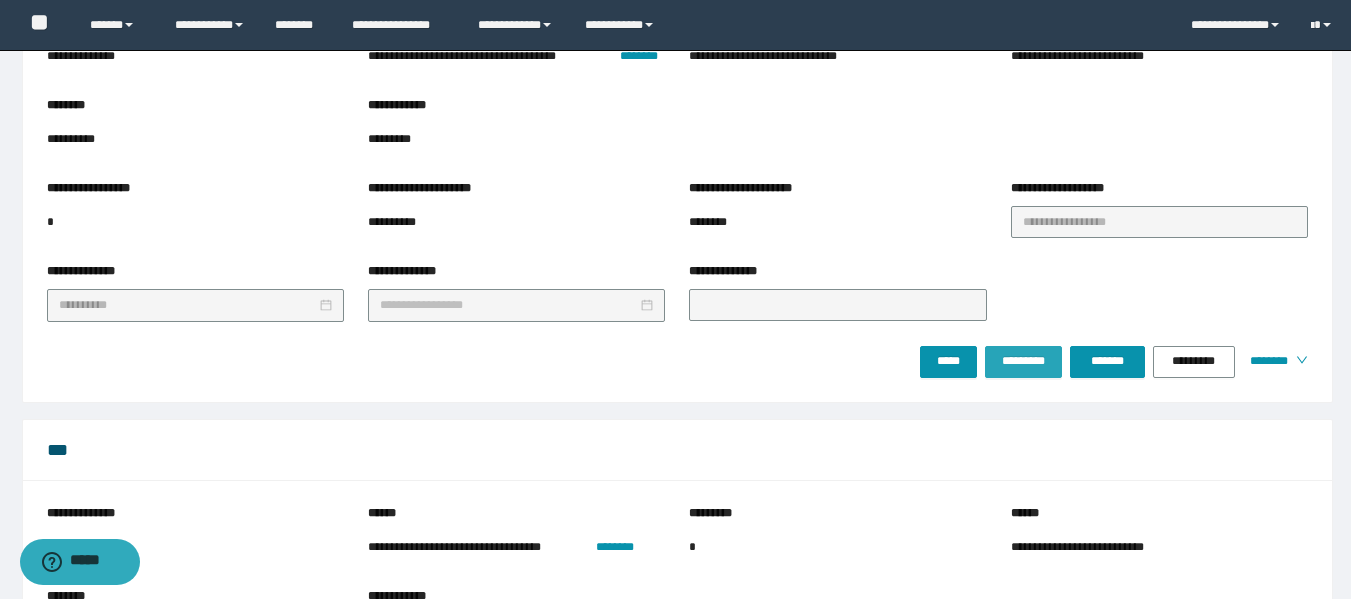 click on "*********" at bounding box center (1023, 361) 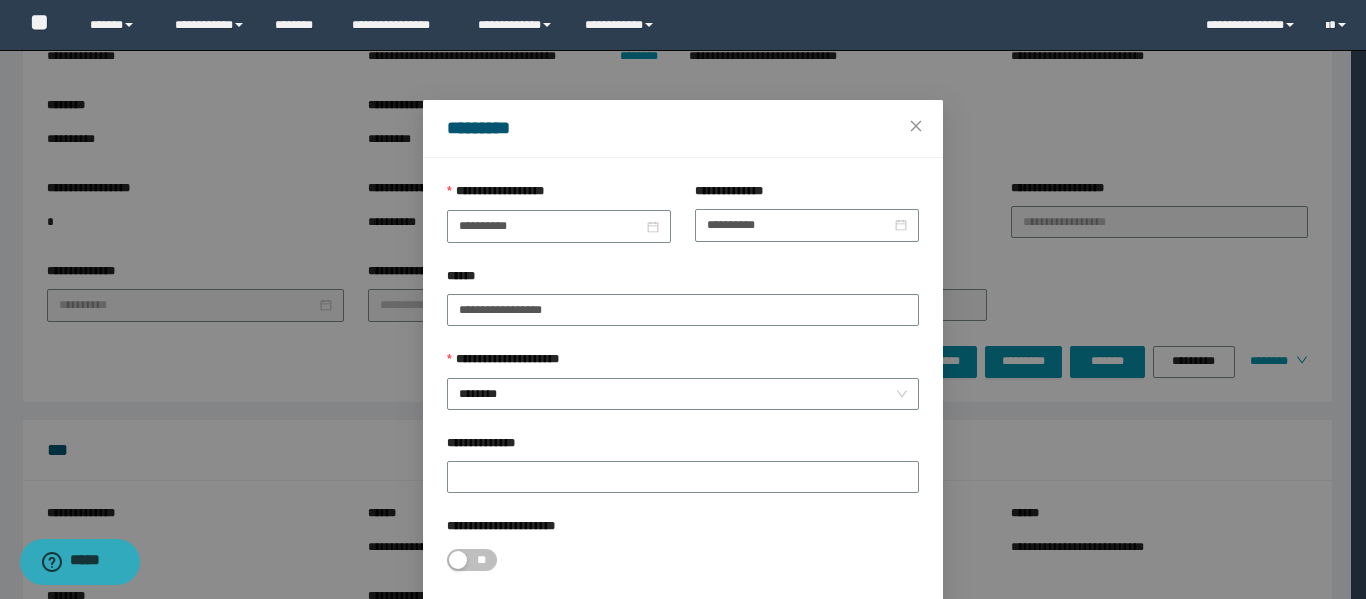 scroll, scrollTop: 100, scrollLeft: 0, axis: vertical 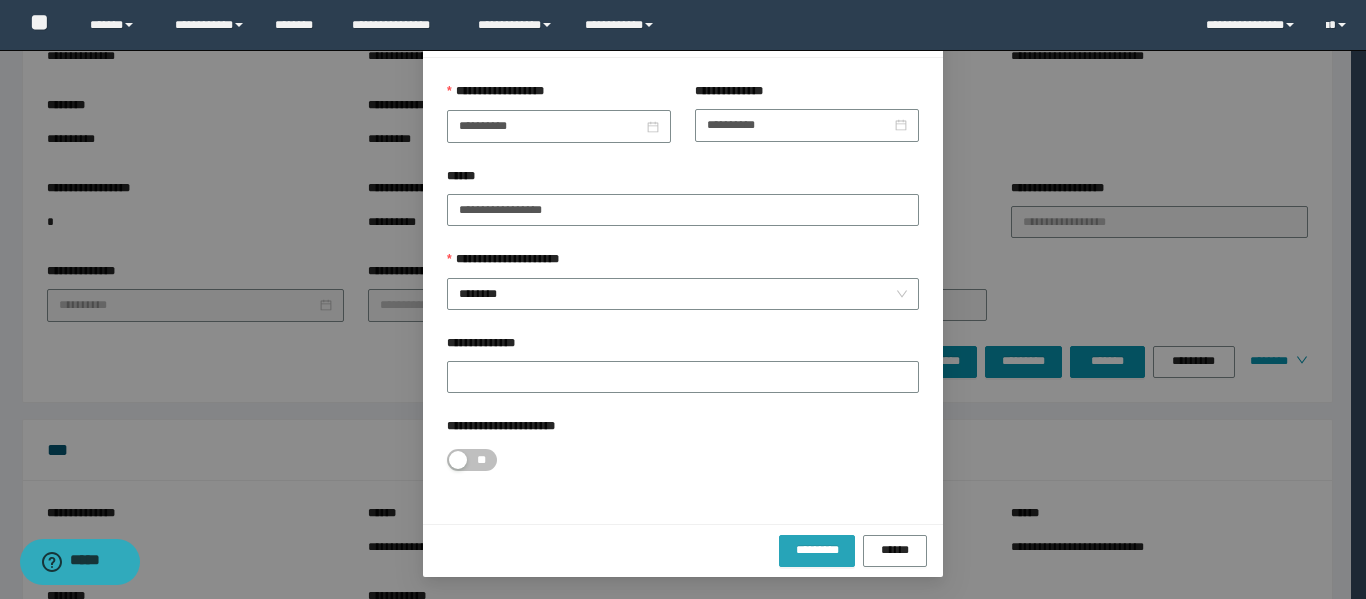 click on "*********" at bounding box center (817, 550) 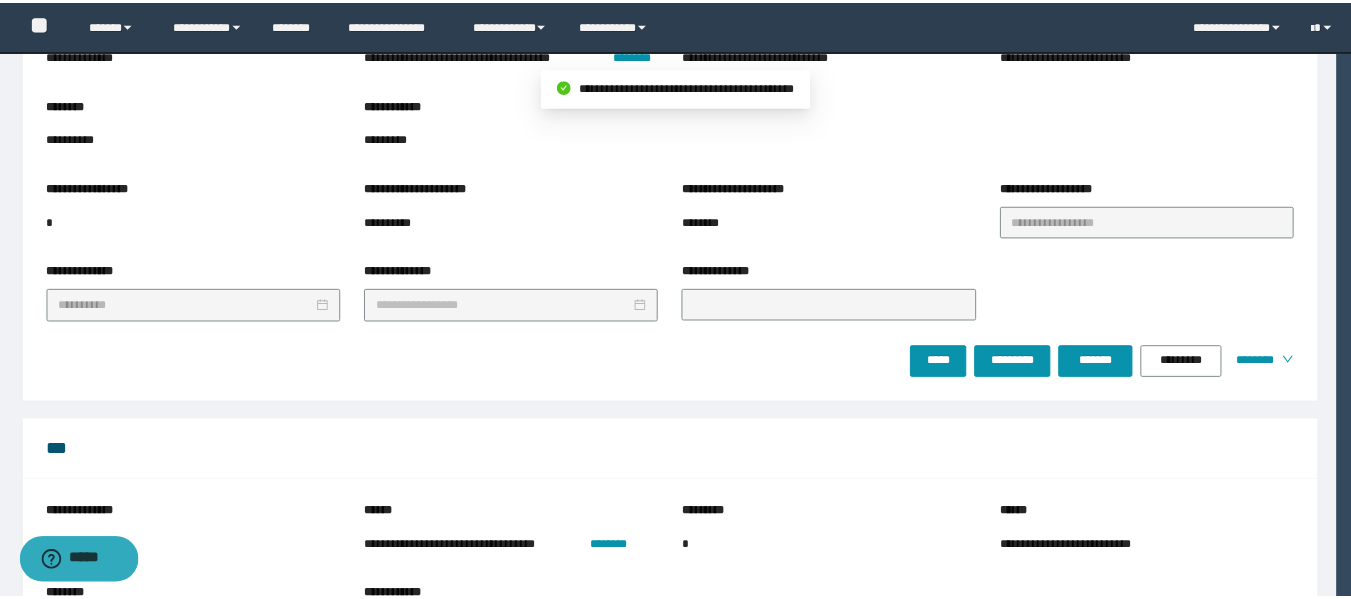 scroll, scrollTop: 0, scrollLeft: 0, axis: both 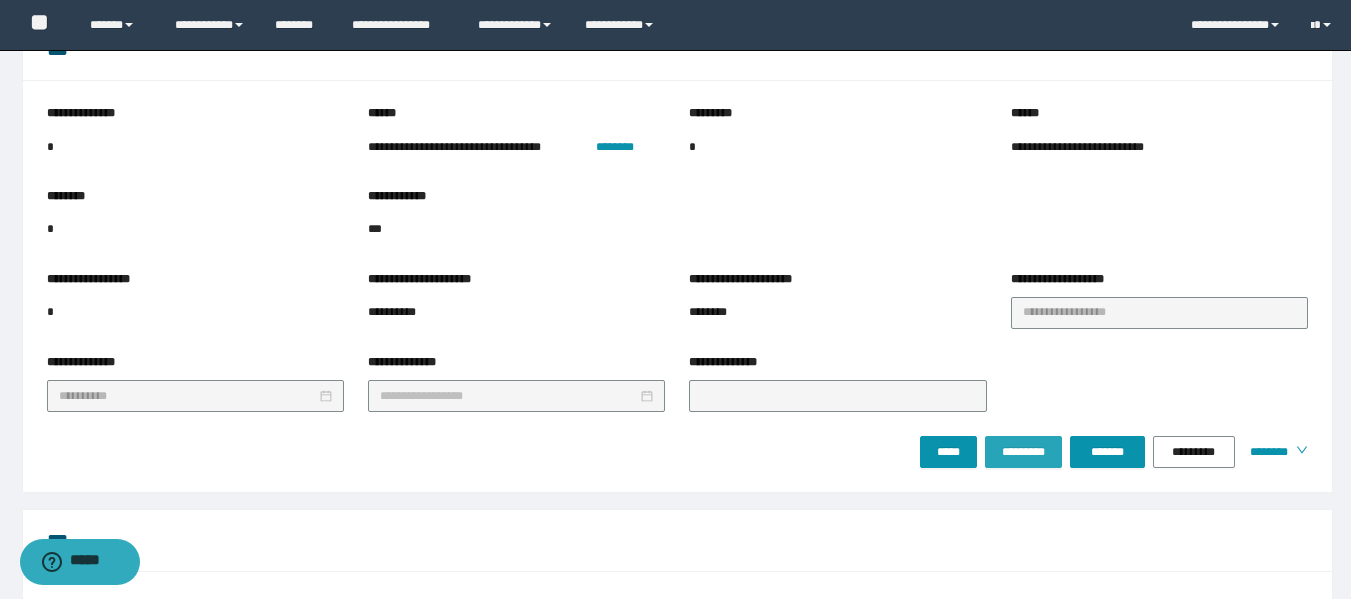 click on "*********" at bounding box center [1023, 452] 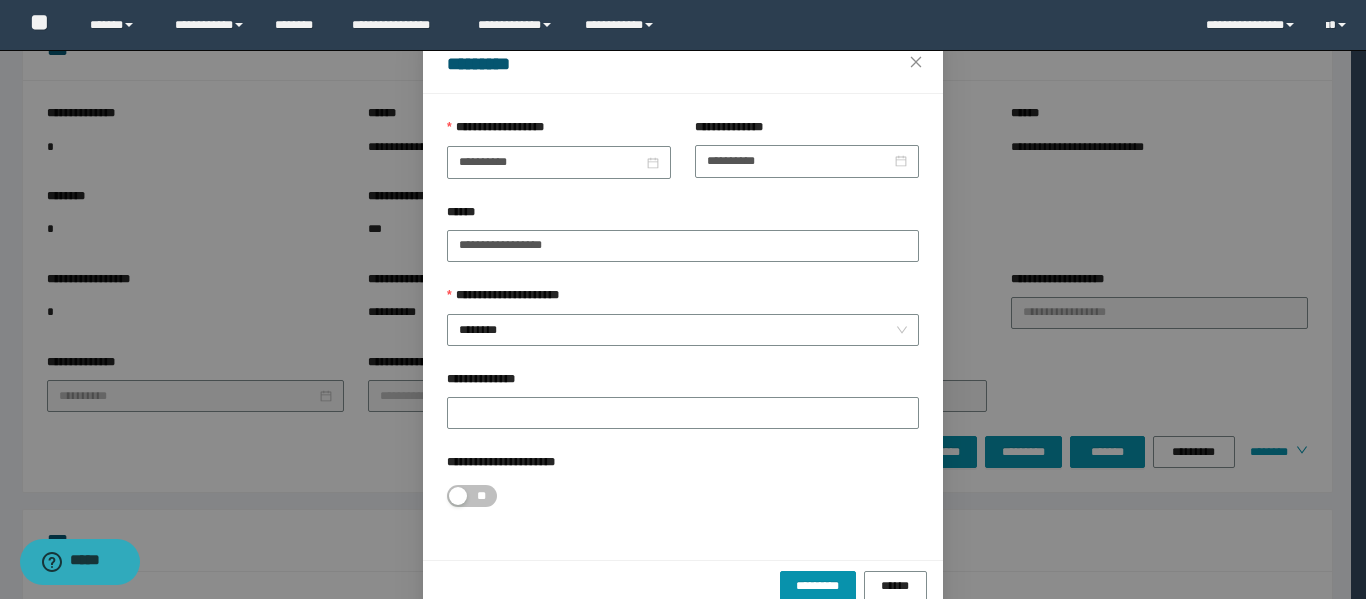 scroll, scrollTop: 100, scrollLeft: 0, axis: vertical 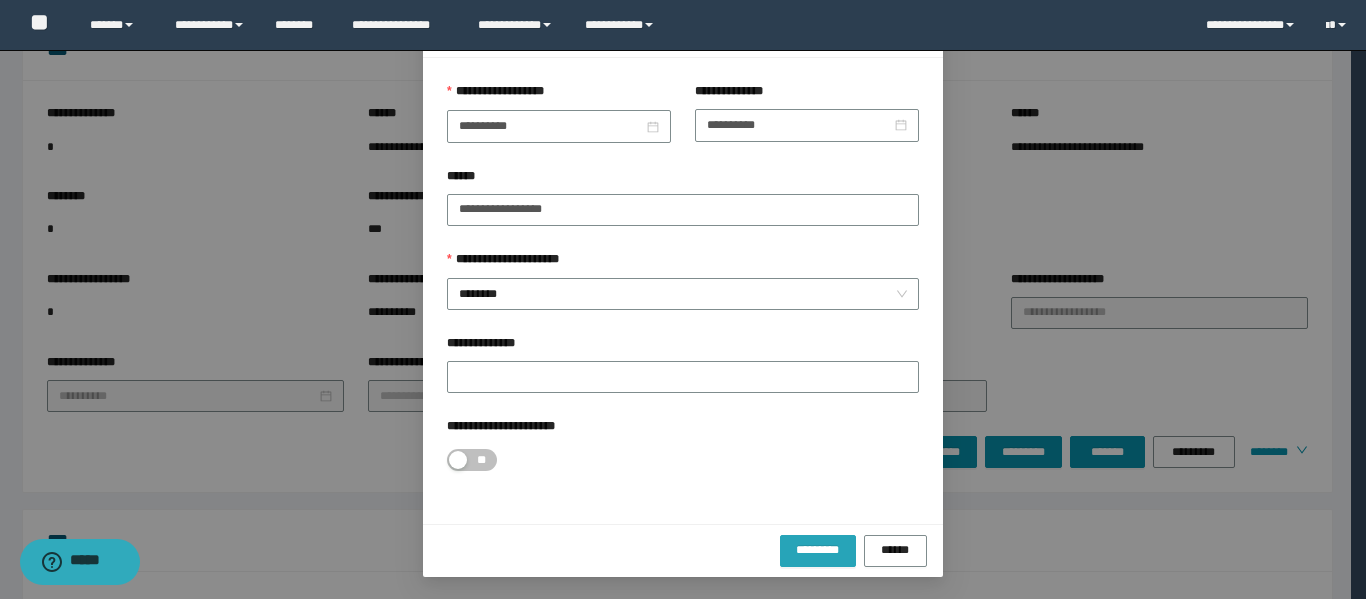 click on "*********" at bounding box center [818, 550] 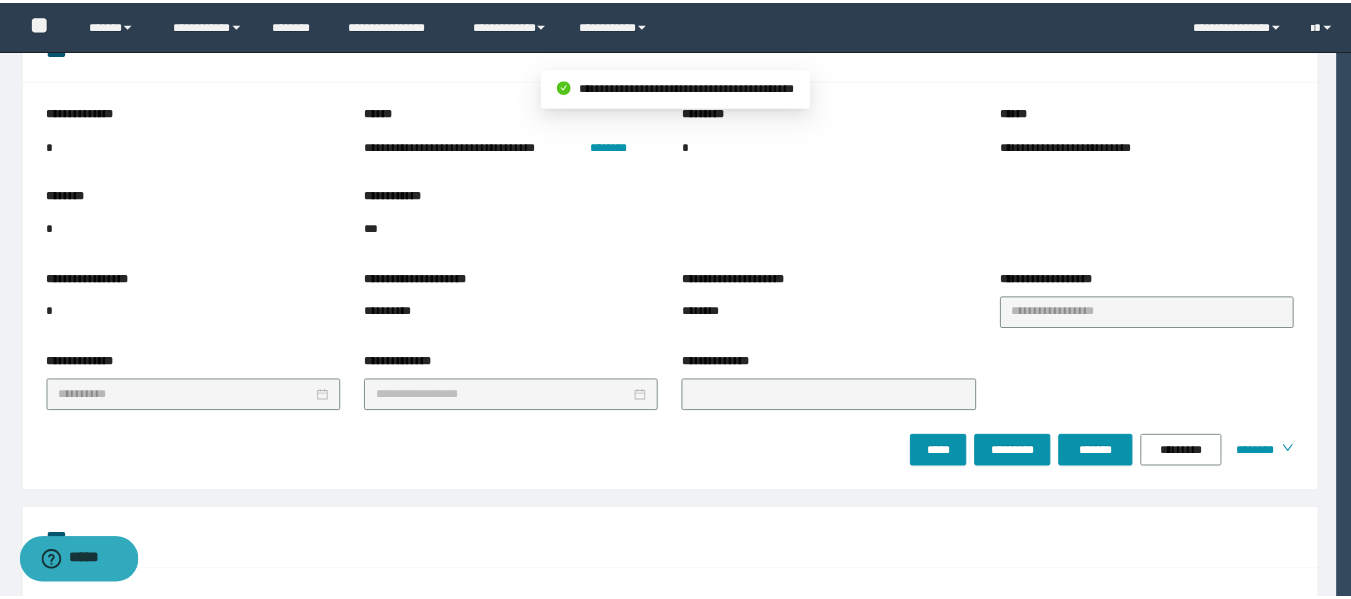 scroll, scrollTop: 0, scrollLeft: 0, axis: both 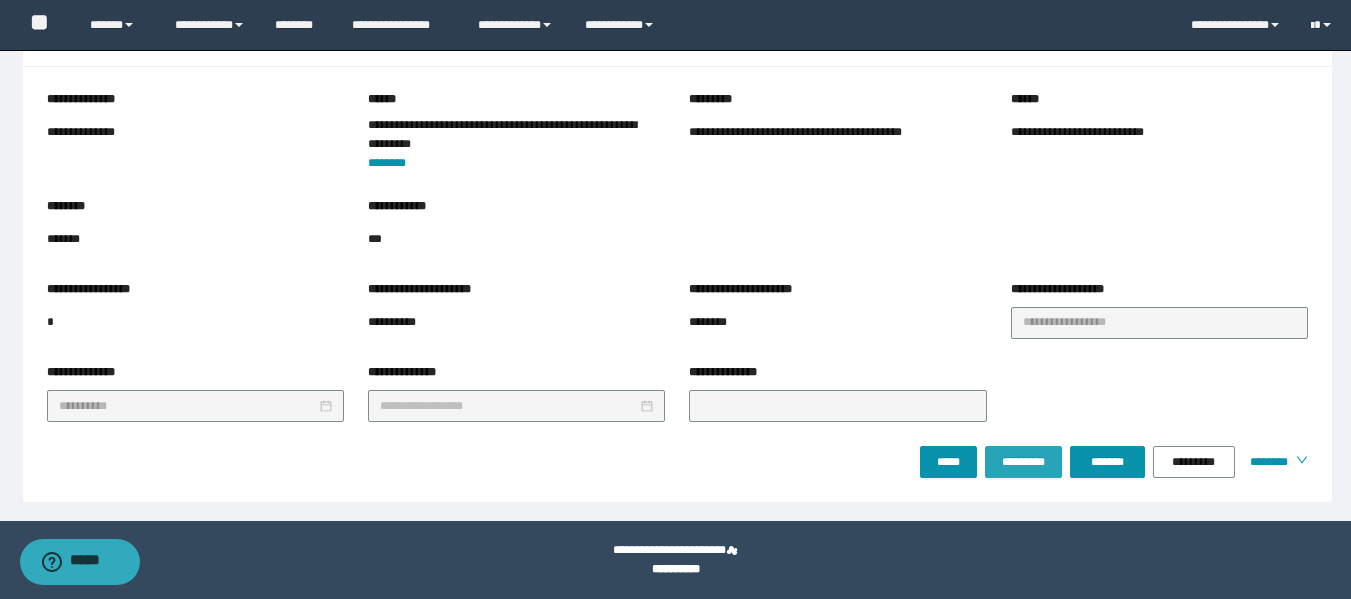 click on "*********" at bounding box center [1023, 462] 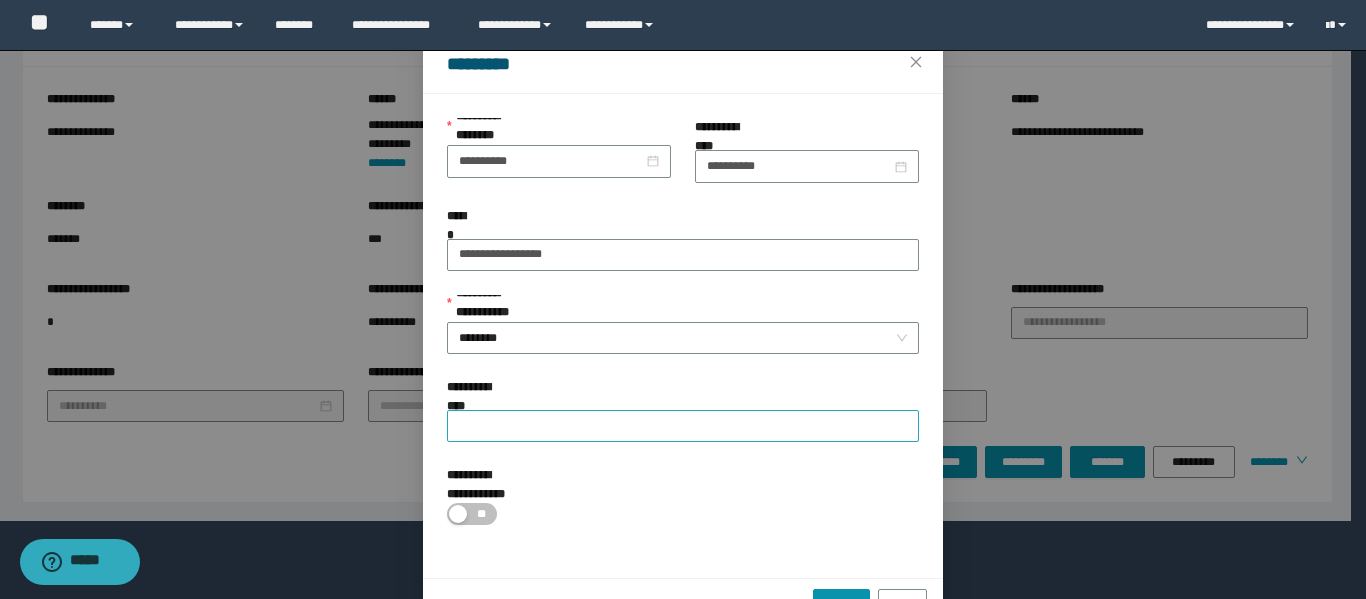 scroll, scrollTop: 100, scrollLeft: 0, axis: vertical 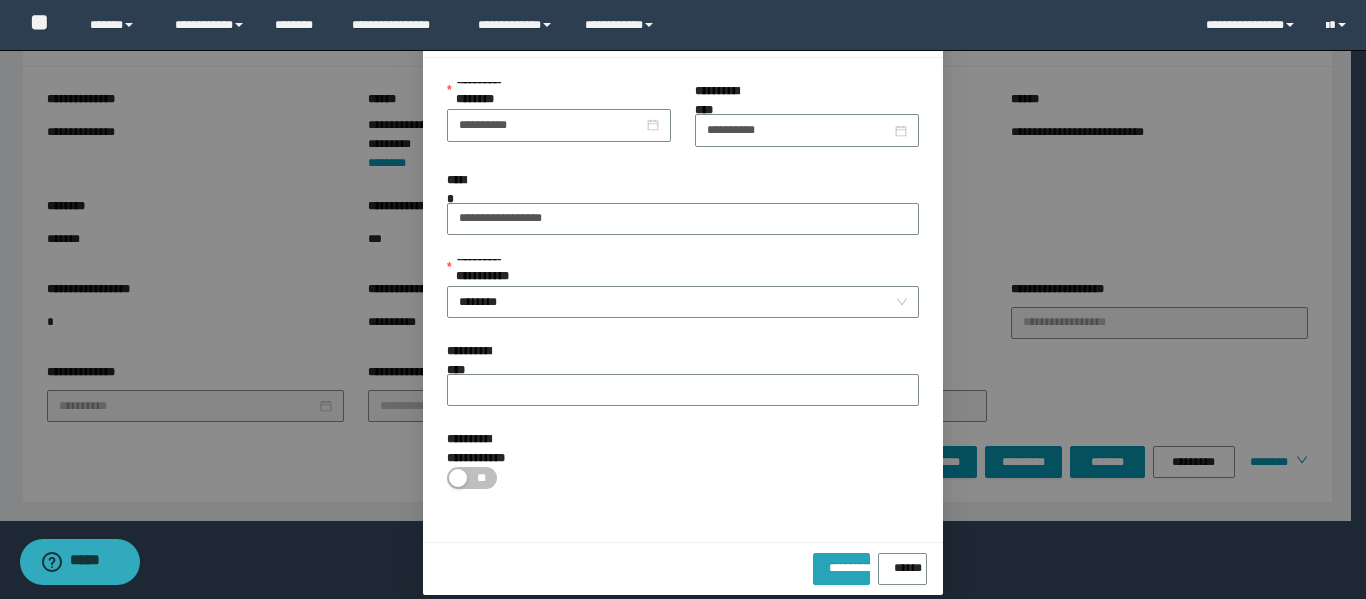 click on "*********" at bounding box center [841, 569] 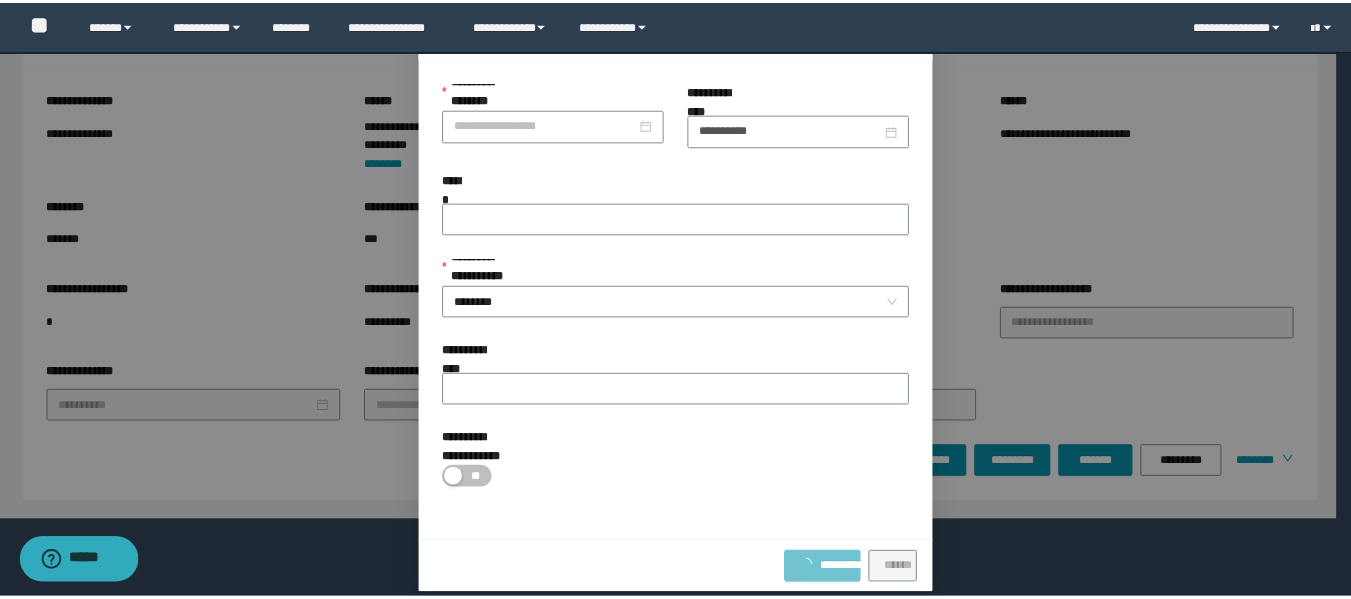 scroll, scrollTop: 0, scrollLeft: 0, axis: both 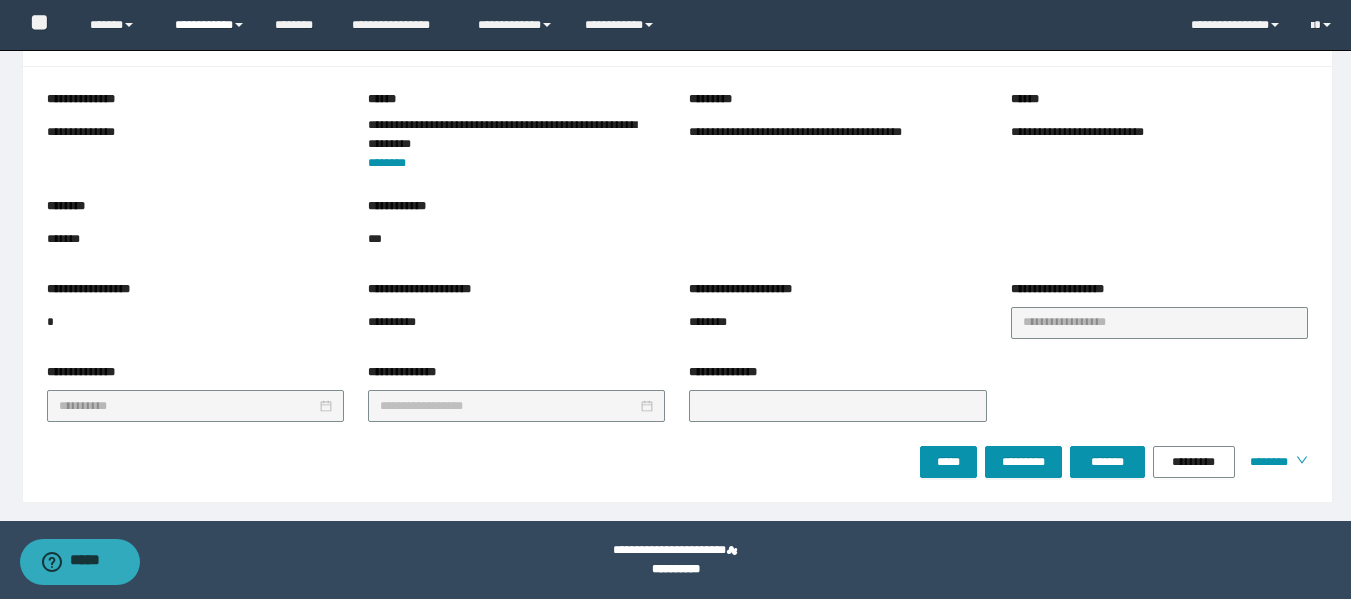 click on "**********" at bounding box center [210, 25] 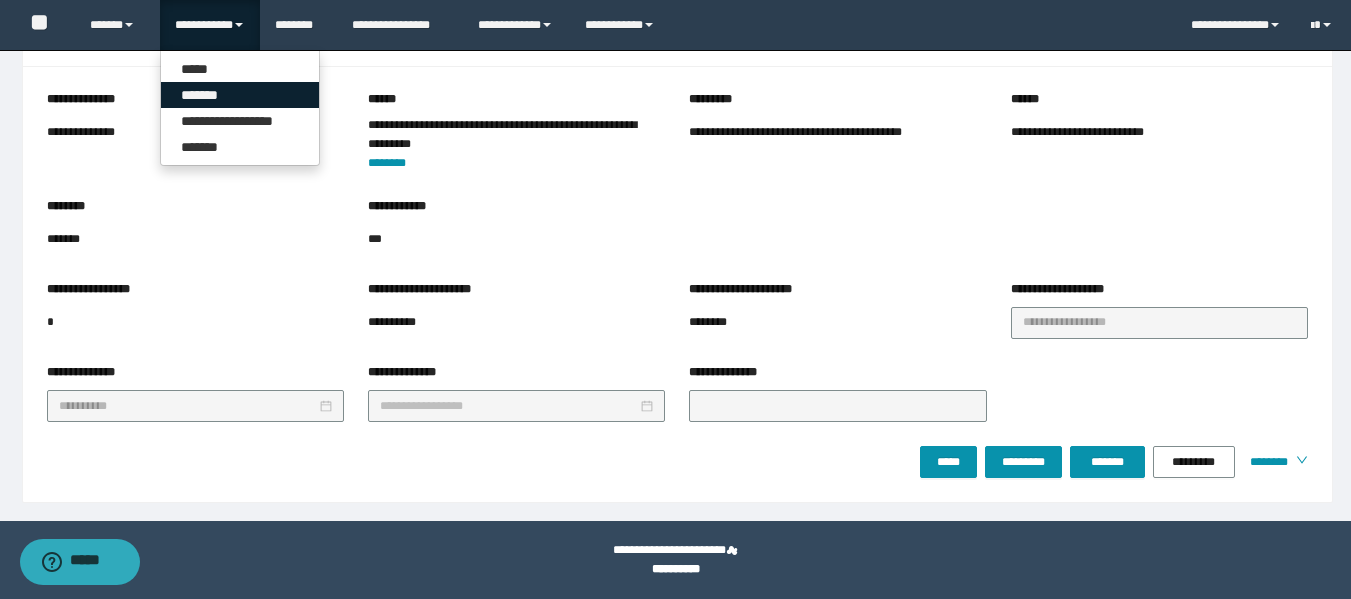 click on "*******" at bounding box center (240, 95) 